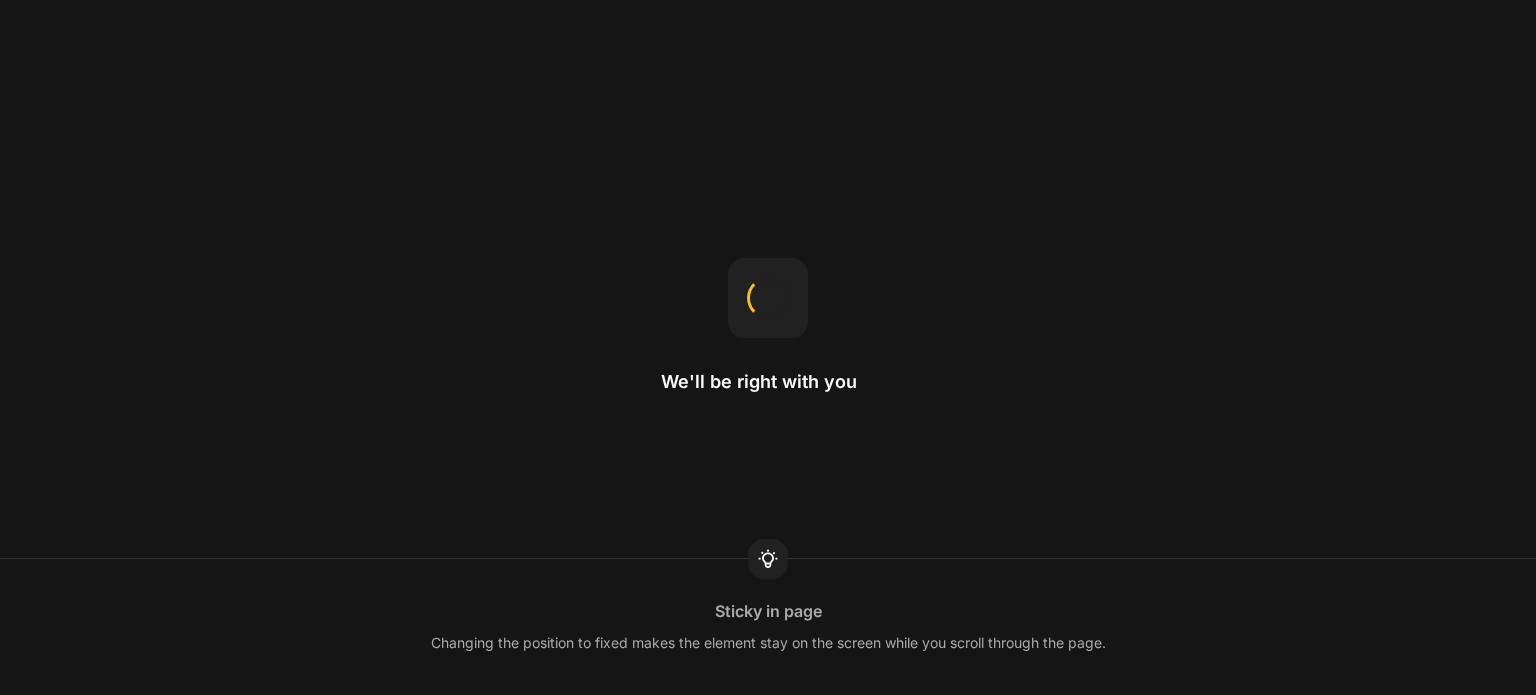 scroll, scrollTop: 0, scrollLeft: 0, axis: both 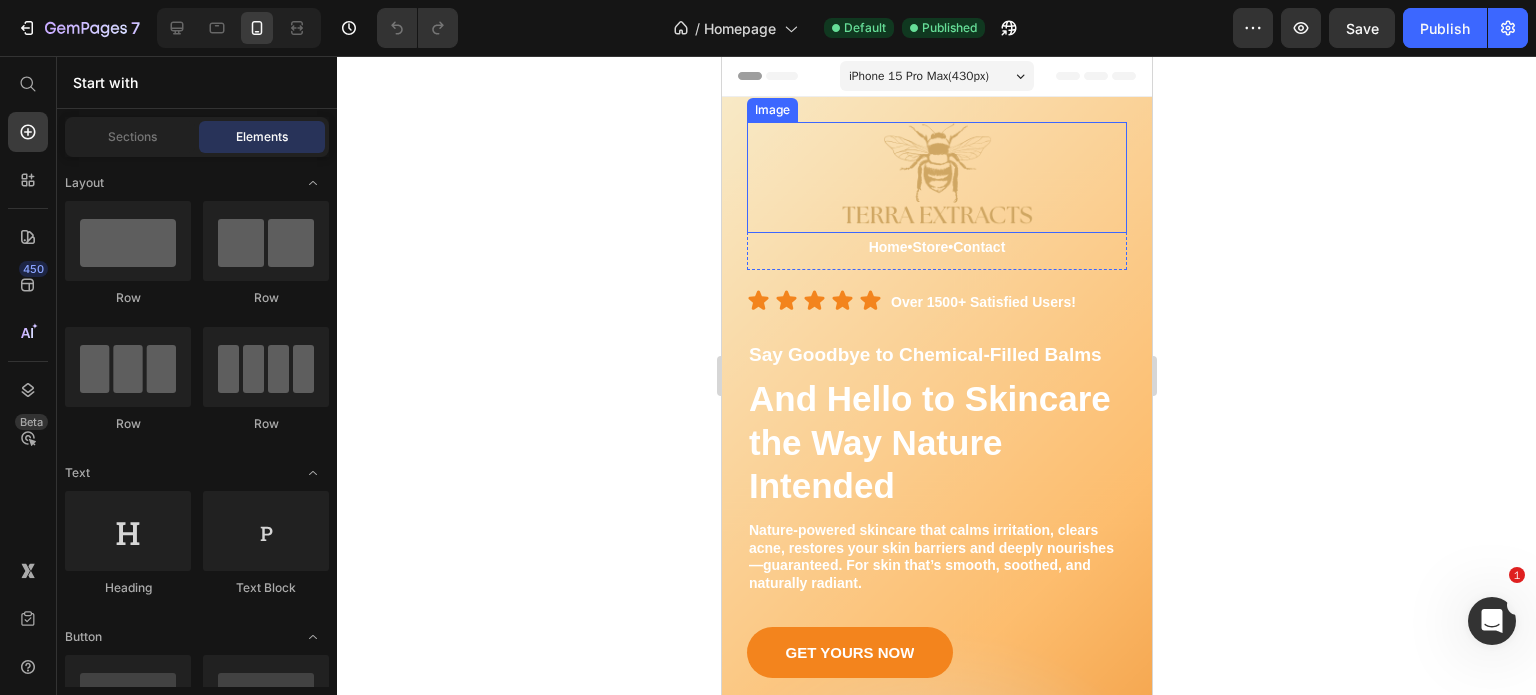 click at bounding box center [936, 177] 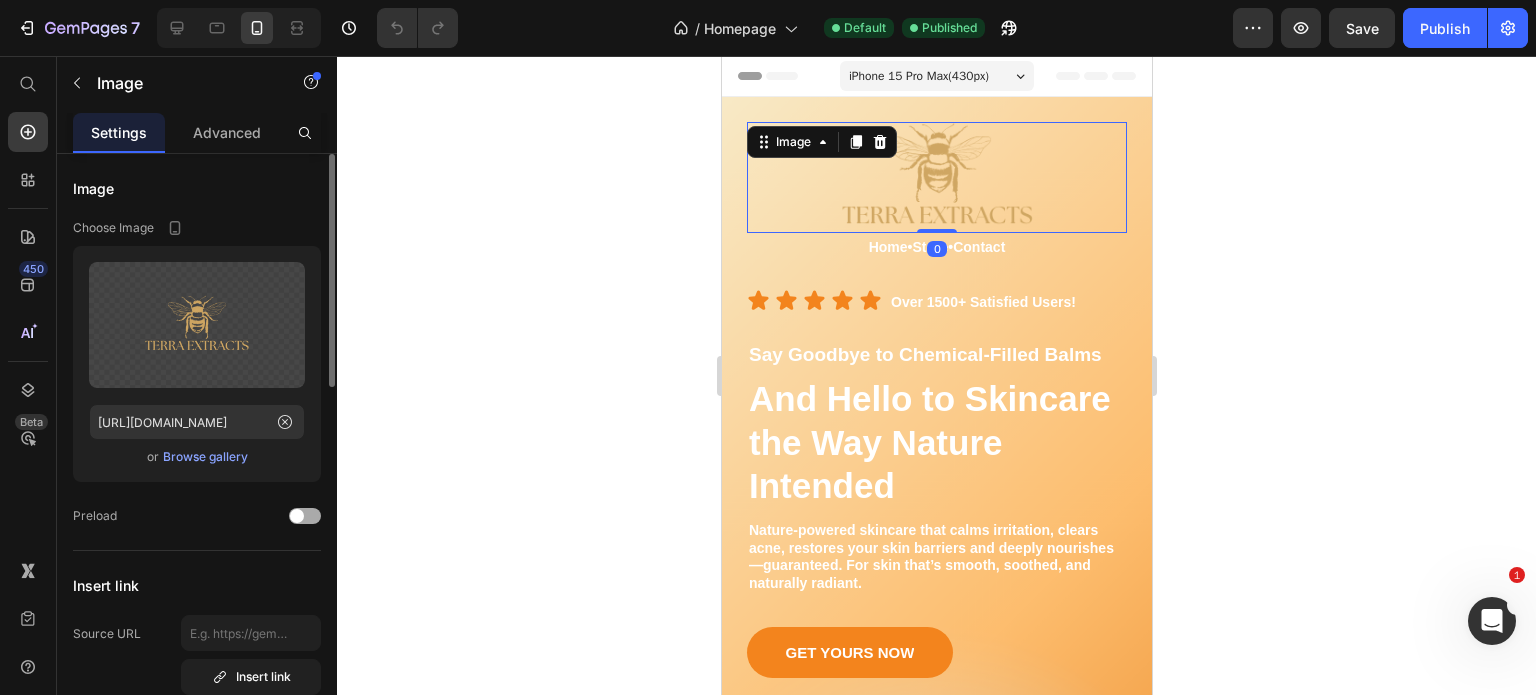 click on "Preload" 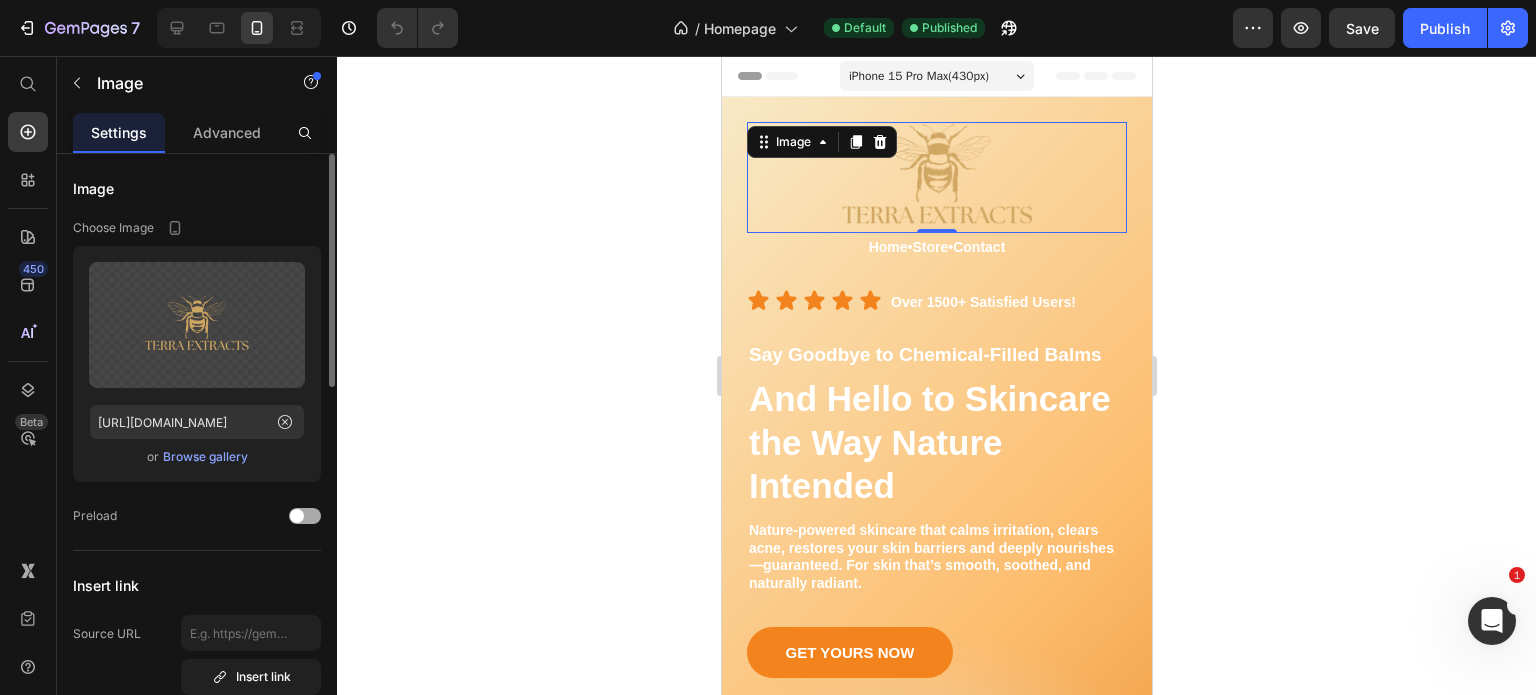 click at bounding box center (305, 516) 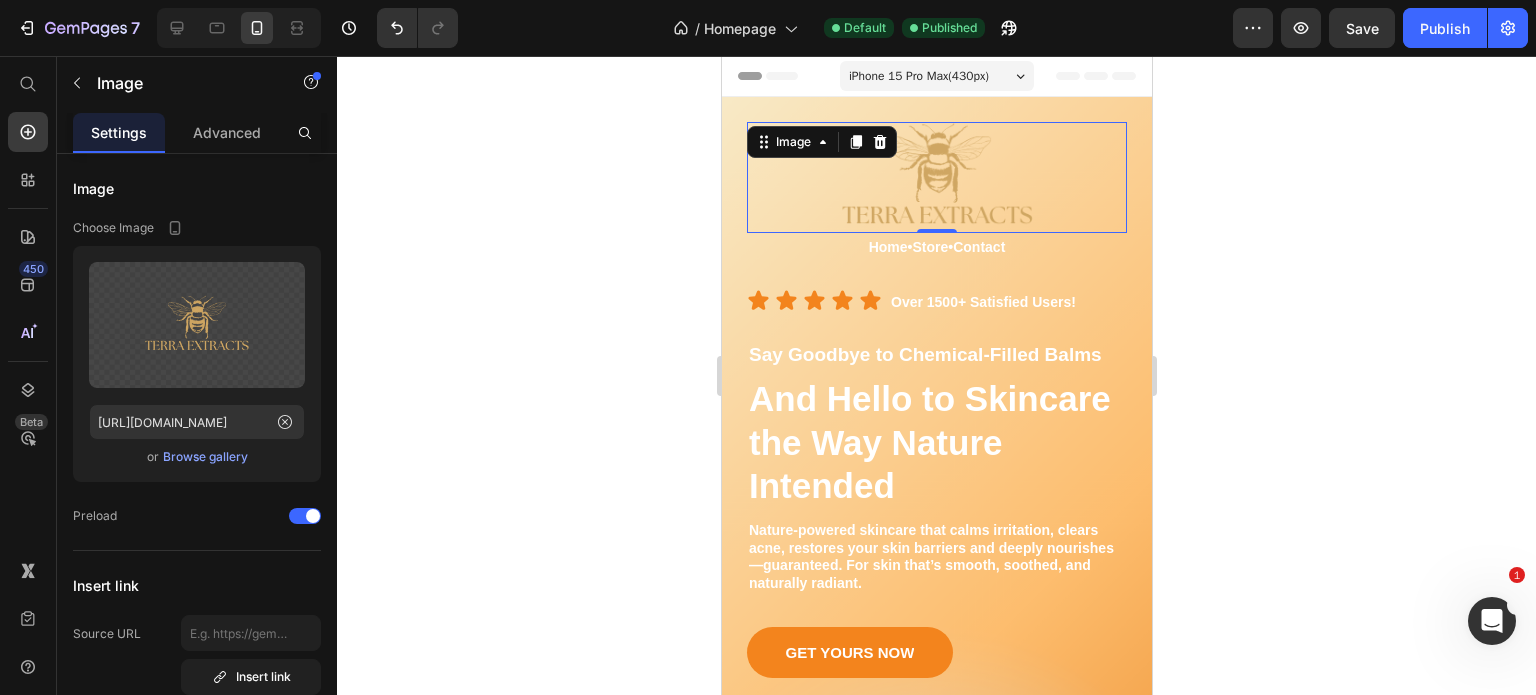 click 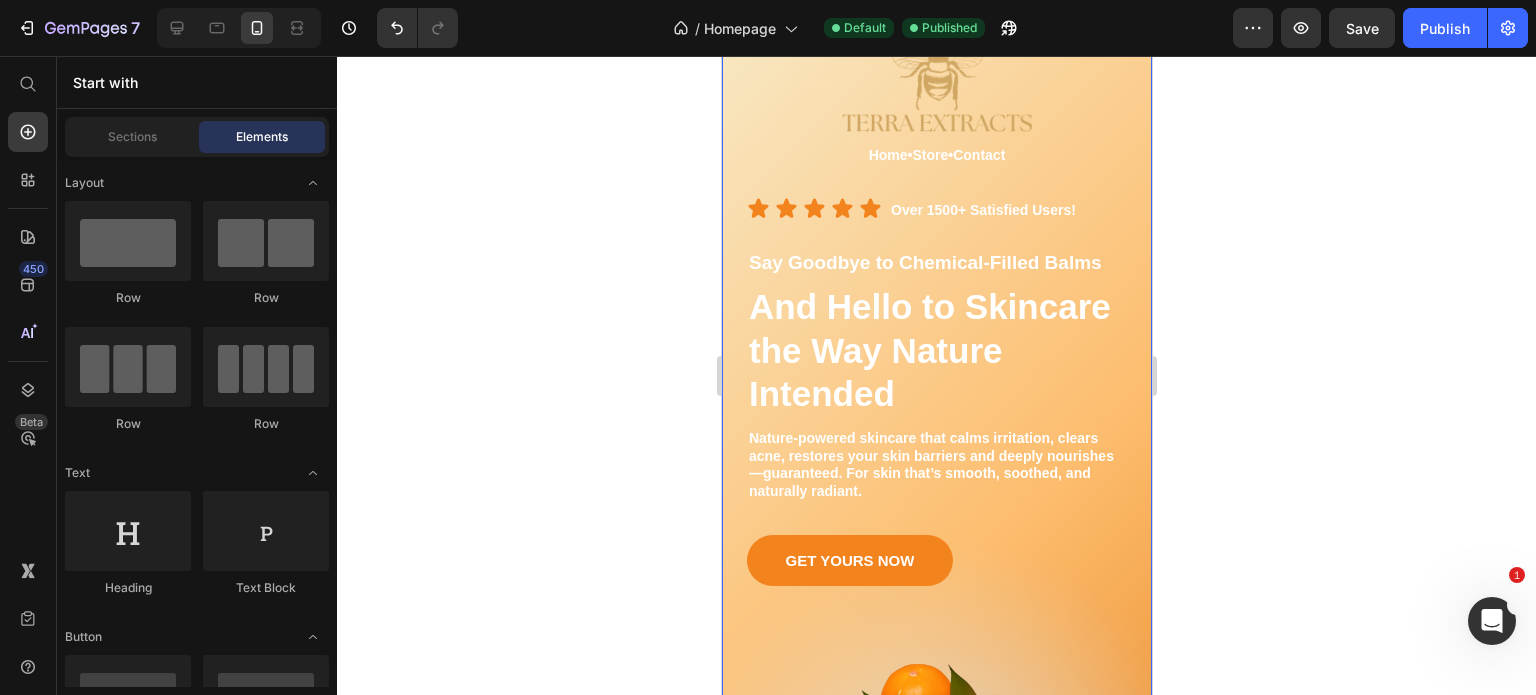 scroll, scrollTop: 112, scrollLeft: 0, axis: vertical 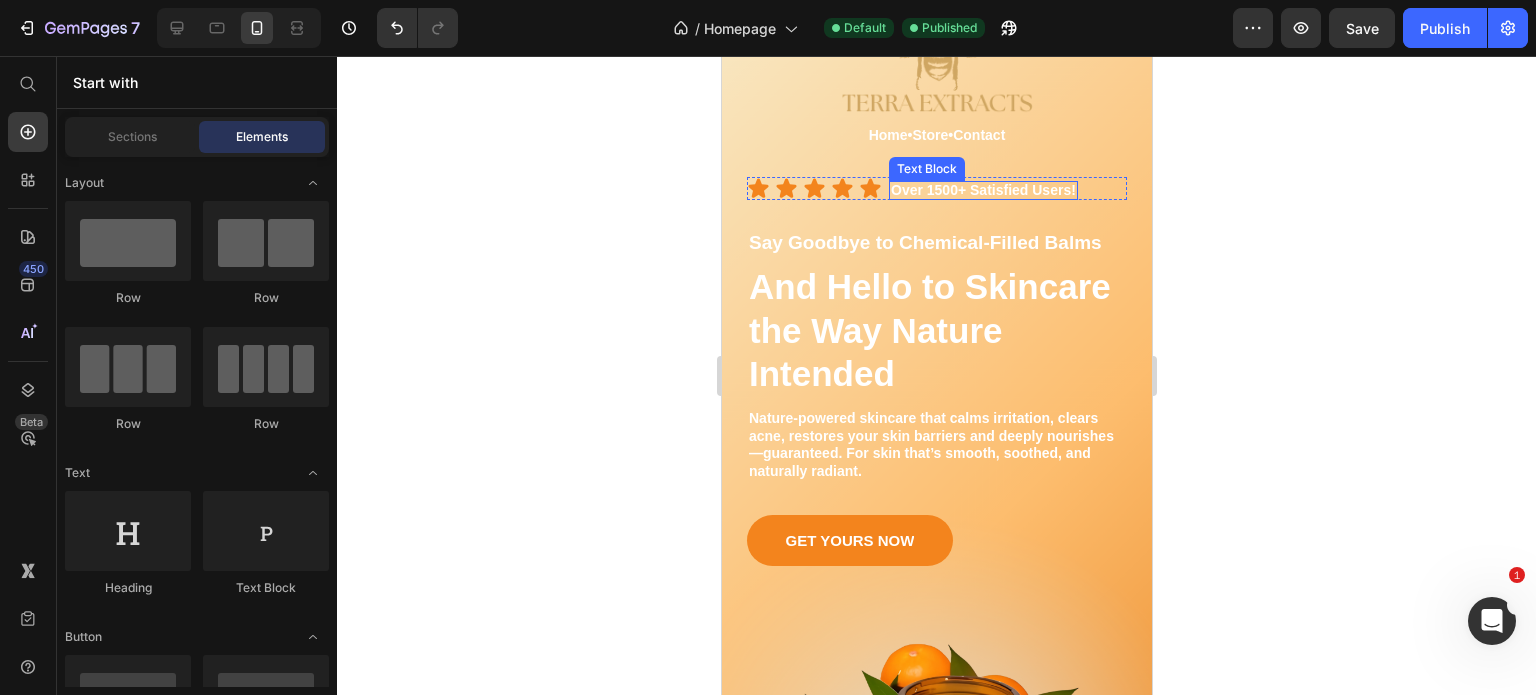 click on "Over 1500+ Satisfied Users!" at bounding box center (982, 190) 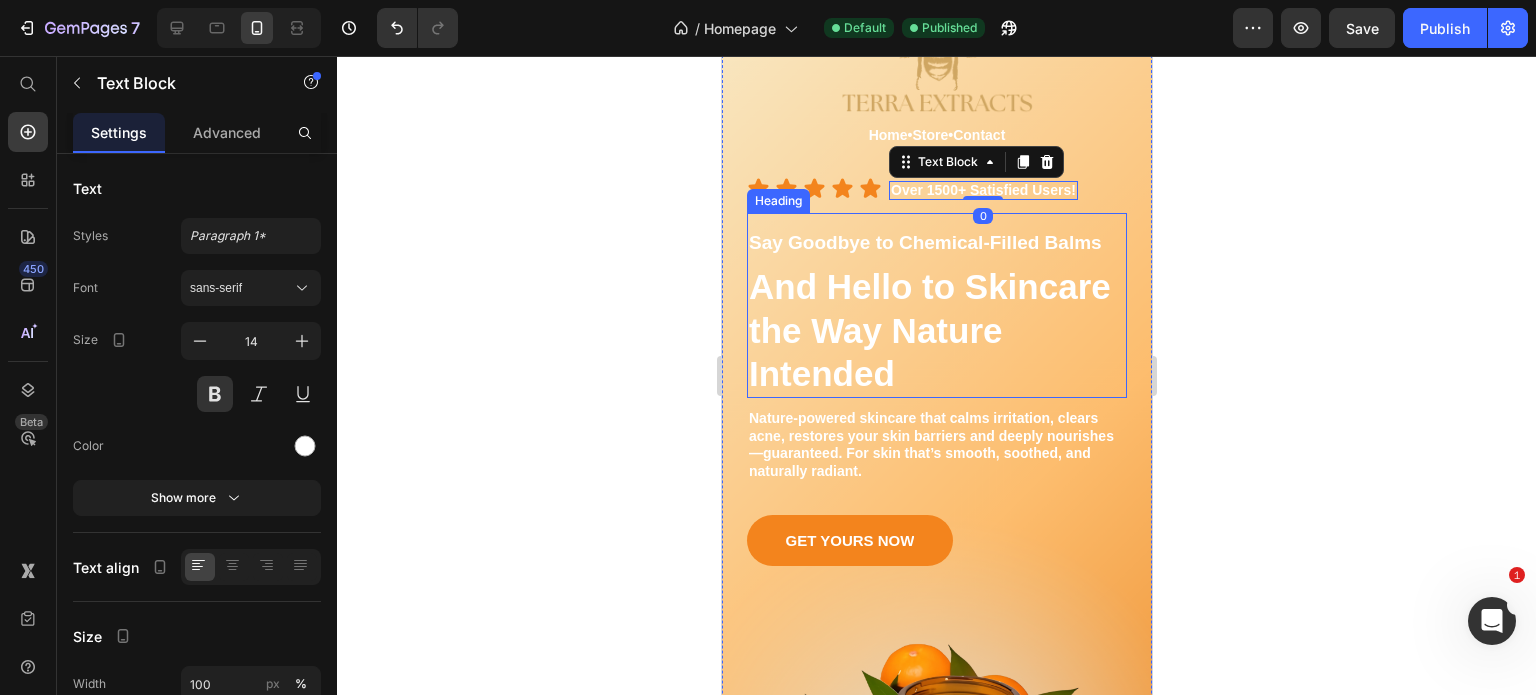 click on "Say Goodbye to Chemical-Filled Balms" at bounding box center (924, 242) 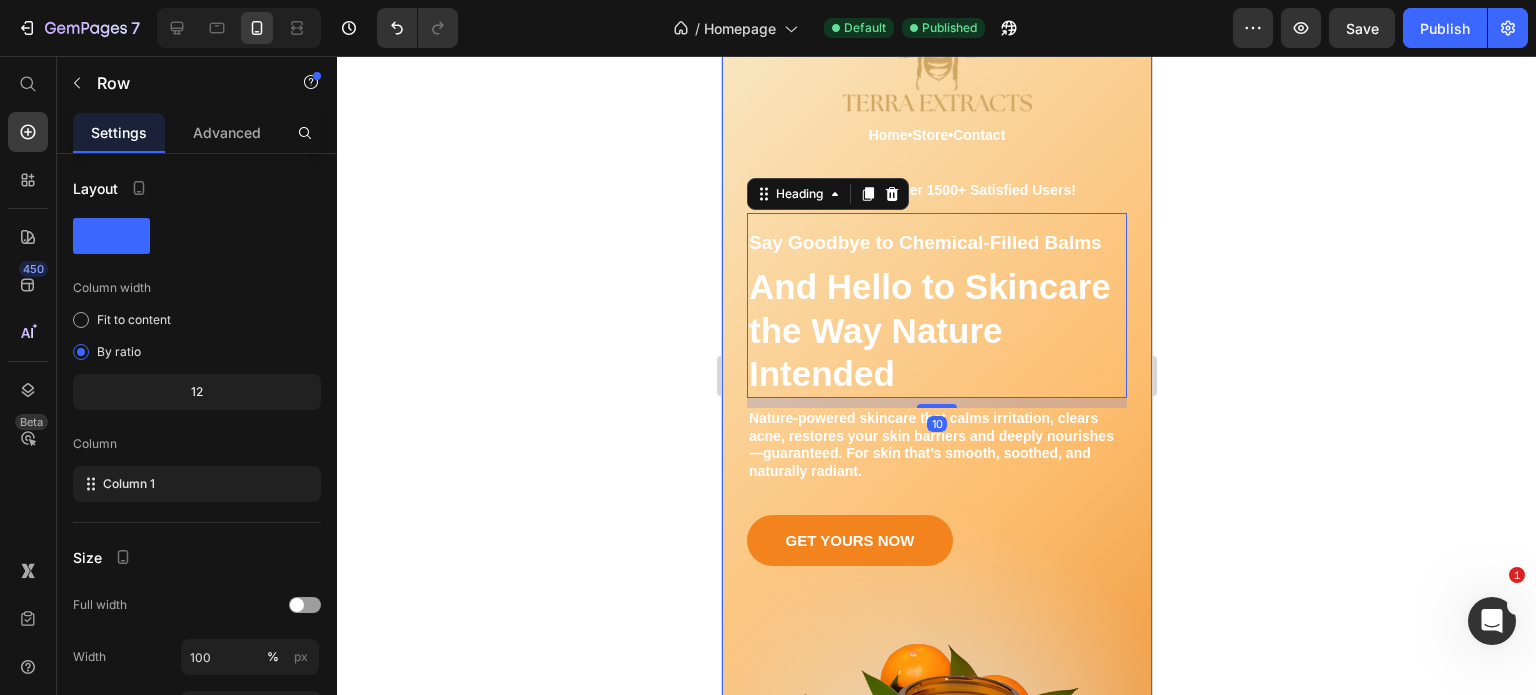 click on "Image Home   •   Store  •   Contact Text Block Row Row
Icon
Icon
Icon
Icon
Icon Icon List Over 1500+ Satisfied Users! Text Block Row Say Goodbye to Chemical-Filled Balms And Hello to Skincare the Way Nature Intended Heading   10 Nature-powered skincare that calms irritation, clears acne, restores your skin barriers and deeply nourishes—guaranteed. For skin that’s smooth, soothed, and naturally radiant. Text Block GET YOURS NOW Button You've probably seen us in Text Block Image Image Image Row Image Image Image Row Row Row" at bounding box center [936, 594] 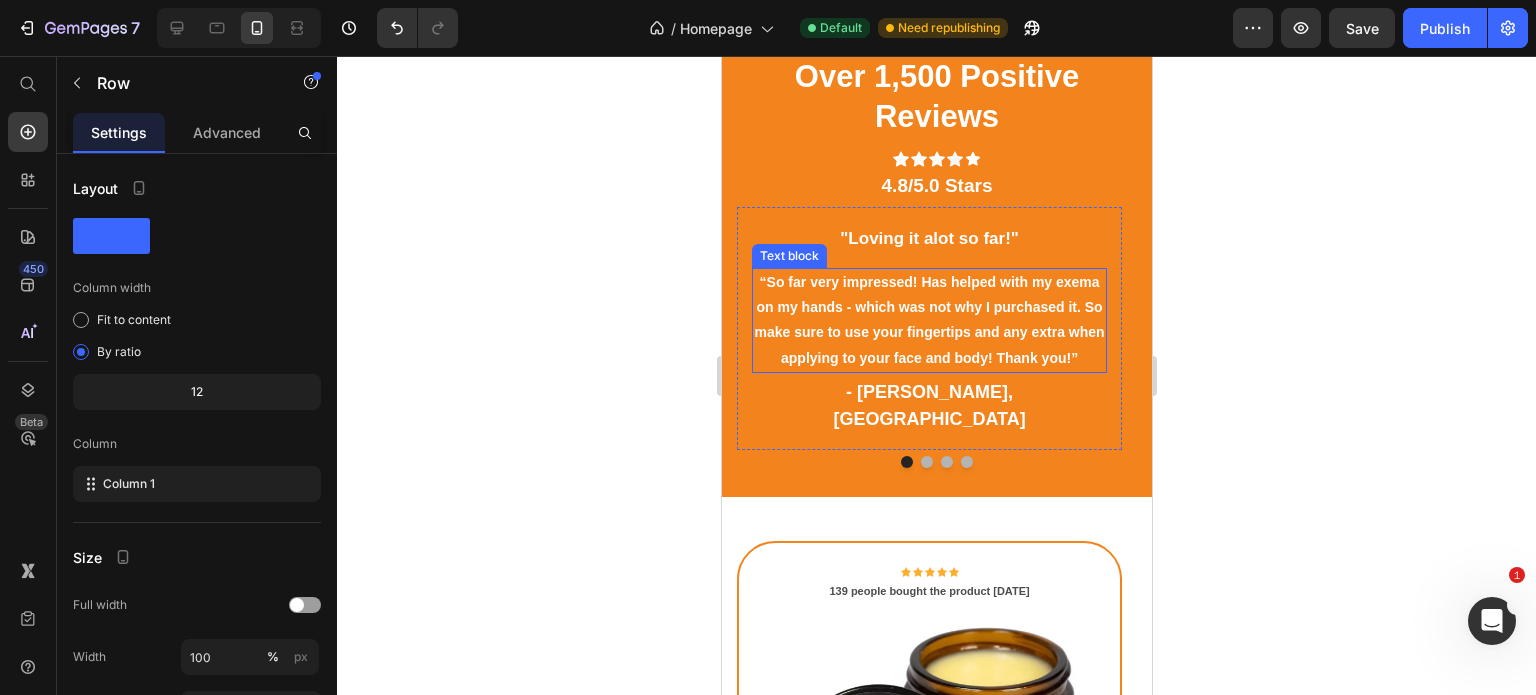 scroll, scrollTop: 1282, scrollLeft: 0, axis: vertical 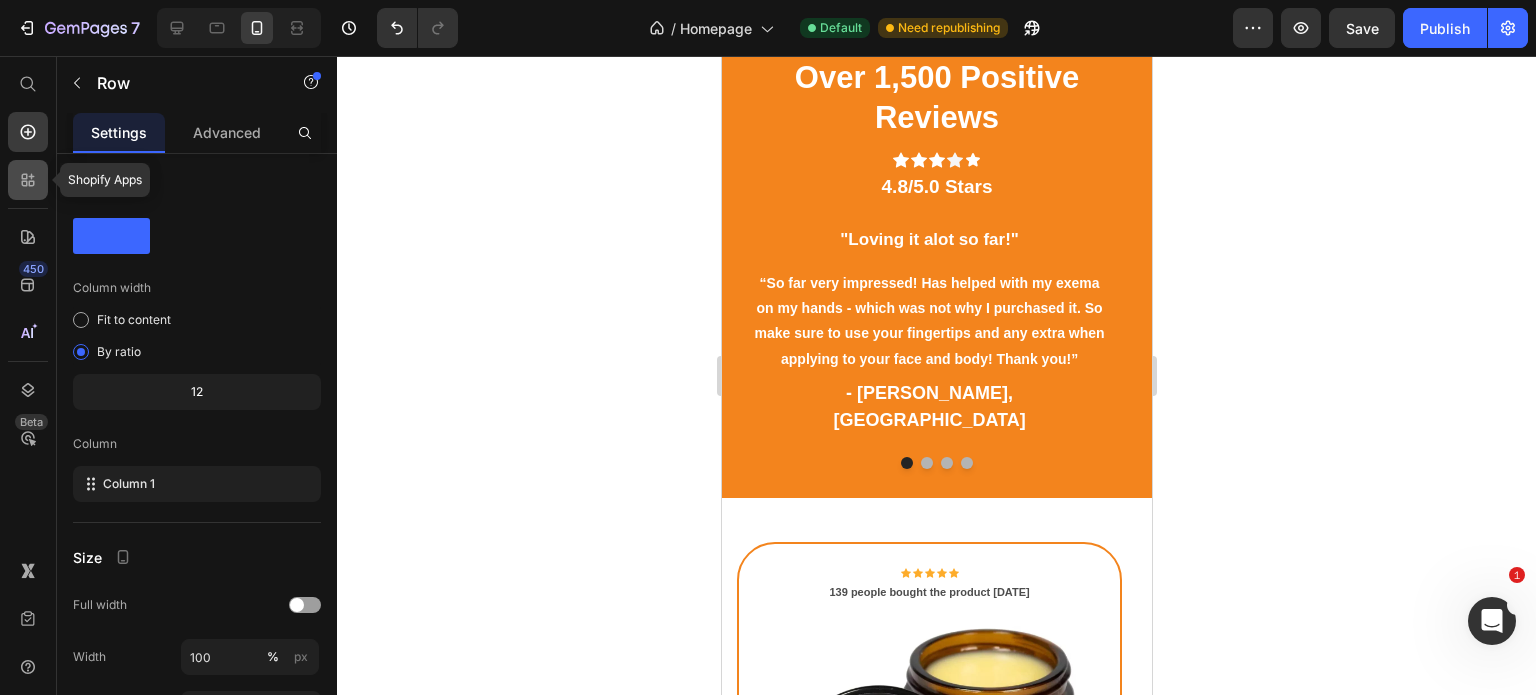 click 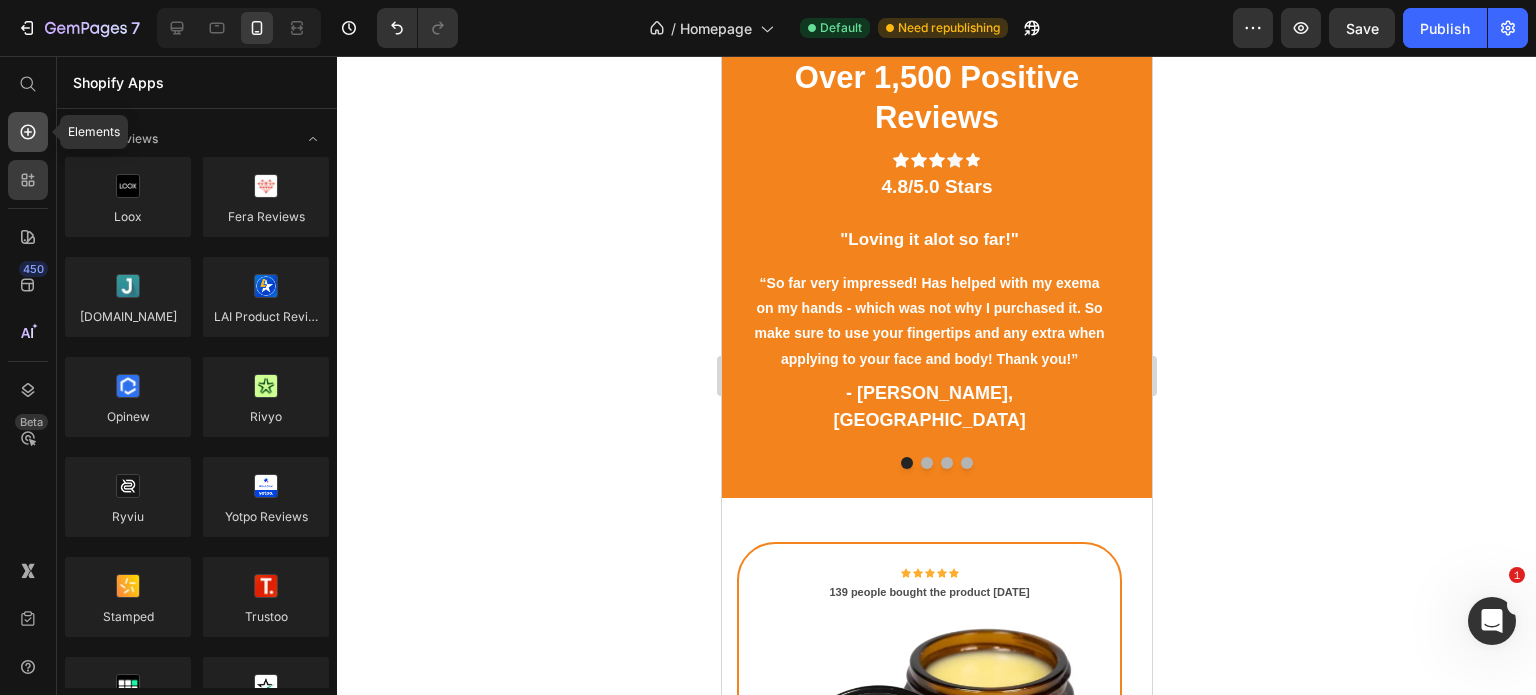 click 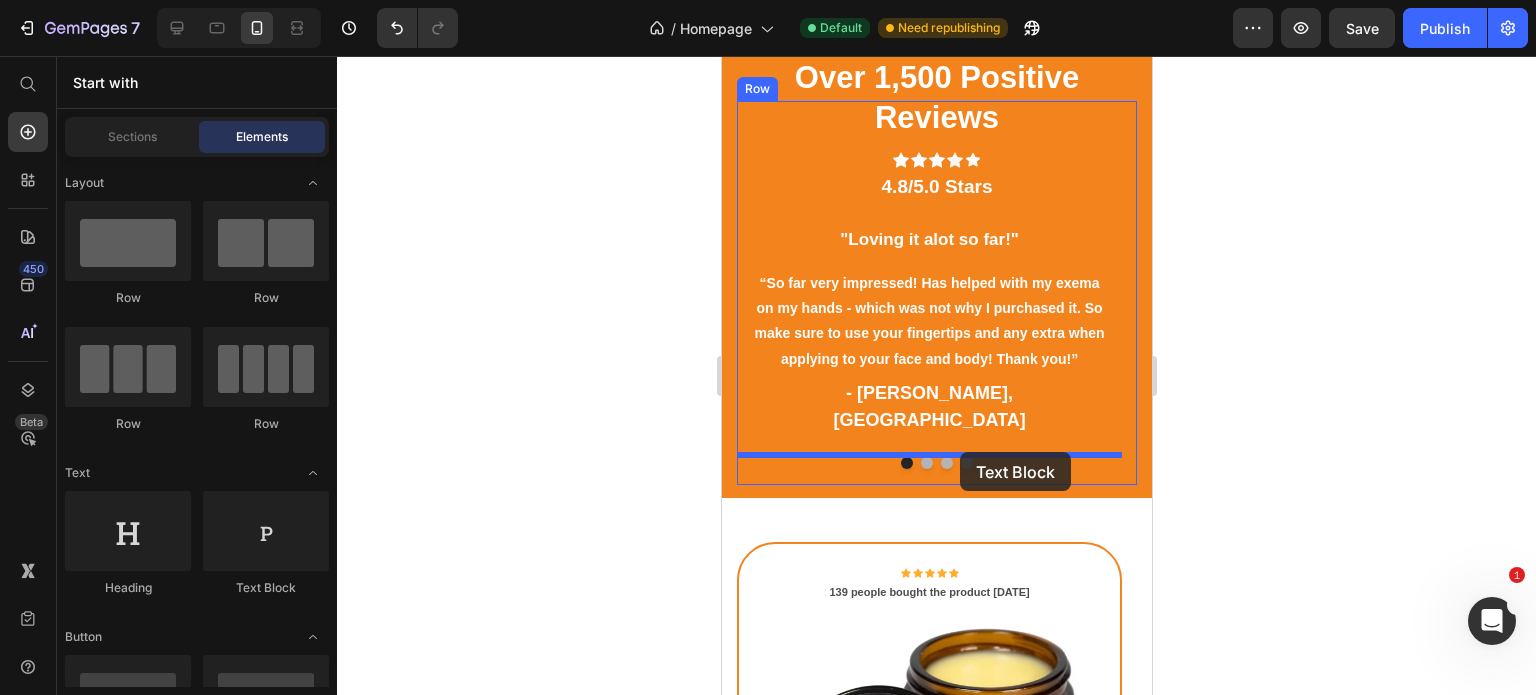 drag, startPoint x: 1096, startPoint y: 597, endPoint x: 959, endPoint y: 452, distance: 199.48433 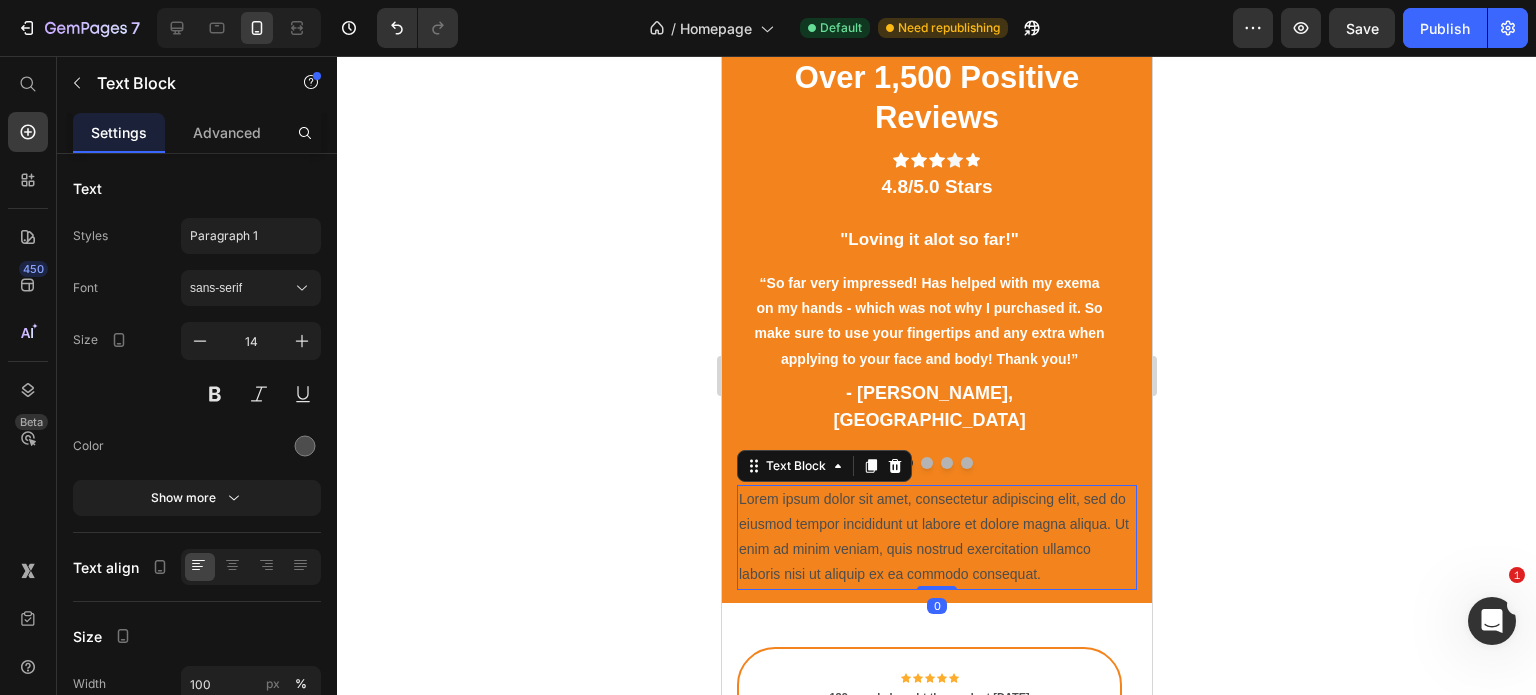 click on "Lorem ipsum dolor sit amet, consectetur adipiscing elit, sed do eiusmod tempor incididunt ut labore et dolore magna aliqua. Ut enim ad minim veniam, quis nostrud exercitation ullamco laboris nisi ut aliquip ex ea commodo consequat." at bounding box center [936, 537] 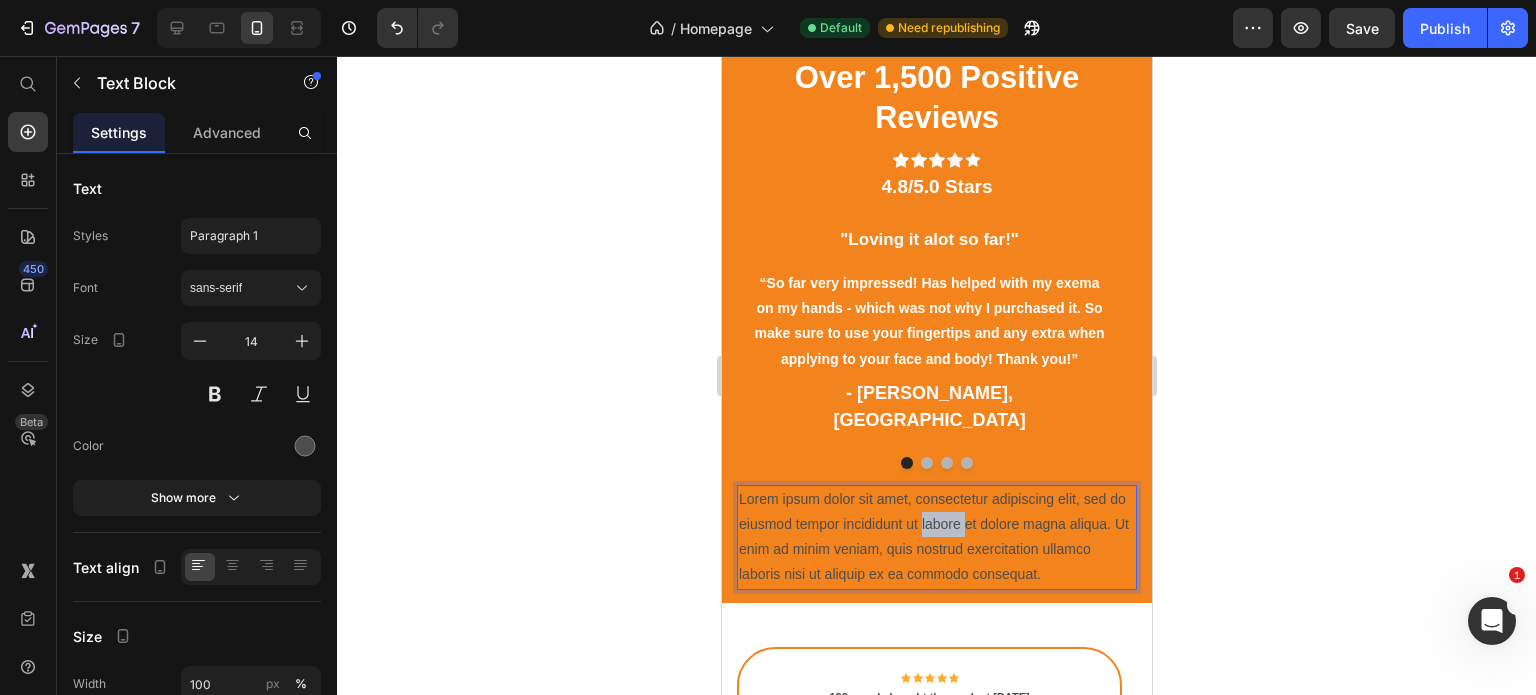 click on "Lorem ipsum dolor sit amet, consectetur adipiscing elit, sed do eiusmod tempor incididunt ut labore et dolore magna aliqua. Ut enim ad minim veniam, quis nostrud exercitation ullamco laboris nisi ut aliquip ex ea commodo consequat." at bounding box center [936, 537] 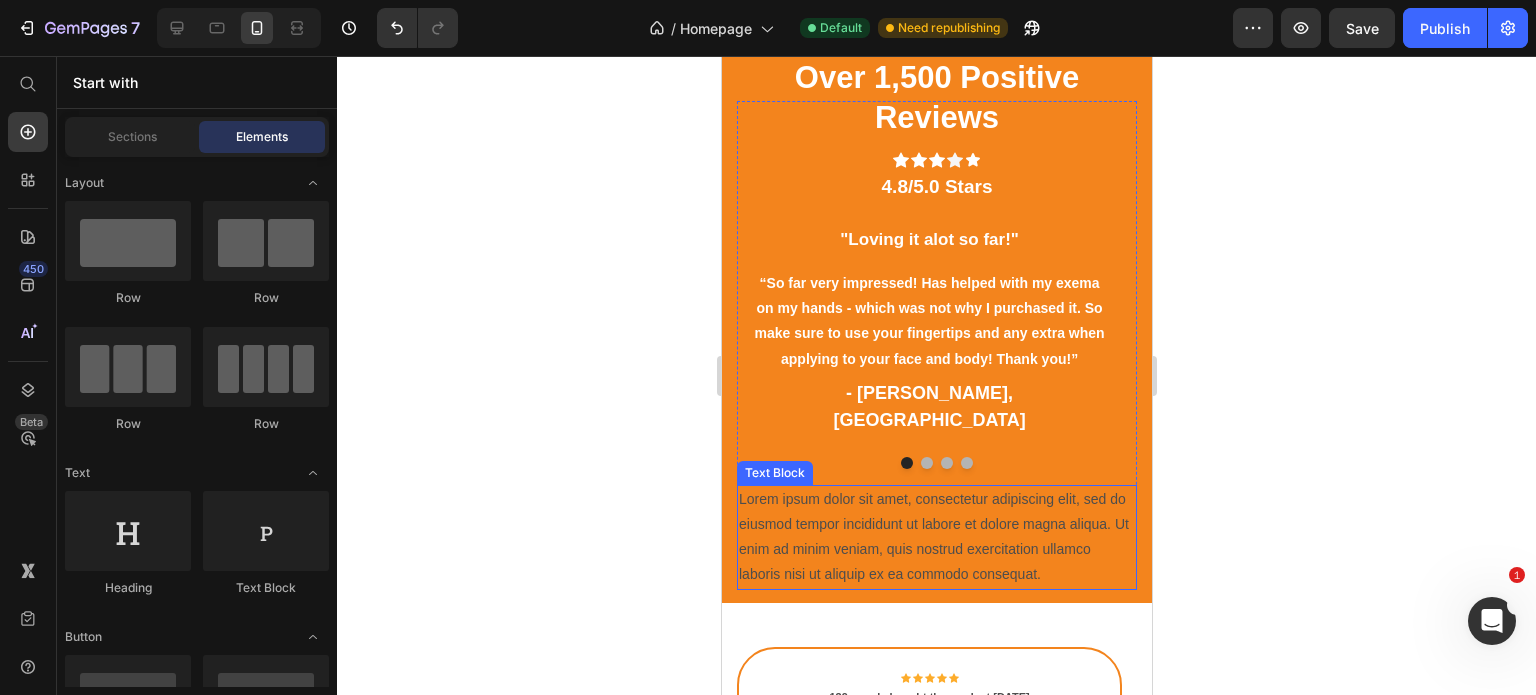 click at bounding box center [936, 4929] 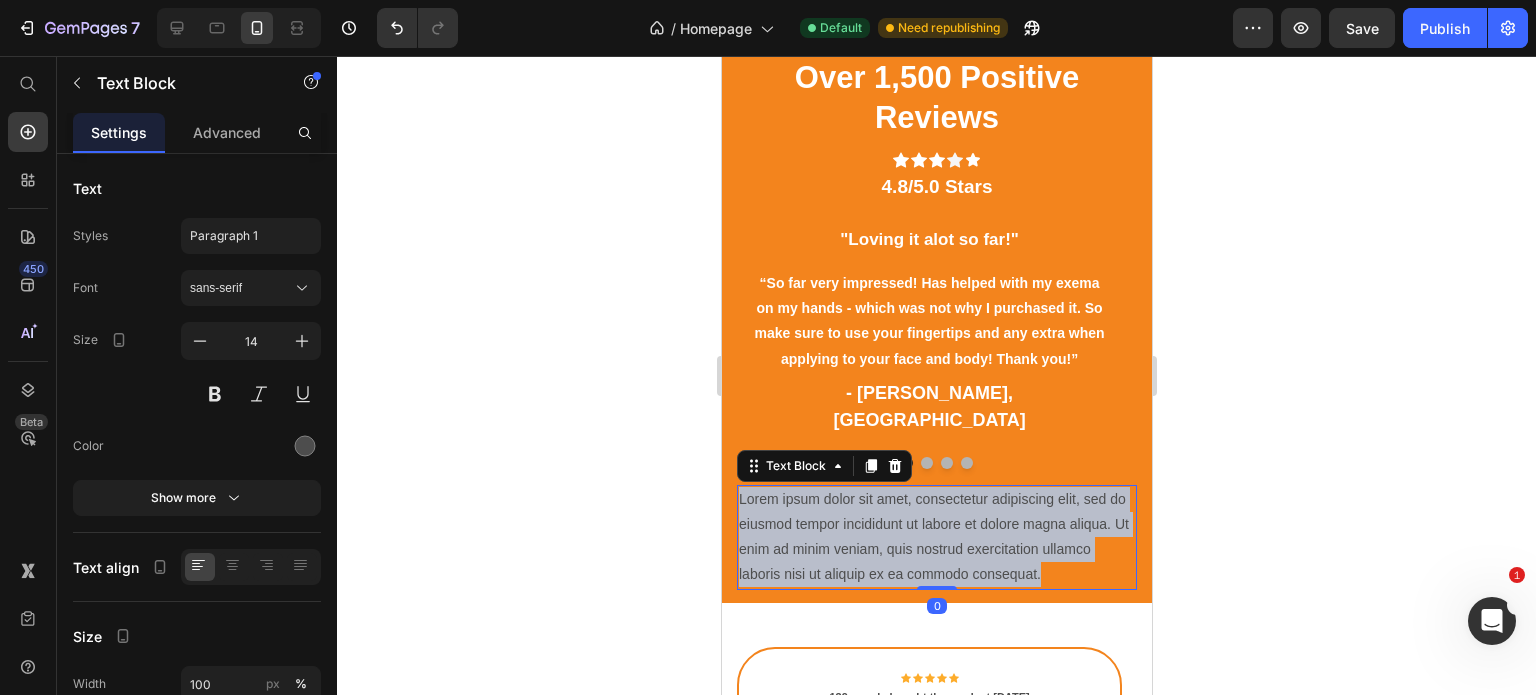 click on "Lorem ipsum dolor sit amet, consectetur adipiscing elit, sed do eiusmod tempor incididunt ut labore et dolore magna aliqua. Ut enim ad minim veniam, quis nostrud exercitation ullamco laboris nisi ut aliquip ex ea commodo consequat." at bounding box center [936, 537] 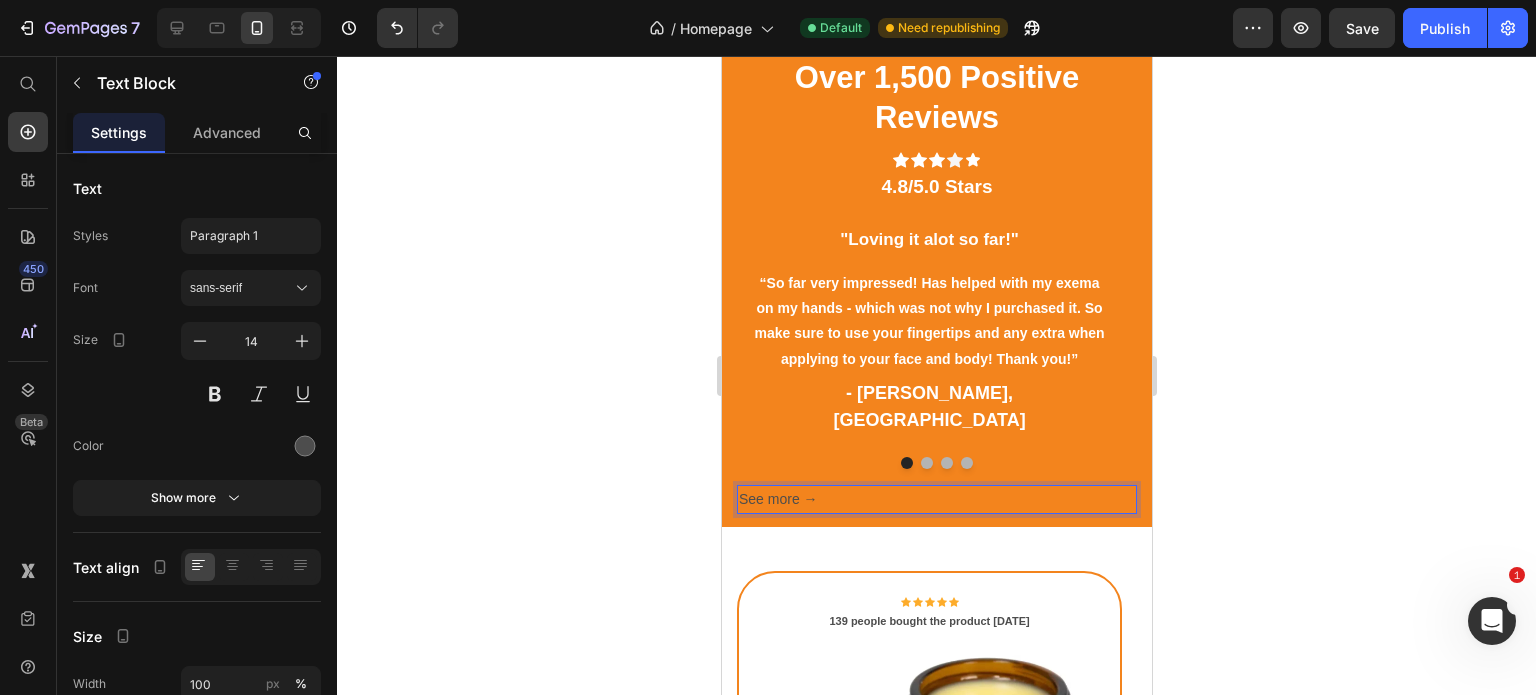 click on "See more →" at bounding box center (936, 499) 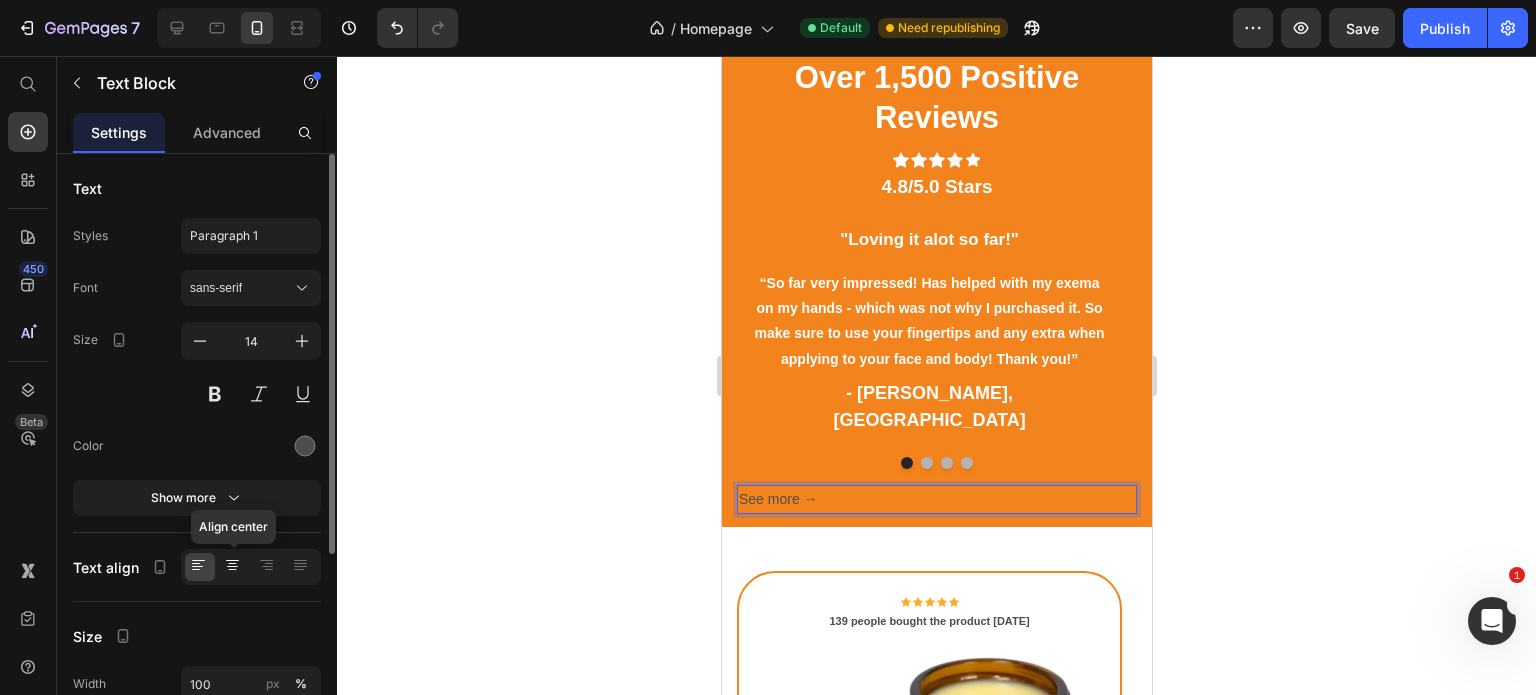 click 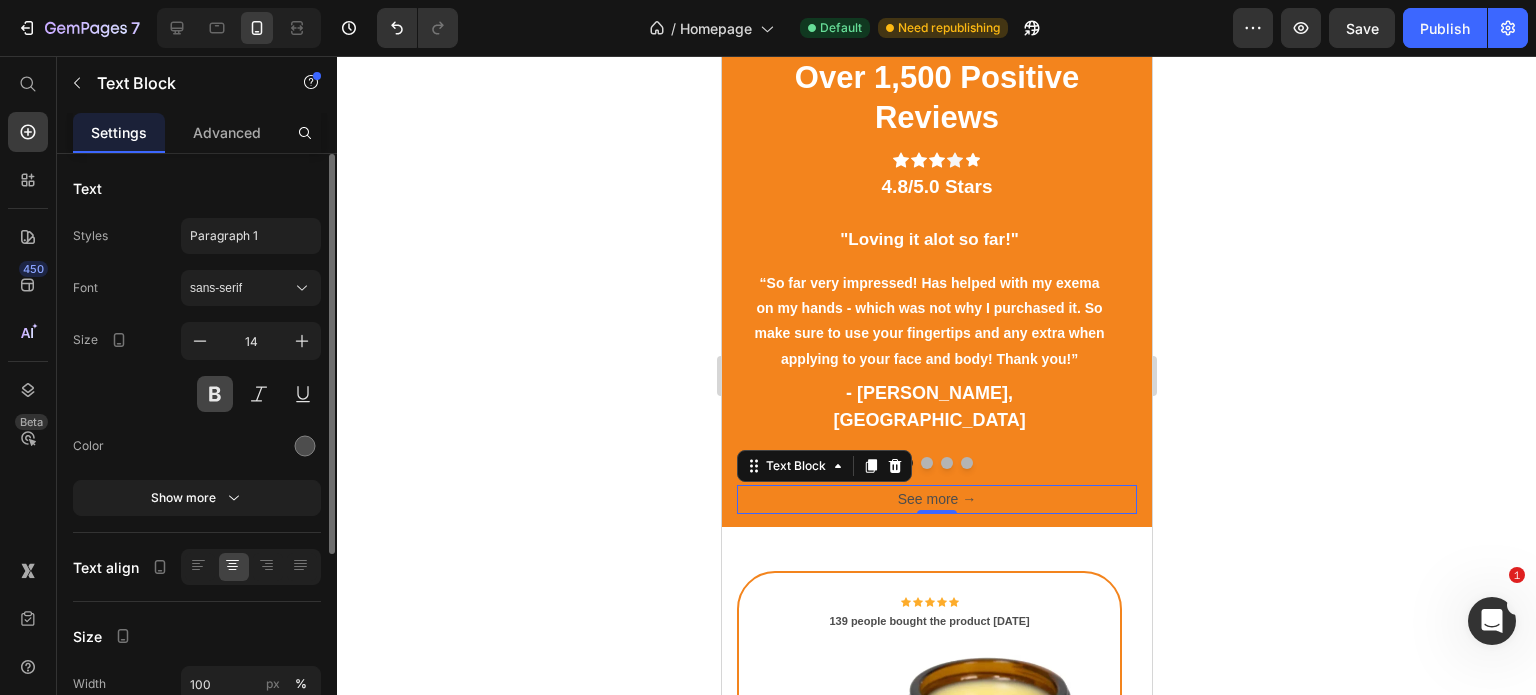 click at bounding box center [215, 394] 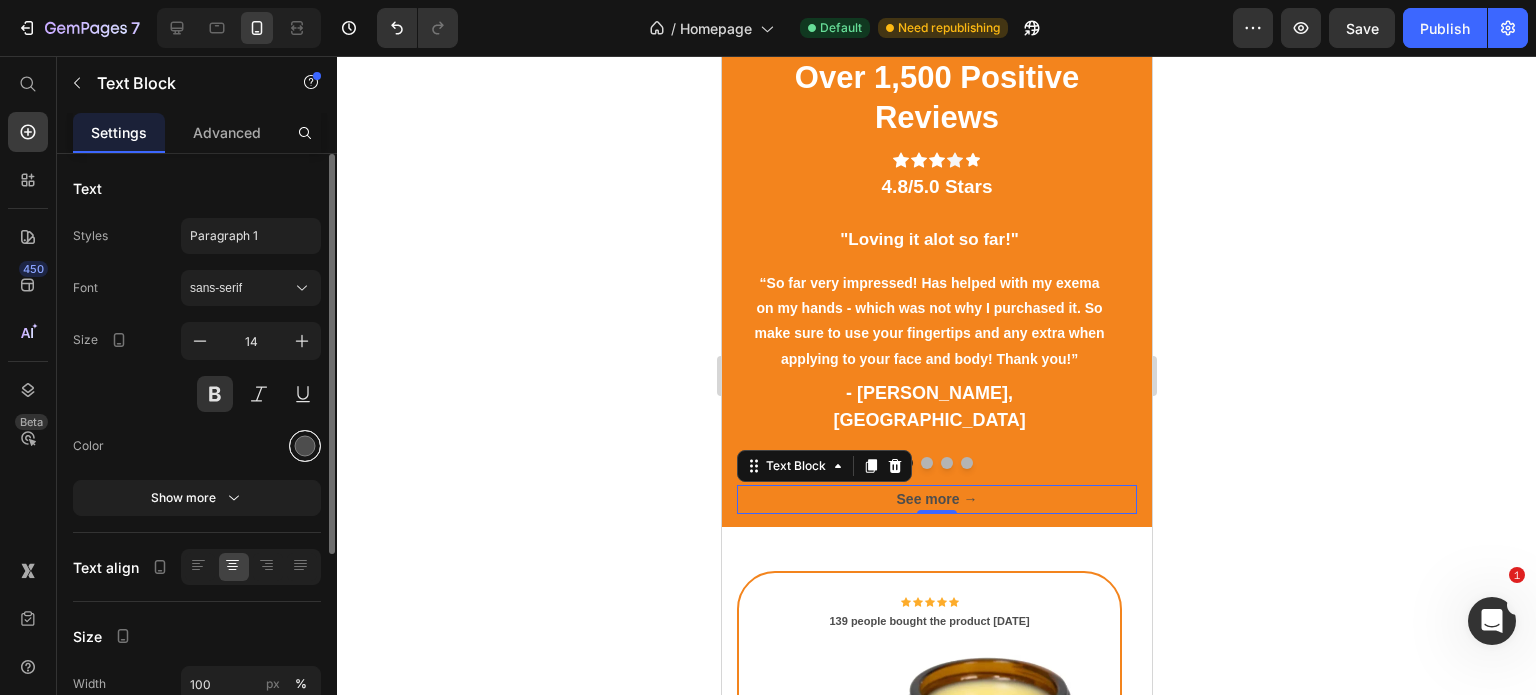 click at bounding box center [305, 446] 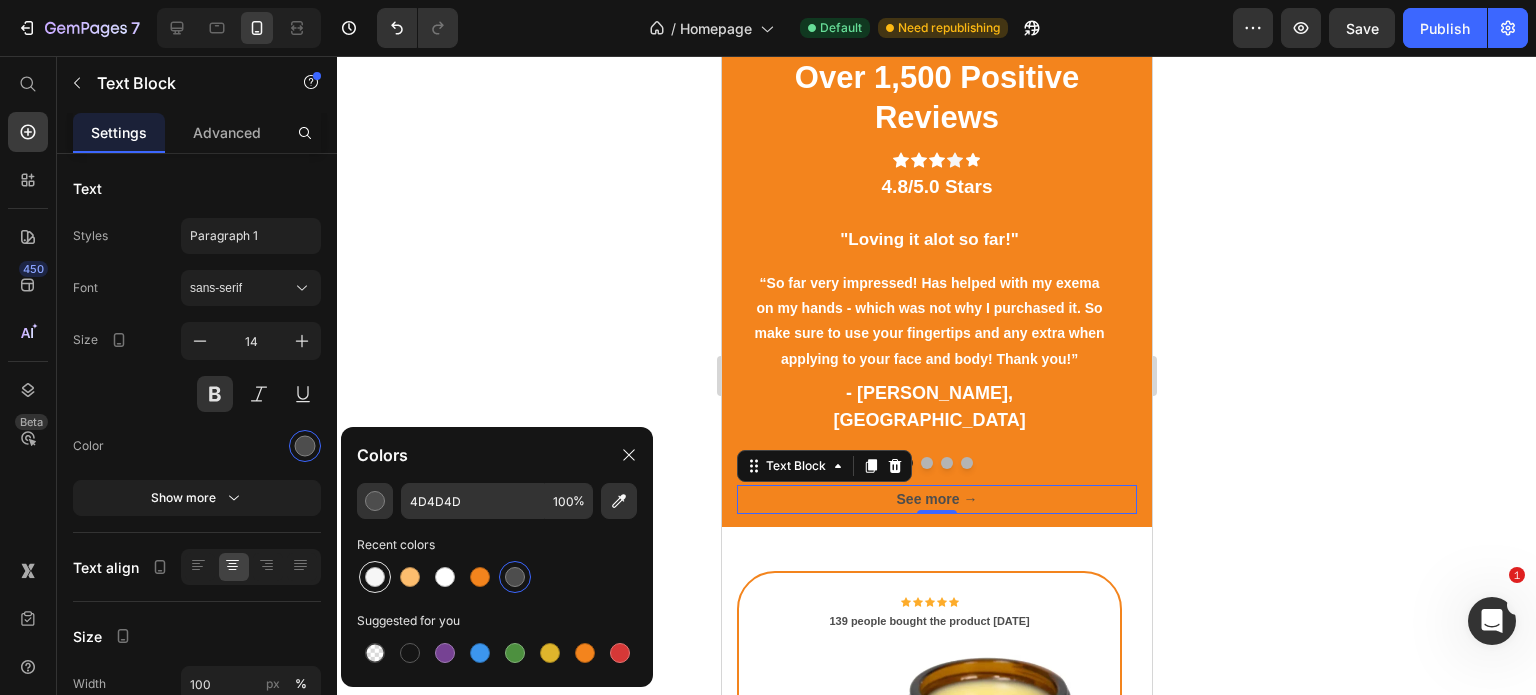 click at bounding box center [375, 577] 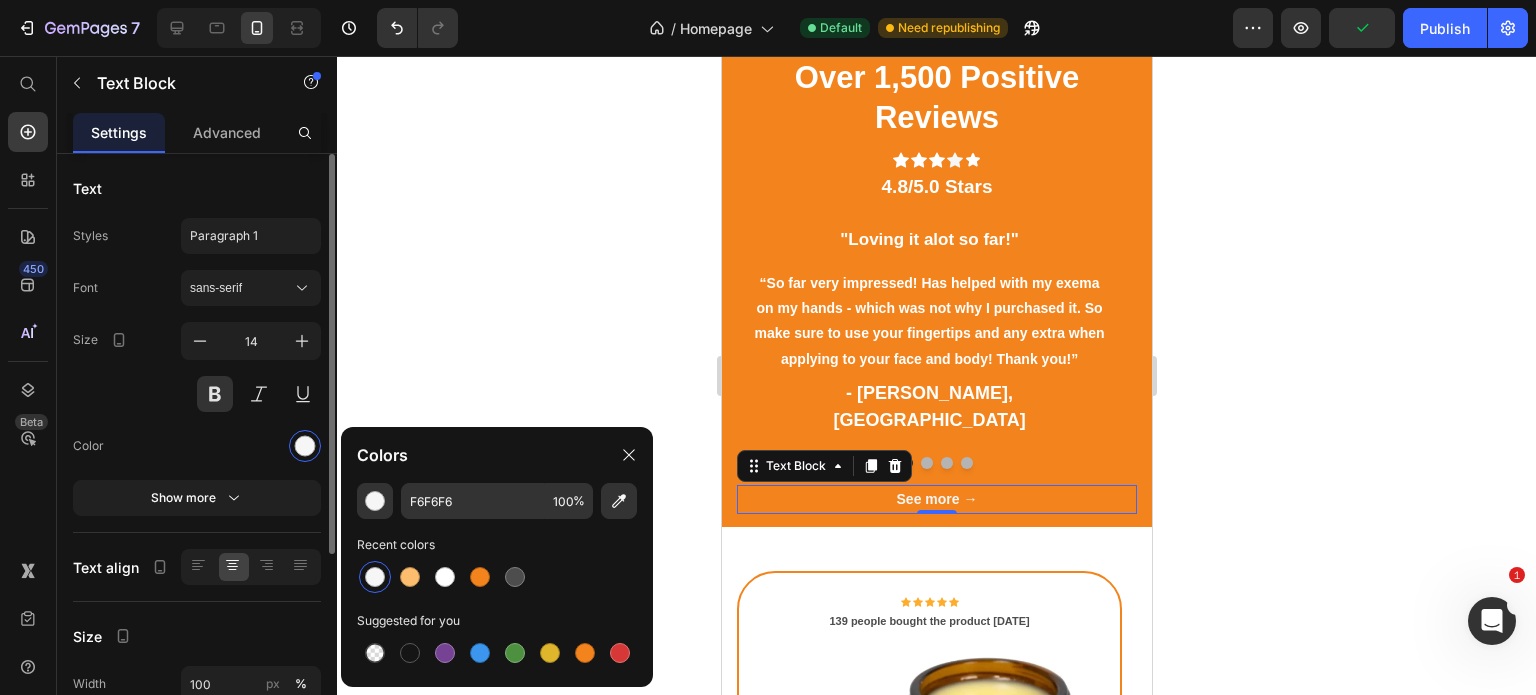 click on "Size" at bounding box center [197, 636] 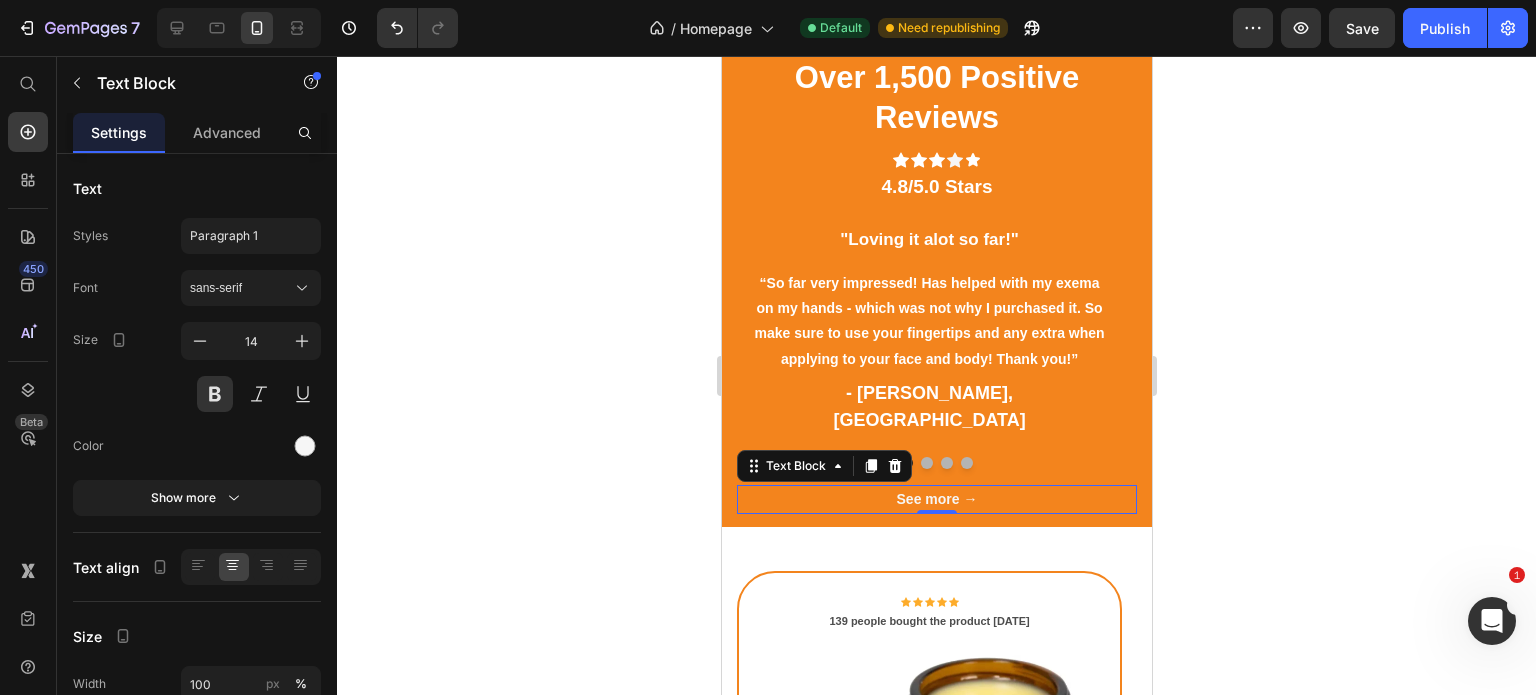 click 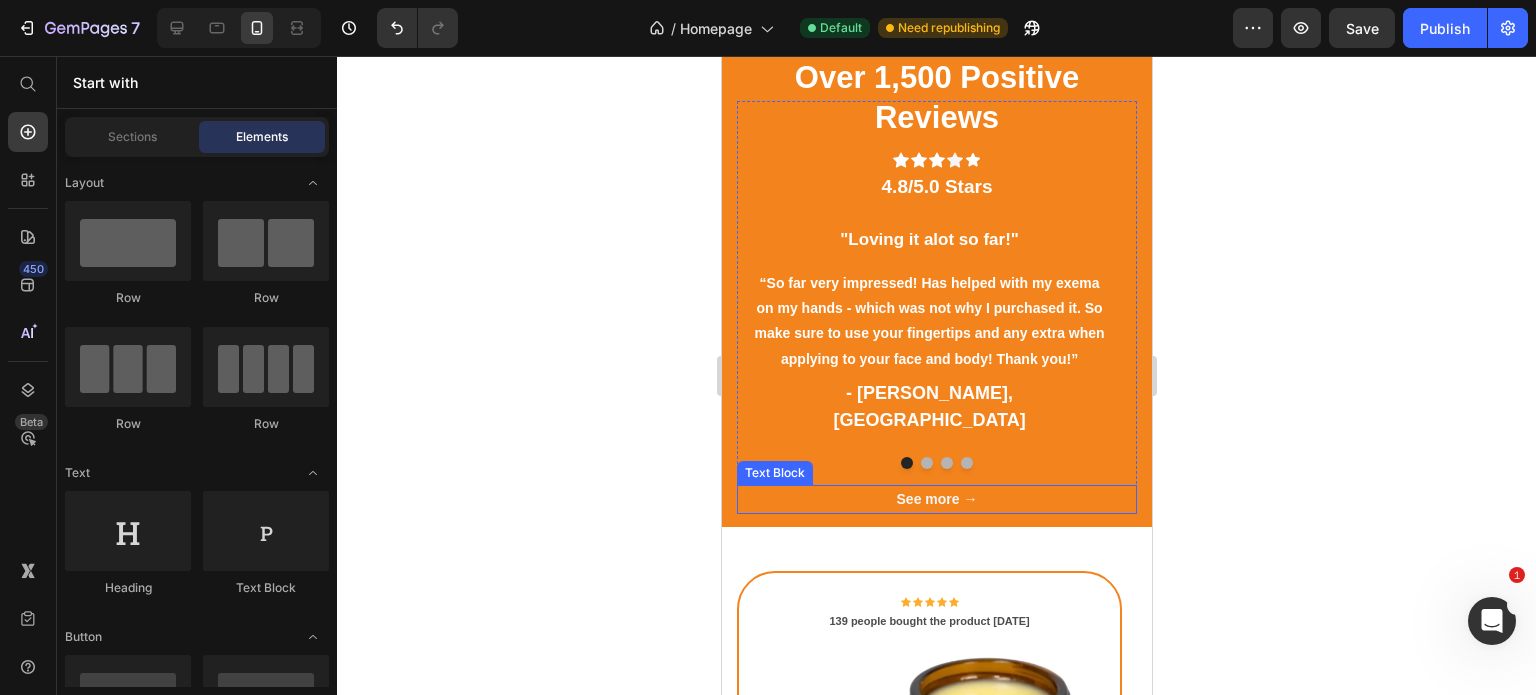 click on "See more →" at bounding box center [936, 499] 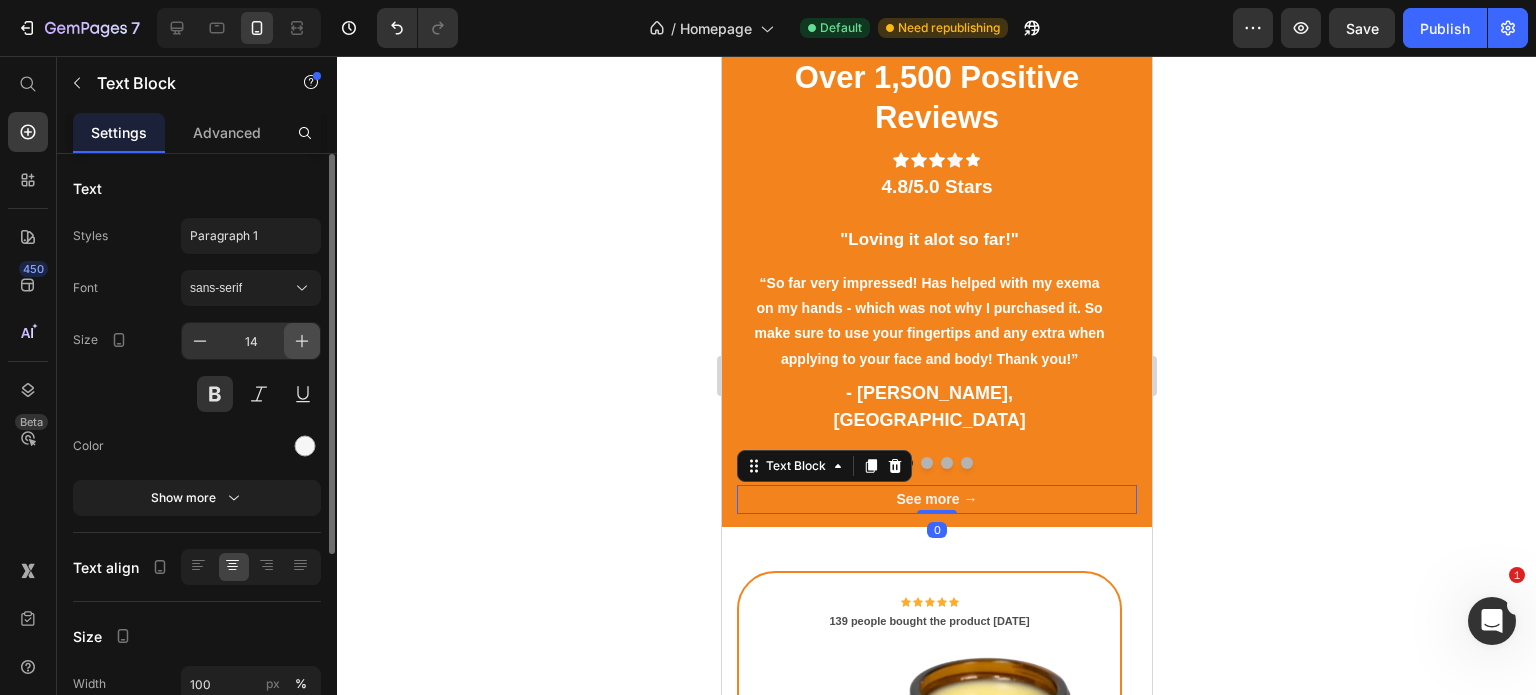 click 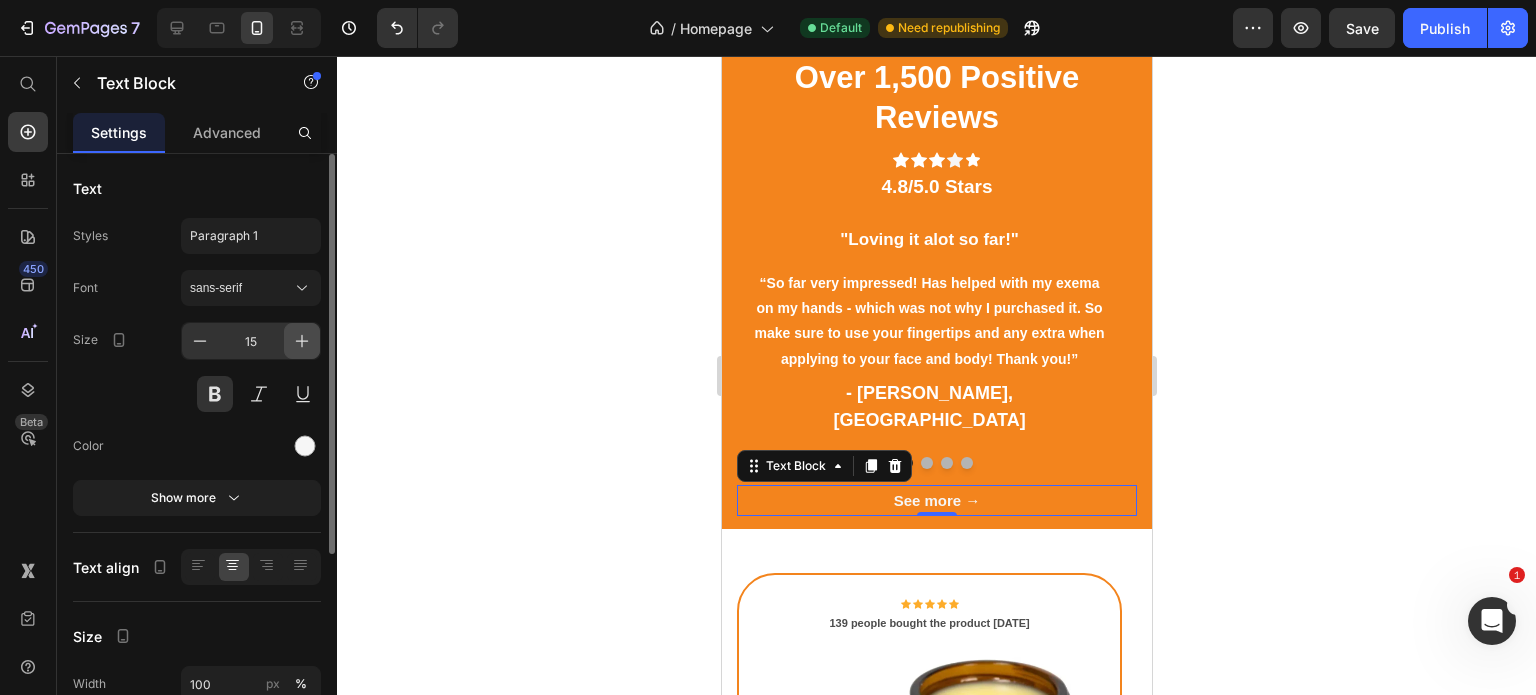 click 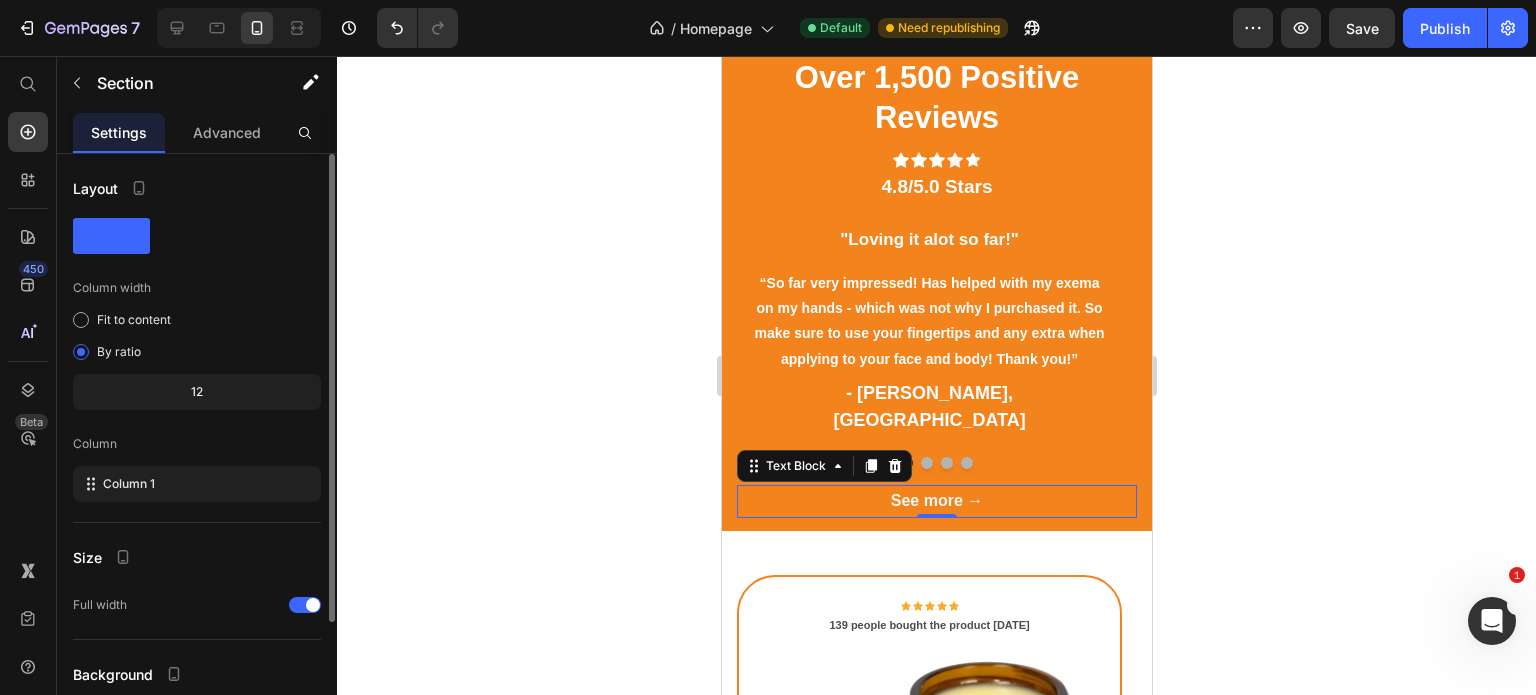 click on "Icon                Icon                Icon                Icon                Icon Icon List Hoz 139 people bought the product [DATE] Text block Row (P) Images & Gallery Row 00 15 03 31 CountDown Timer Buy two get one free! Text block $27.45 (P) Price $0.00 (P) Price Row
Icon 30 Days Money Back Text block Icon List
Icon Free shipping Text block Icon List
Icon Summer Sale Text block Icon List Row Shop Now (P) Cart Button Image Image Image Image Image Icon List Hoz Row Product Carousel Row Section 4" at bounding box center [936, 906] 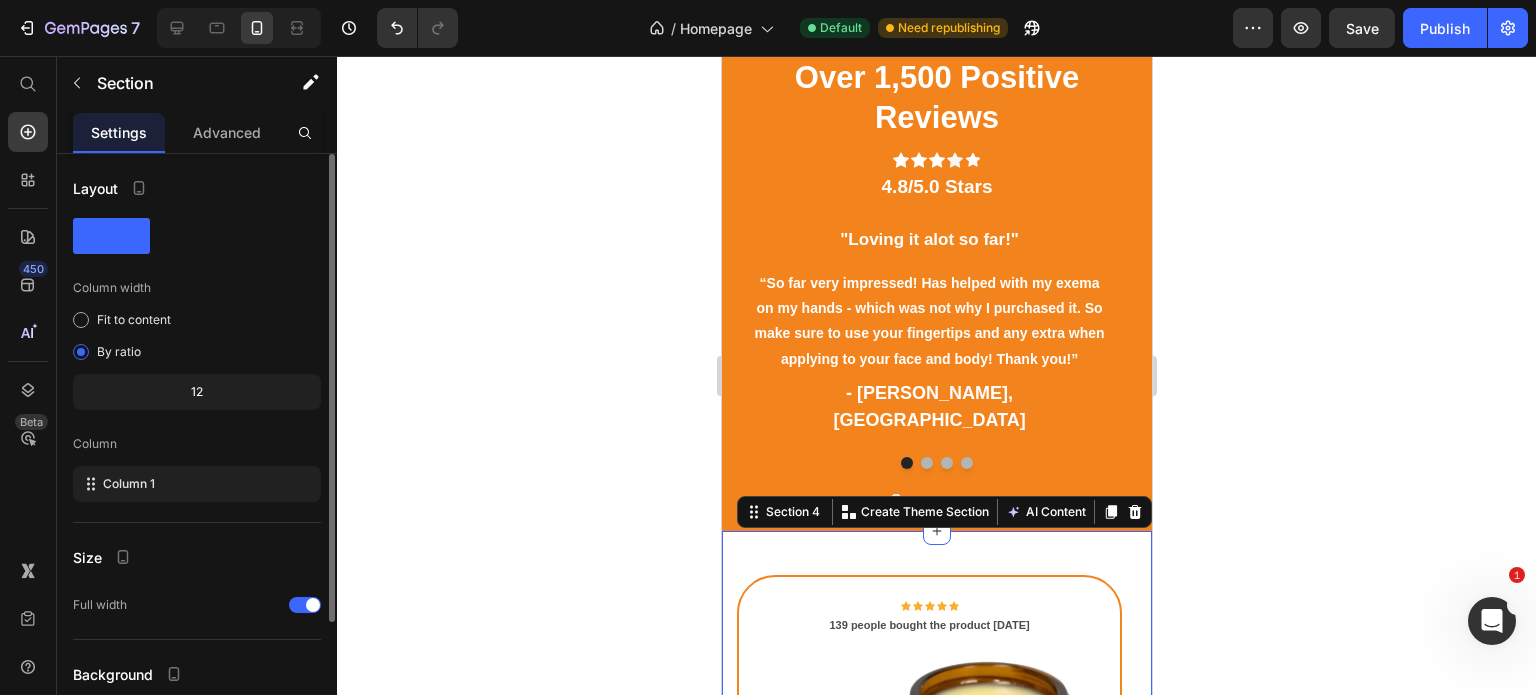 click 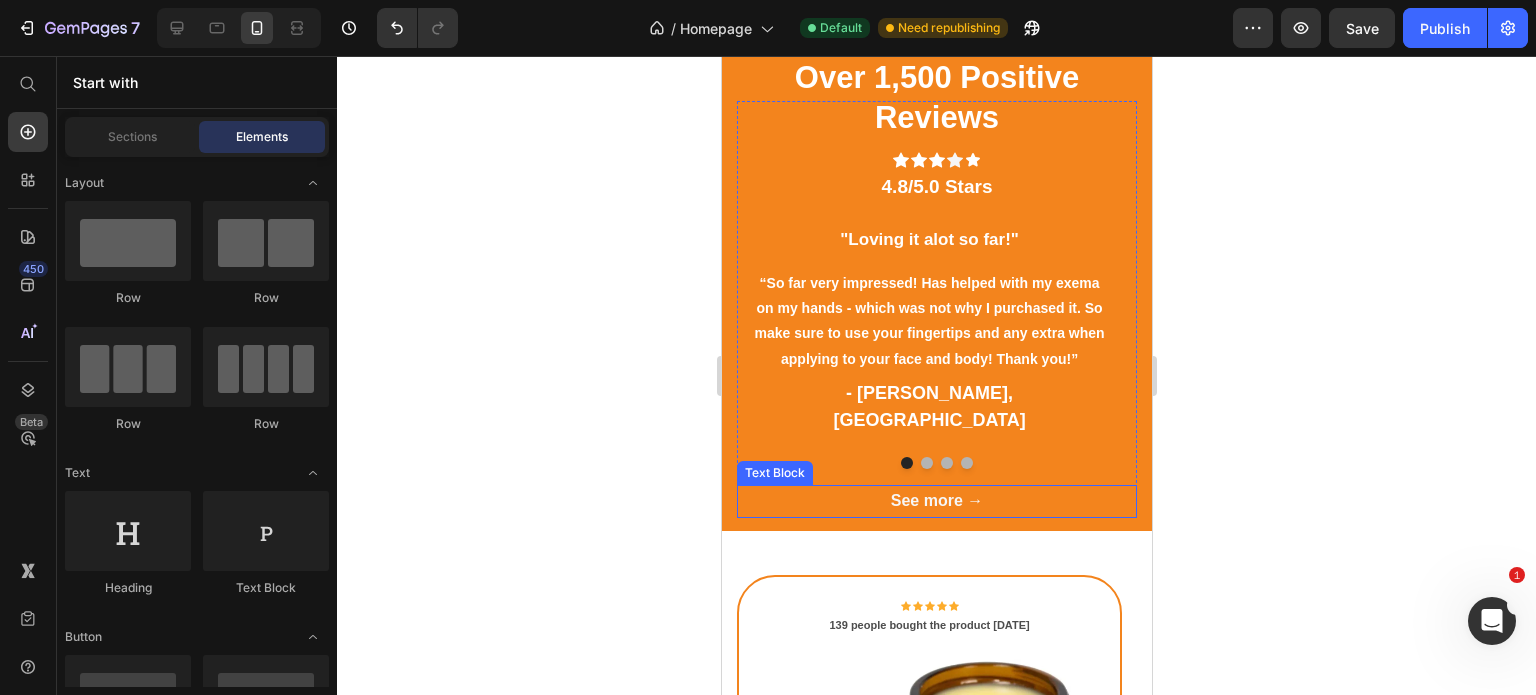 click on "See more →" at bounding box center (936, 501) 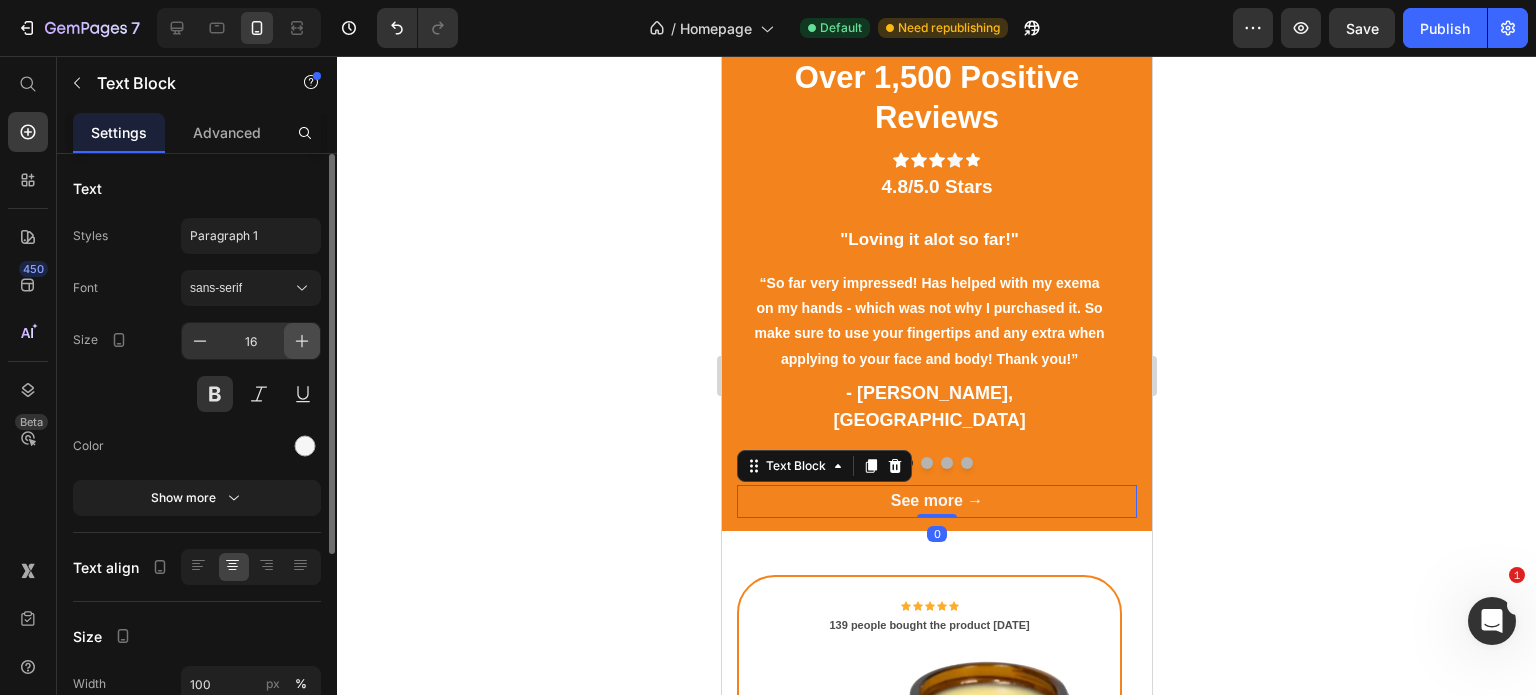 click 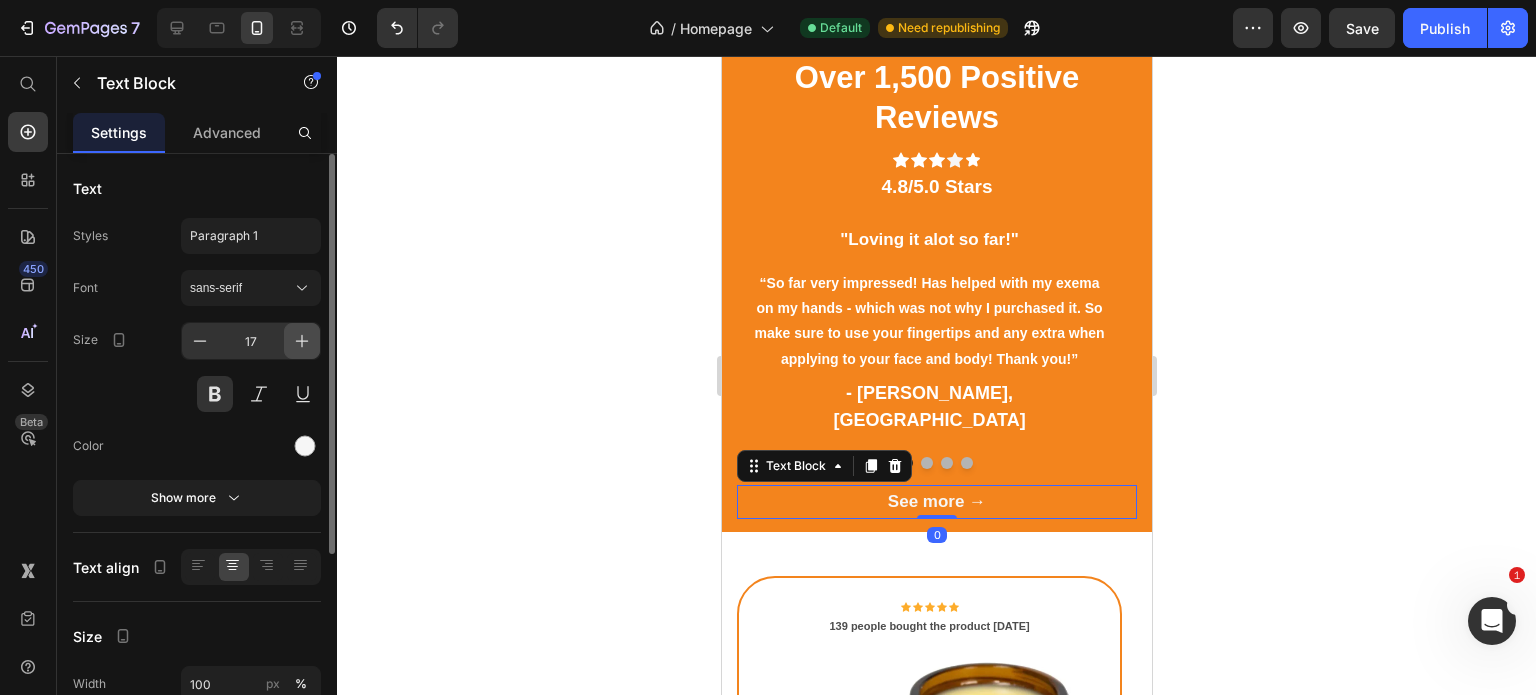 click 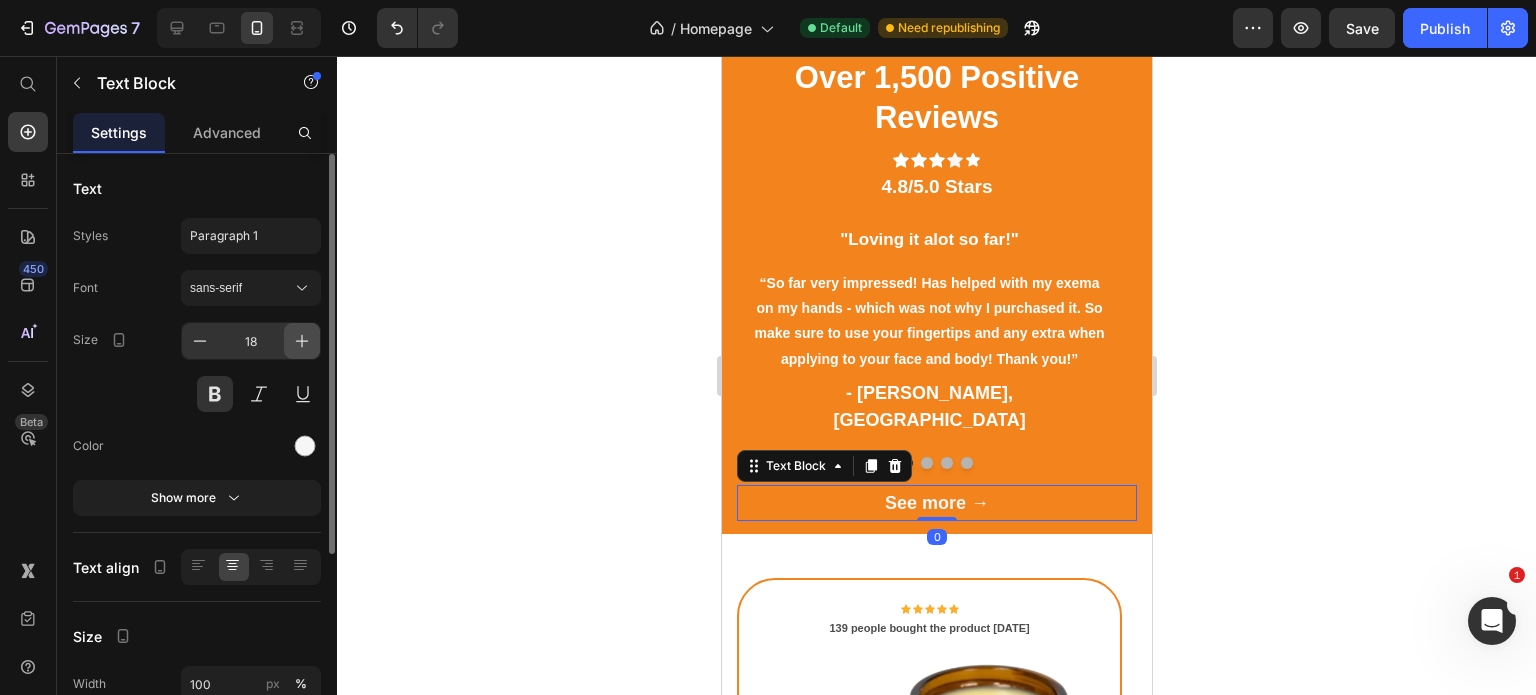 click 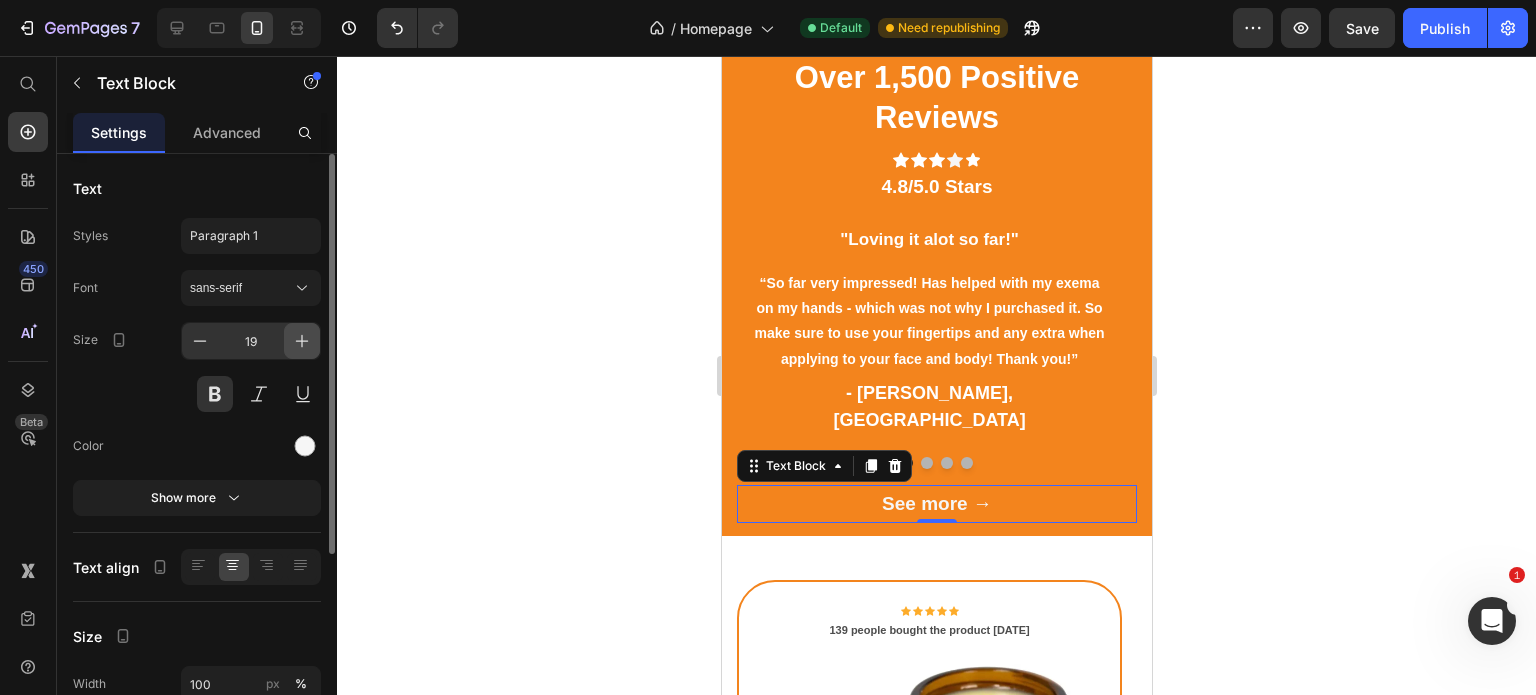 click 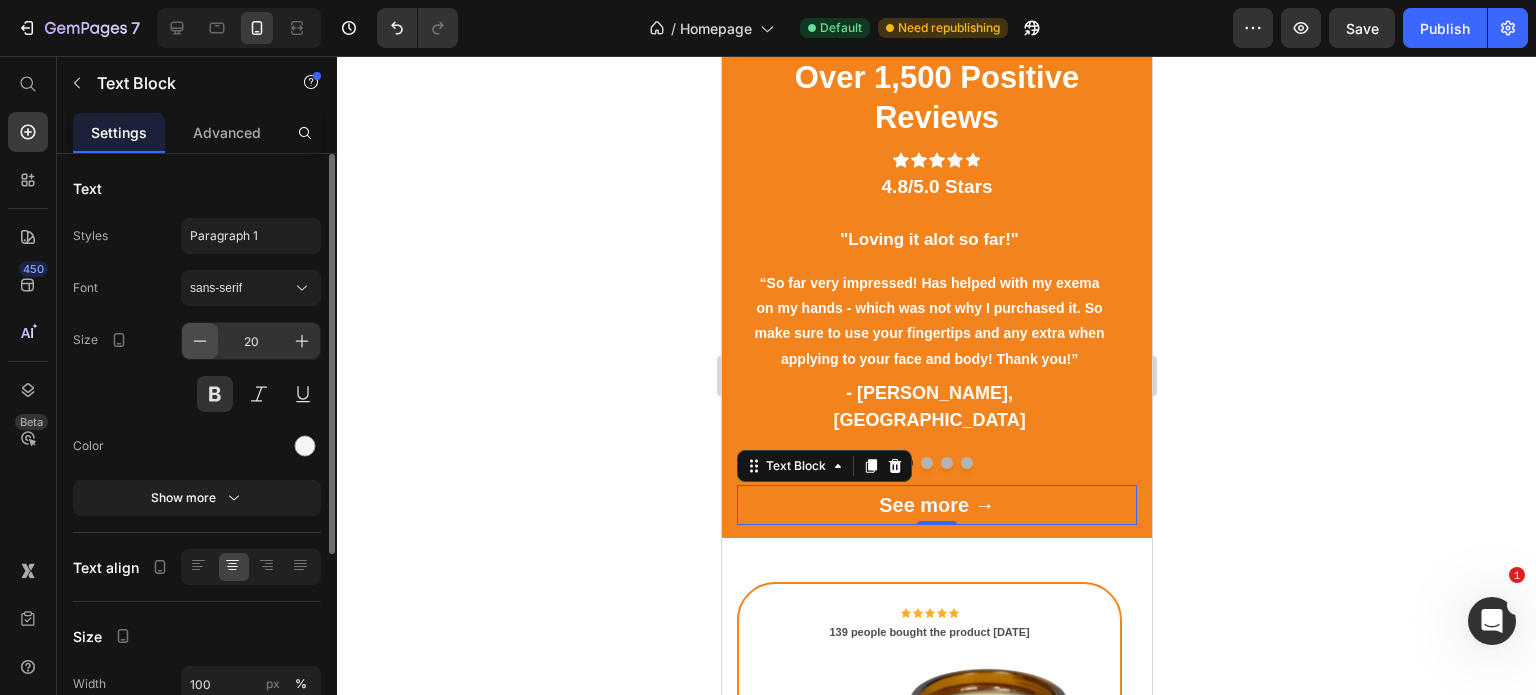 click 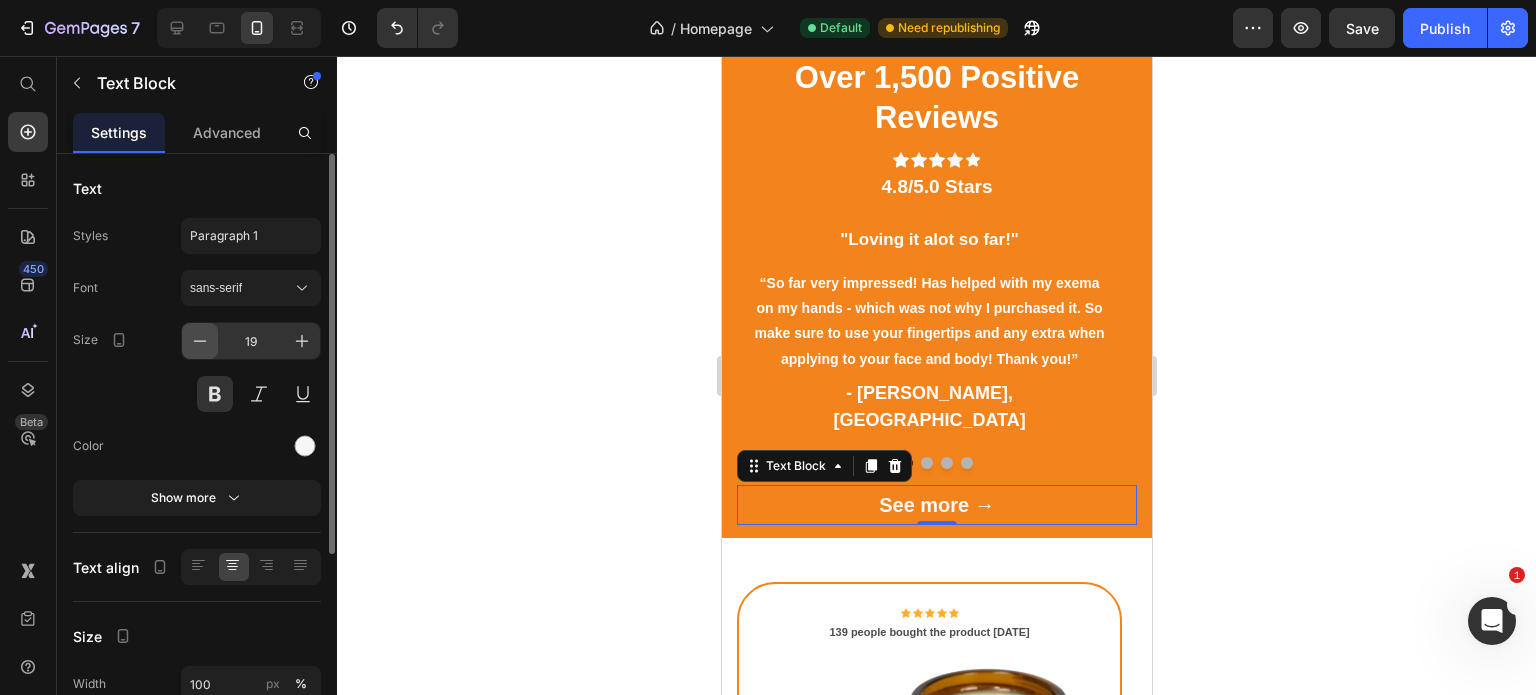 click 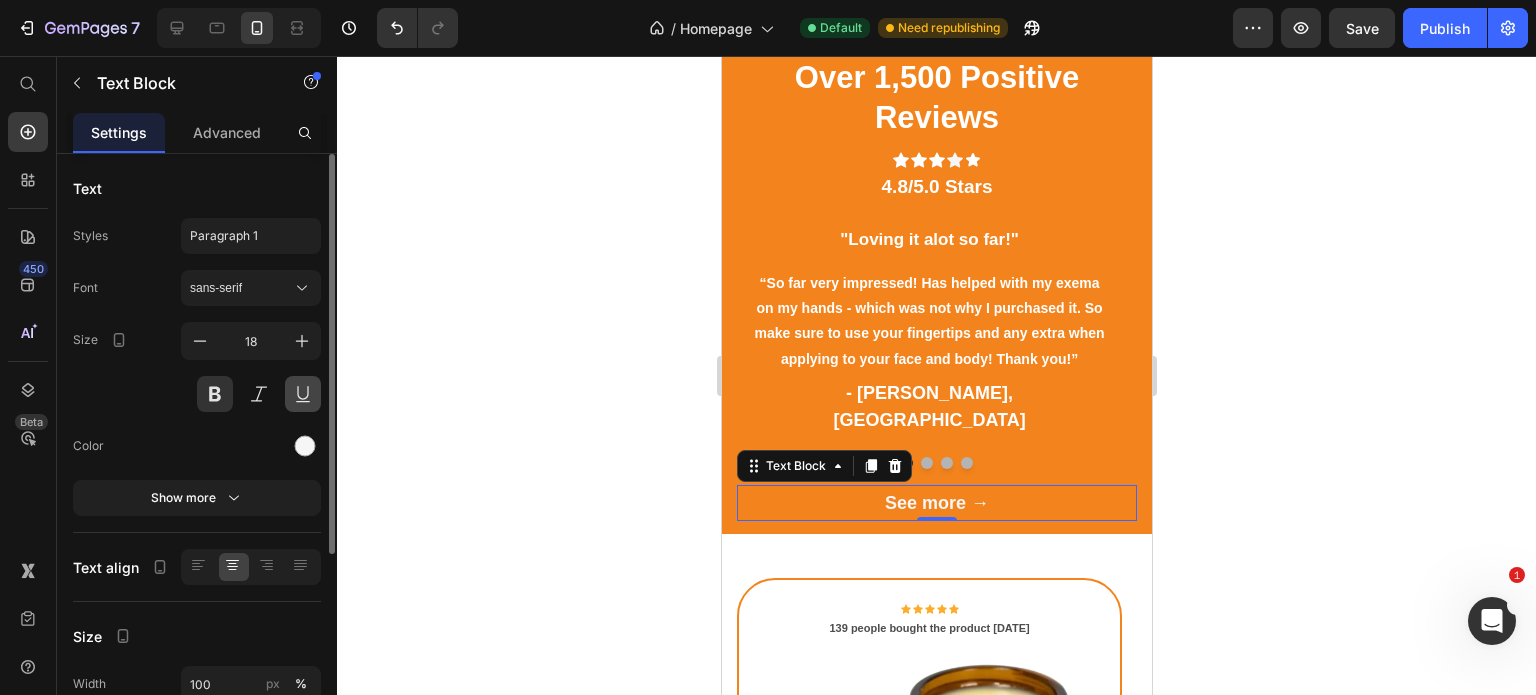 click at bounding box center (303, 394) 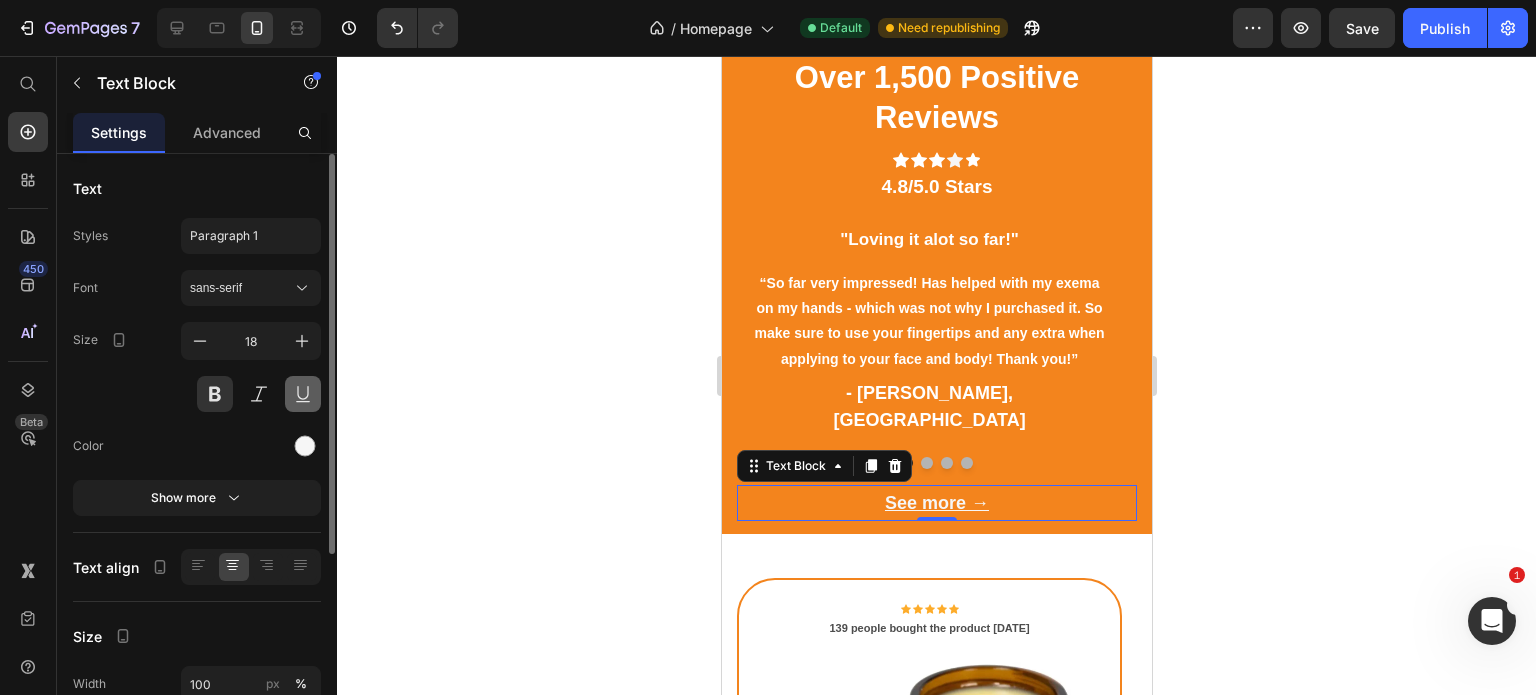 click at bounding box center (303, 394) 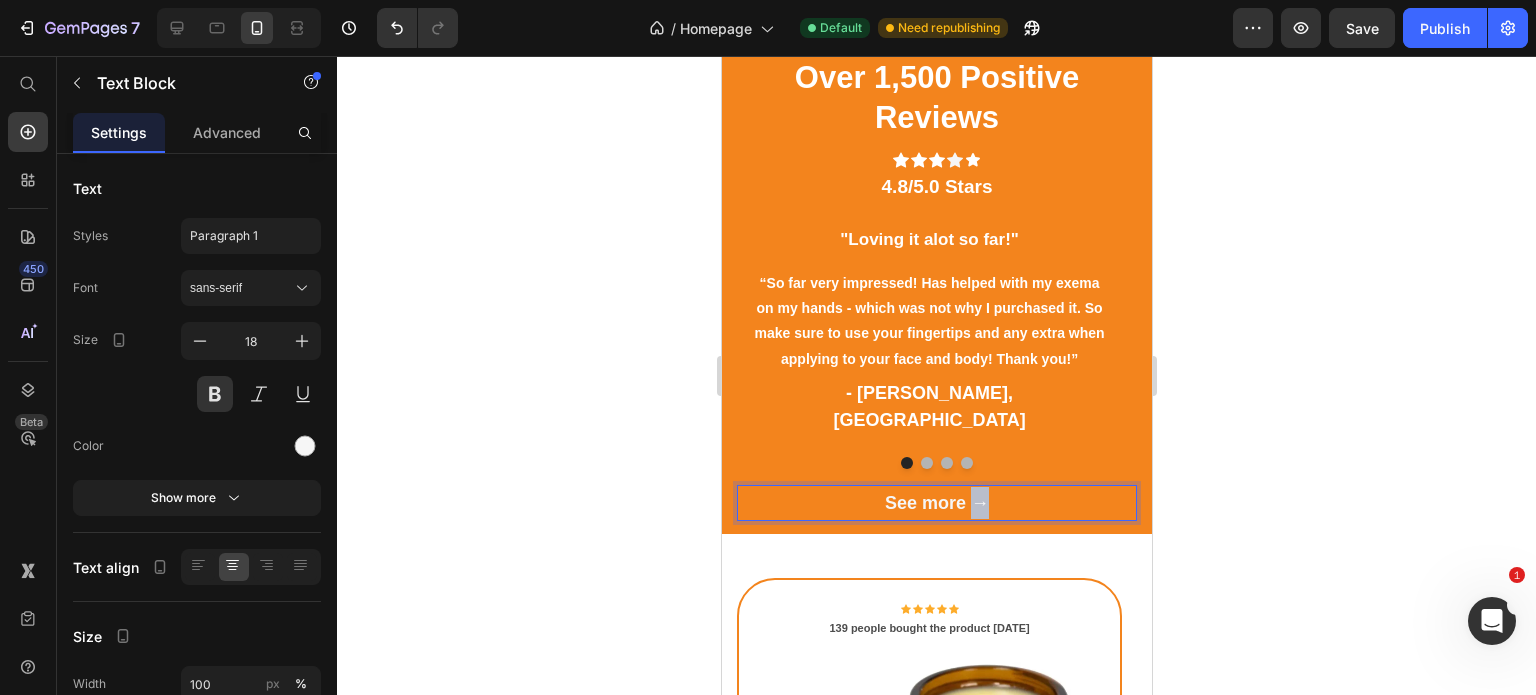 drag, startPoint x: 982, startPoint y: 475, endPoint x: 968, endPoint y: 476, distance: 14.035668 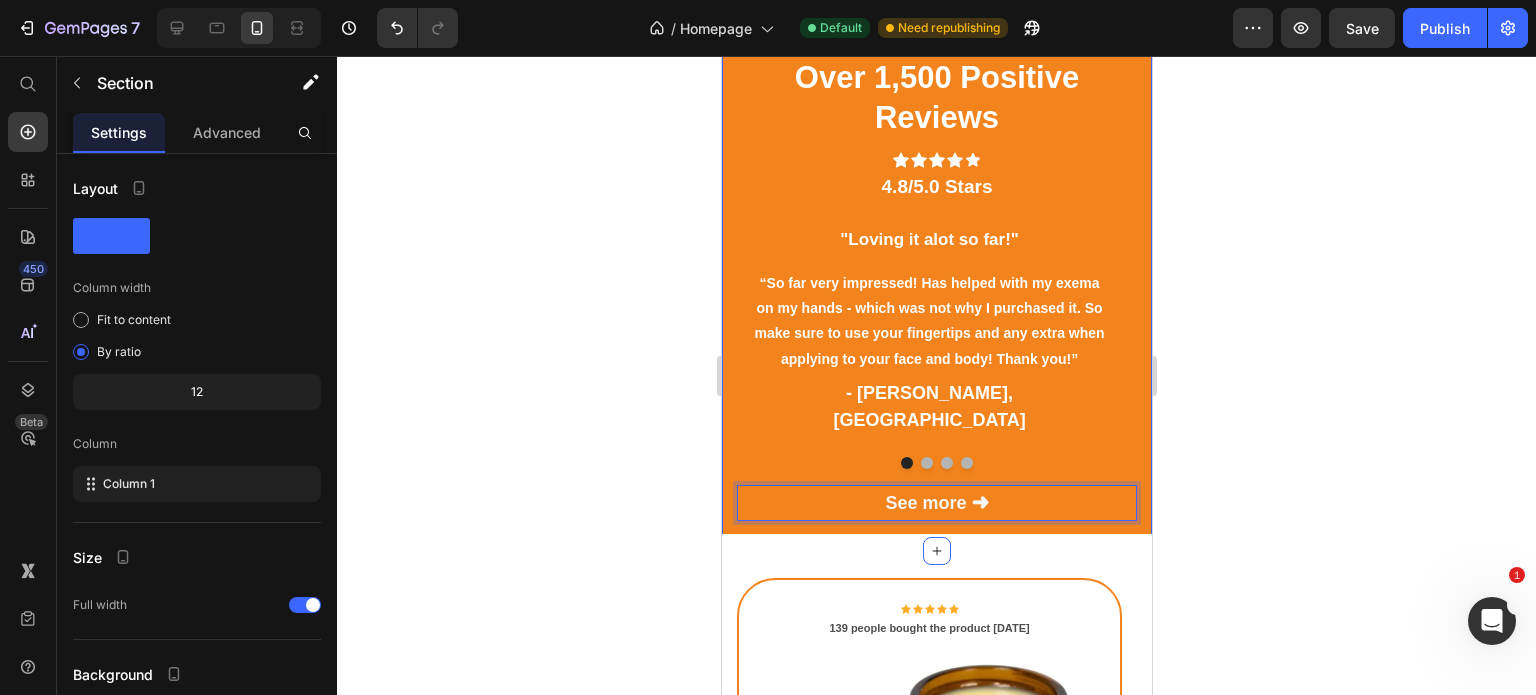 click on "Icon                Icon                Icon                Icon                Icon Icon List Hoz 139 people bought the product [DATE] Text block Row (P) Images & Gallery Row 00 15 03 00 CountDown Timer Buy two get one free! Text block $27.45 (P) Price $0.00 (P) Price Row
Icon 30 Days Money Back Text block Icon List
Icon Free shipping Text block Icon List
Icon Summer Sale Text block Icon List Row Shop Now (P) Cart Button Image Image Image Image Image Icon List Hoz Row Product Carousel Row Section 4" at bounding box center (936, 909) 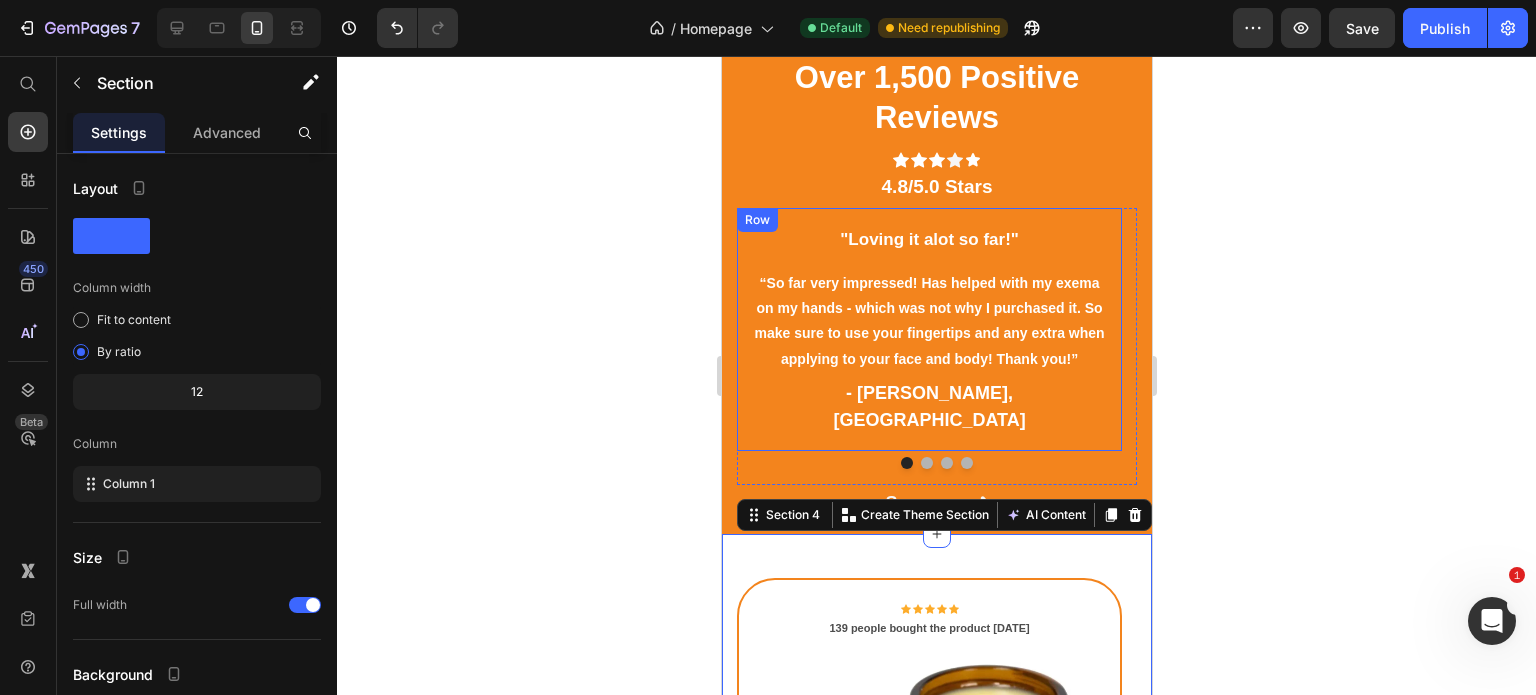 click on ""Loving it alot so far!" Text block “So far very impressed! Has helped with my exema on my hands - which was not why I purchased it. So make sure to use your fingertips and any extra when applying to your face and body! Thank you!” Text block - [PERSON_NAME], US Text block Row" at bounding box center (928, 329) 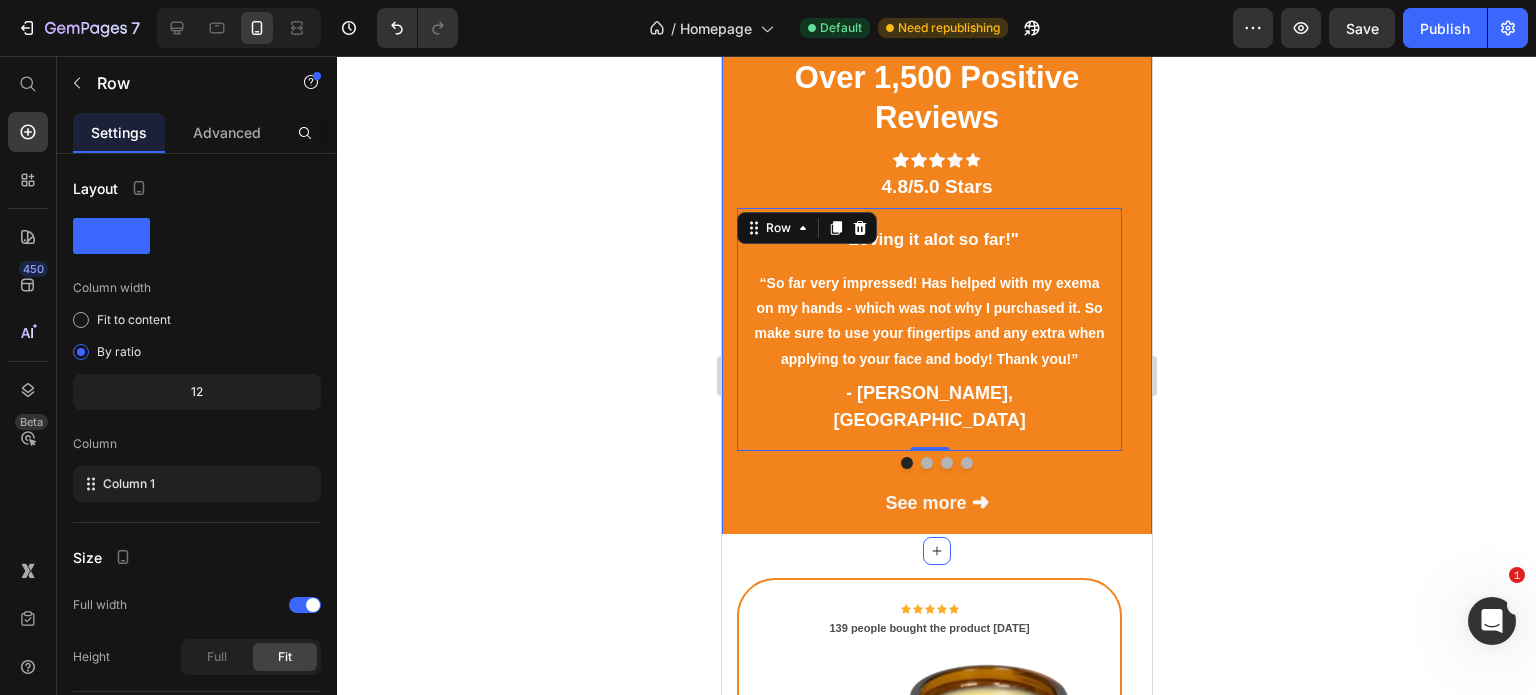 click on "Over 1,500 Positive Reviews Heading
Icon
Icon
Icon
Icon
Icon Row 4.8/5.0 Stars Text block "Loving it alot so far!" Text block “So far very impressed! Has helped with my exema on my hands - which was not why I purchased it. So make sure to use your fingertips and any extra when applying to your face and body! Thank you!” Text block - [PERSON_NAME], US Text block Row   0 "Awesome product!!" Text block “Being in our late 40s and been a outdoor person for many yrs. Especially for how my job treats my skin, This product has helped my skin to look better and even help with a glow look" Text block - Micah S, US Text block Row "Really falling in love with this balm" Text block “After using this morning and night for a few days, I can already feel and see a difference! My skin feels so soft, smooth, and nourished! Highly recommend!!” Text block - [PERSON_NAME], AUS Text block Row "Such a great product" Text block Text block - [PERSON_NAME], [GEOGRAPHIC_DATA]" at bounding box center (936, 285) 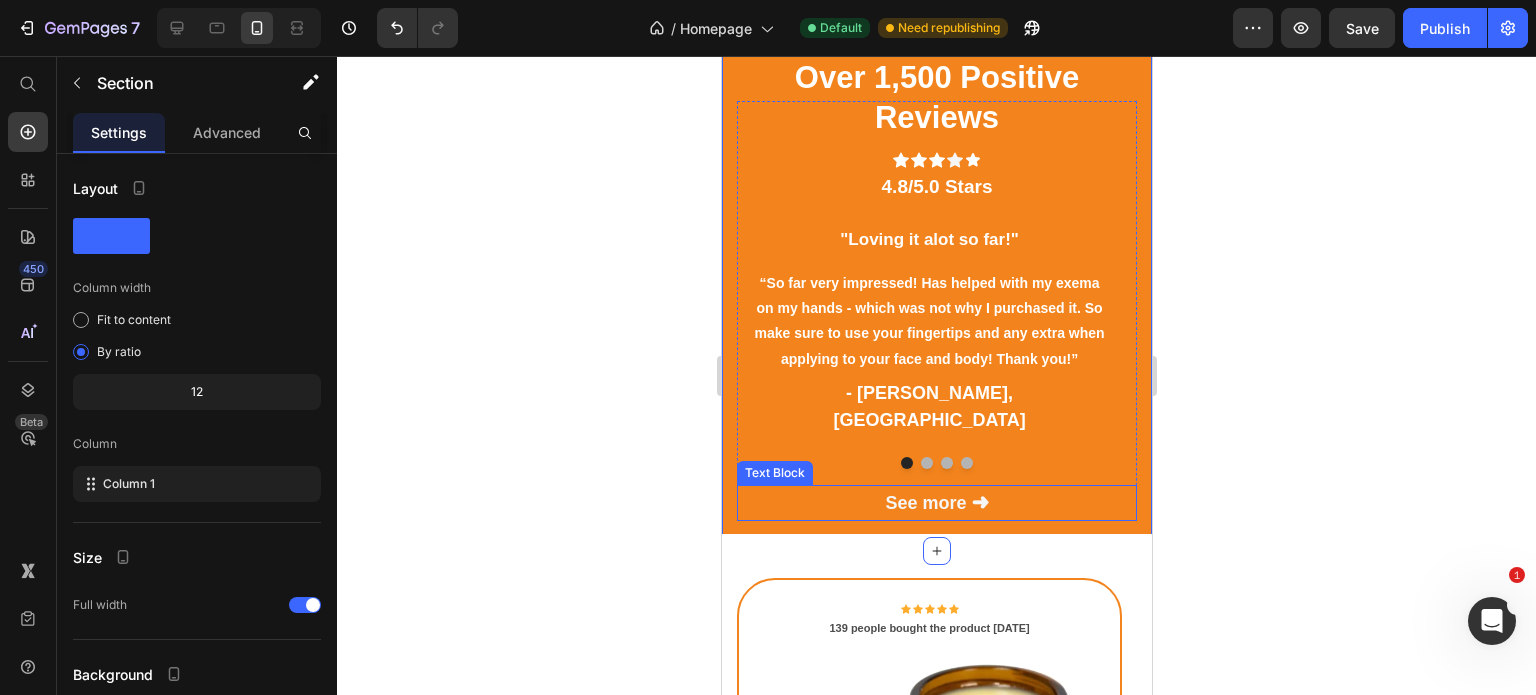 click on "See more ➜" at bounding box center [936, 503] 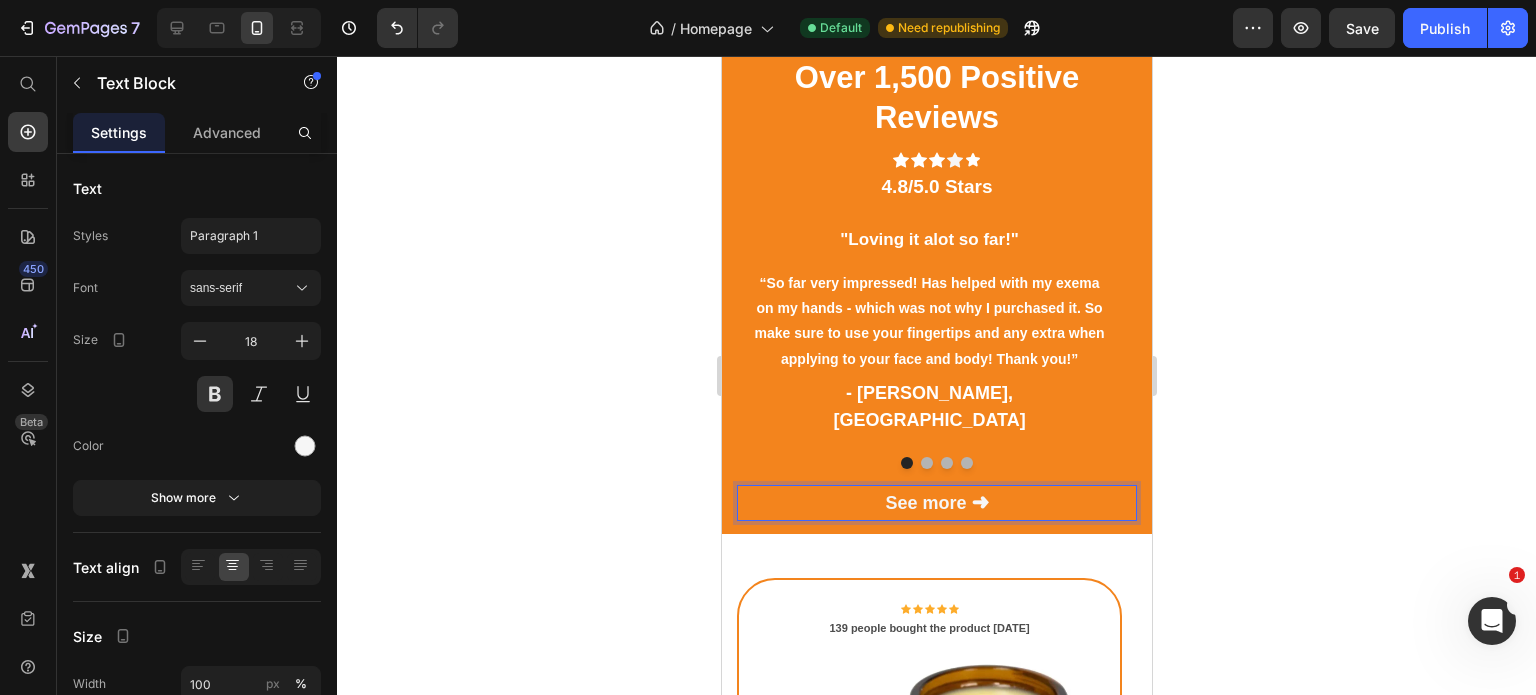 click on "See more ➜" at bounding box center [936, 503] 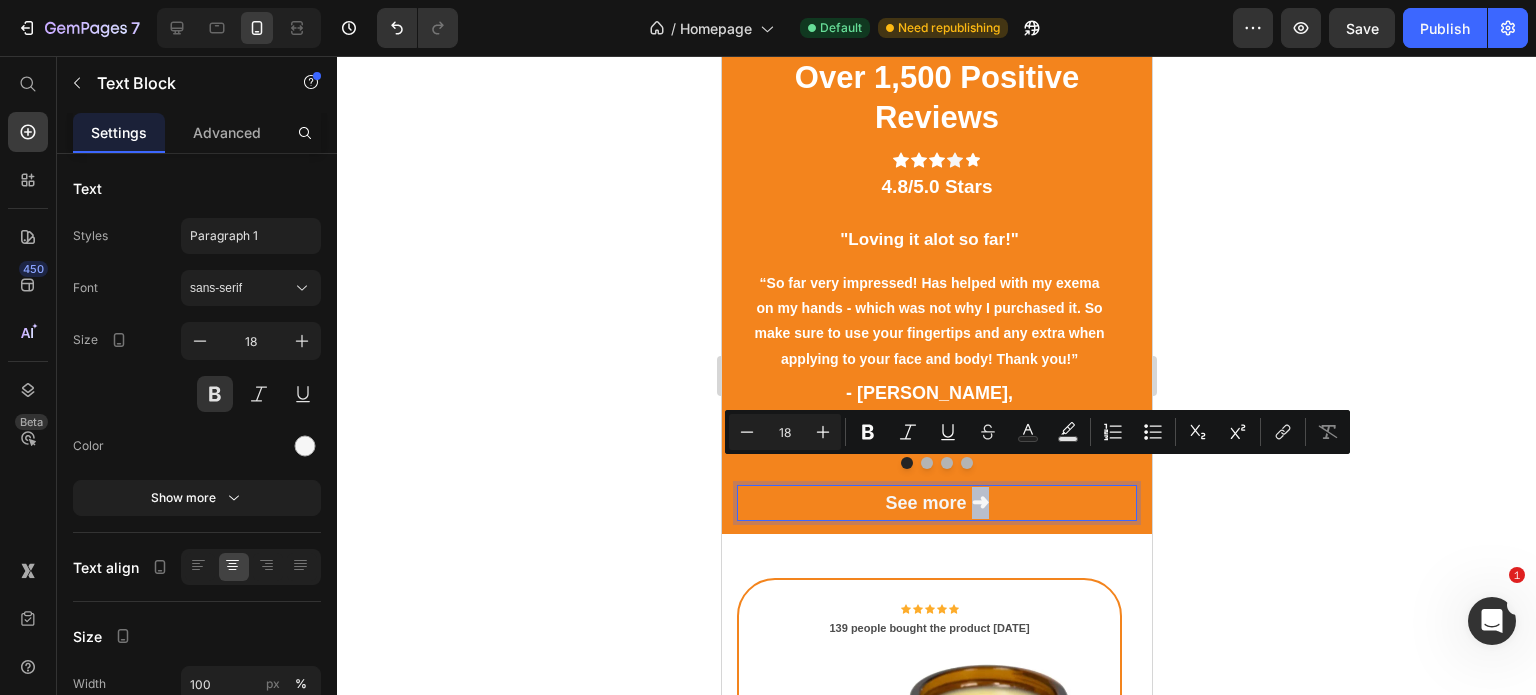 drag, startPoint x: 984, startPoint y: 476, endPoint x: 969, endPoint y: 474, distance: 15.132746 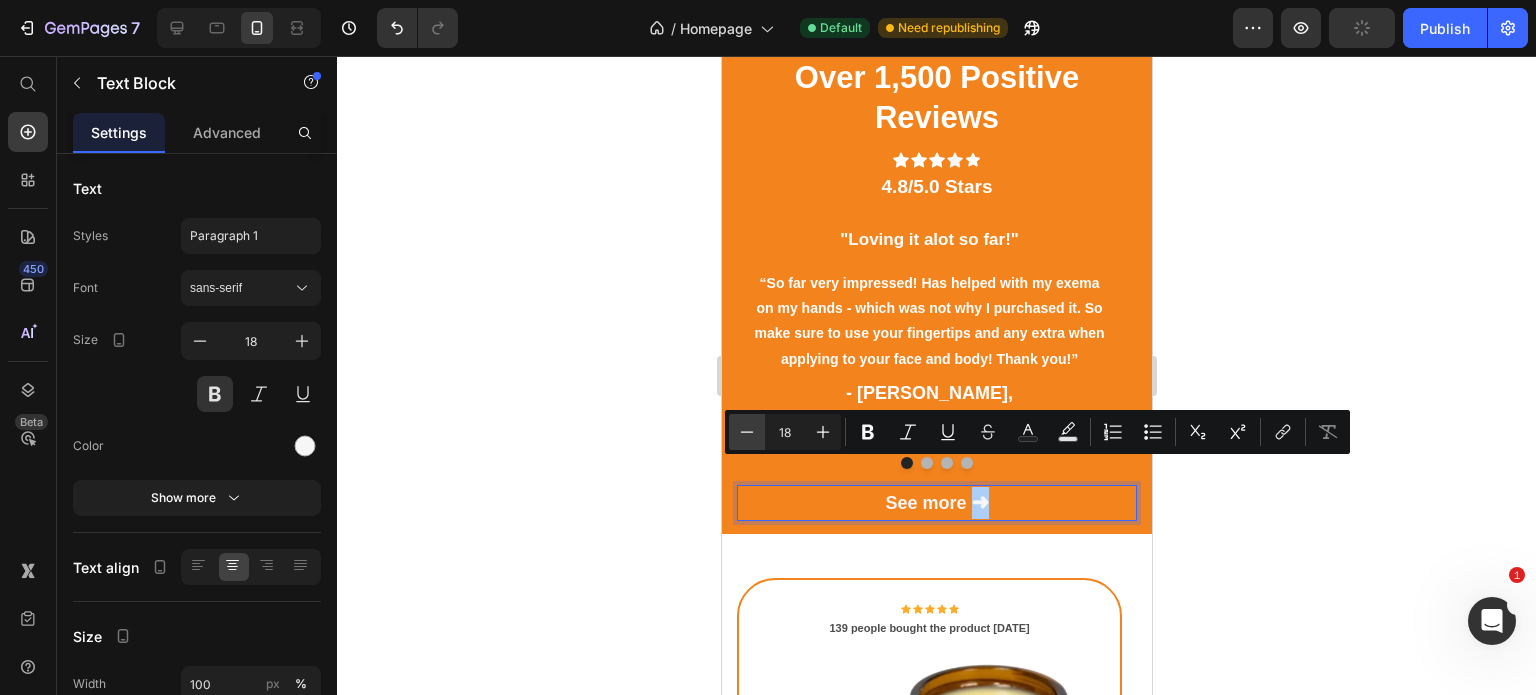 click 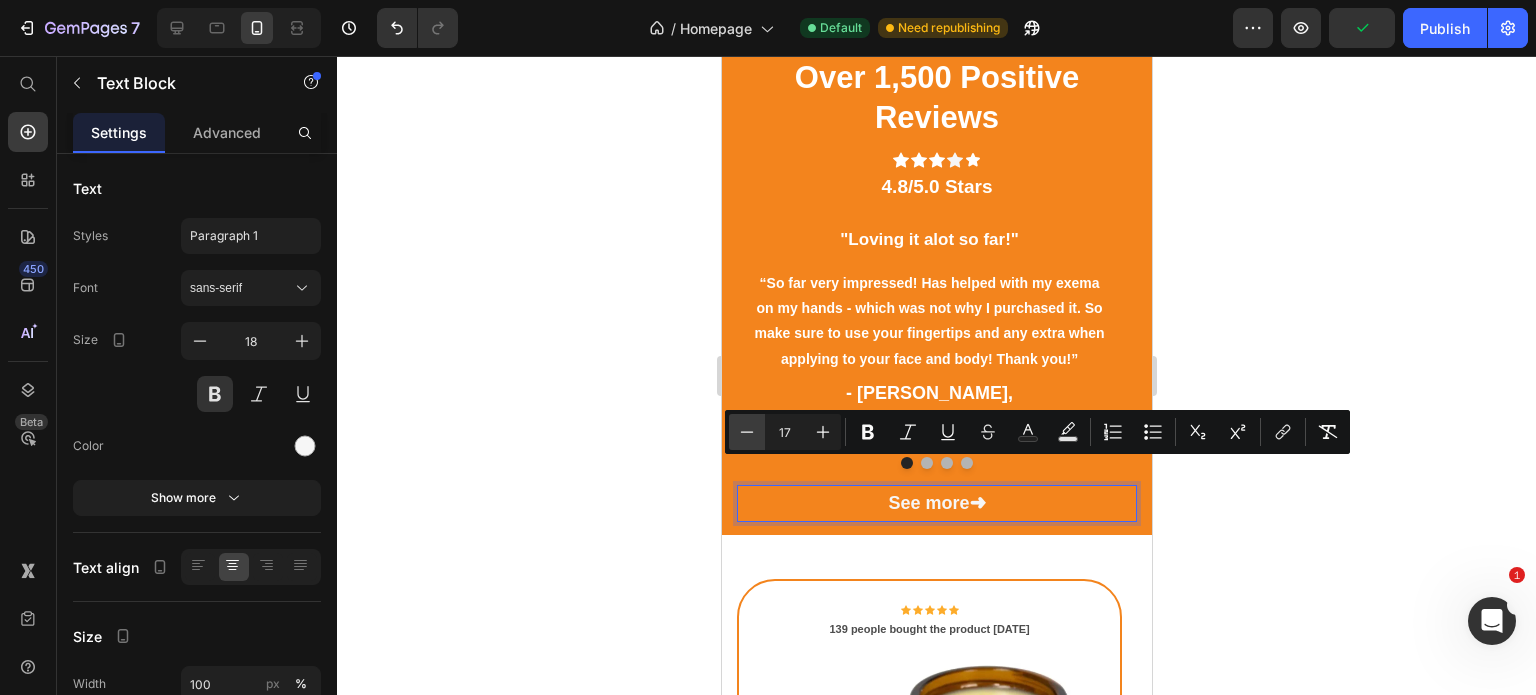 click 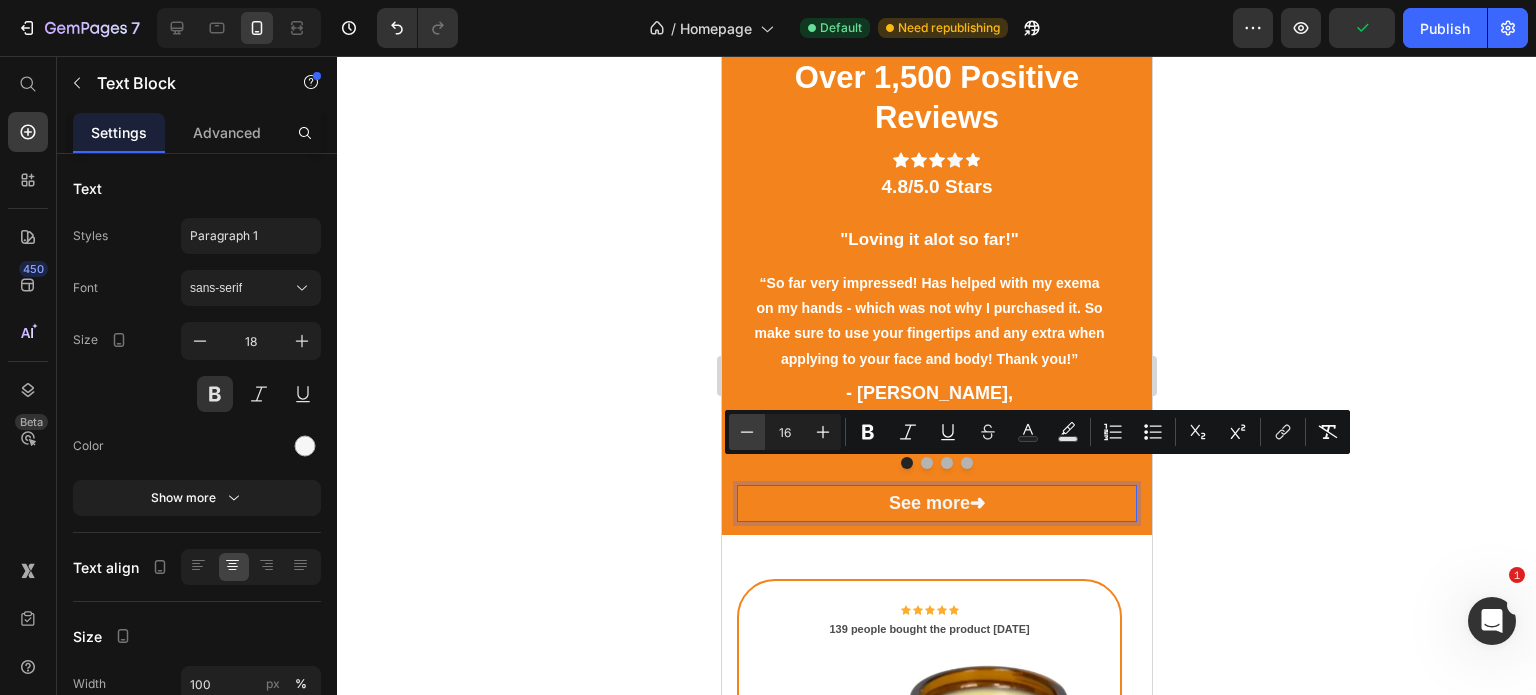 click 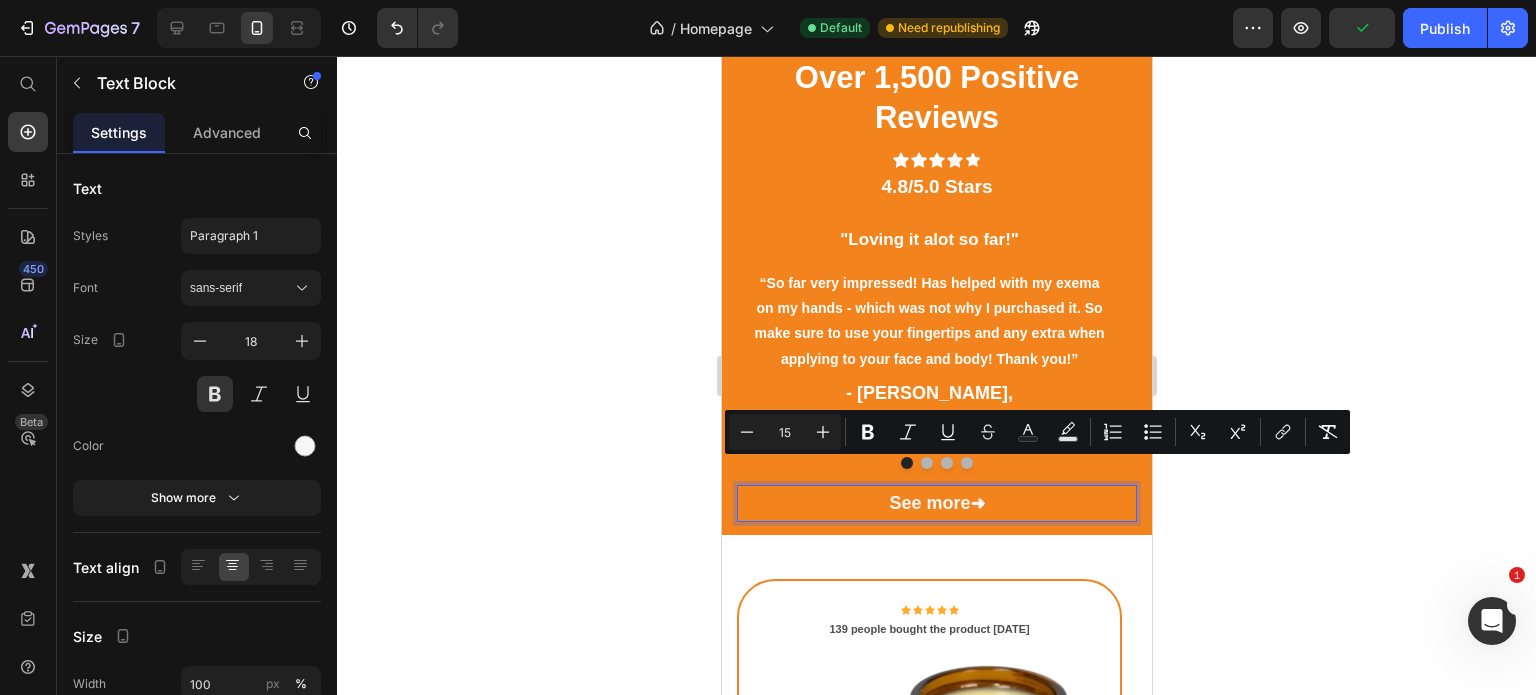 click 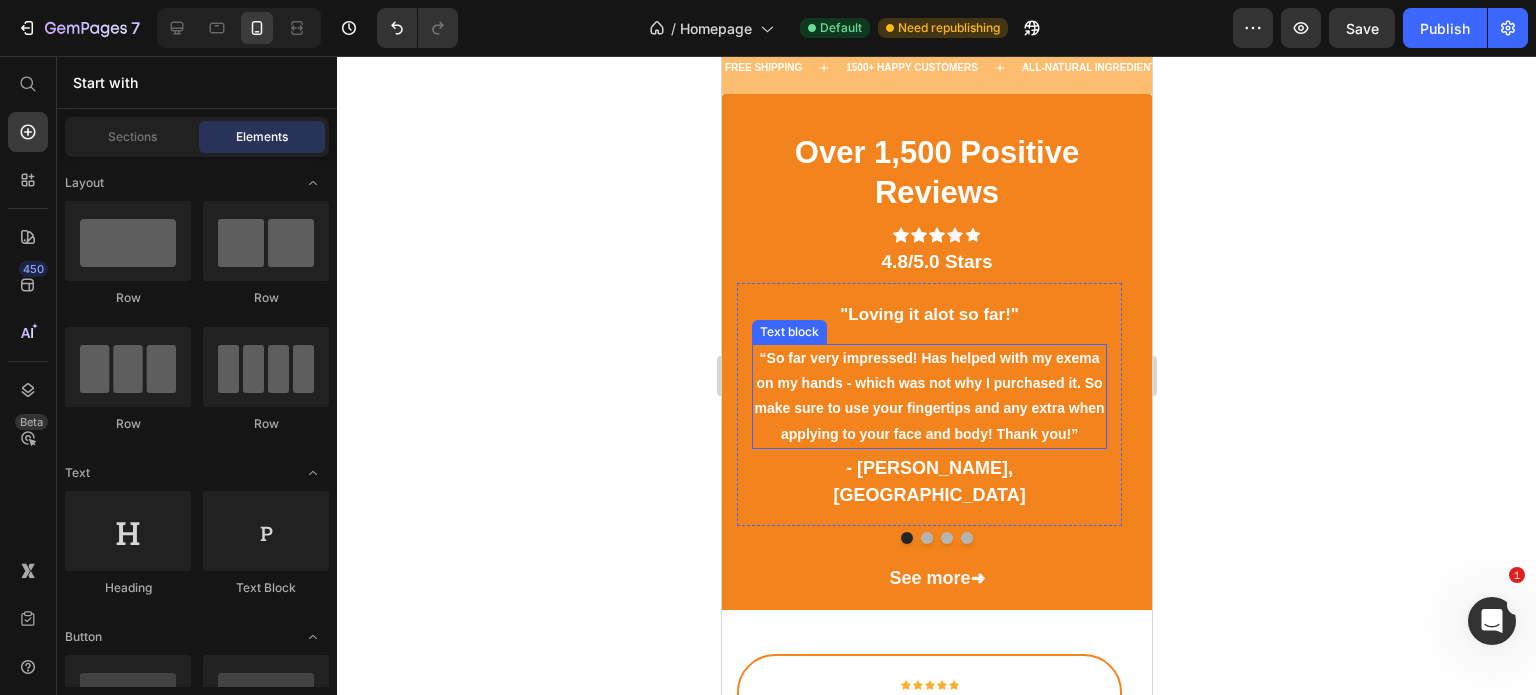 scroll, scrollTop: 1206, scrollLeft: 0, axis: vertical 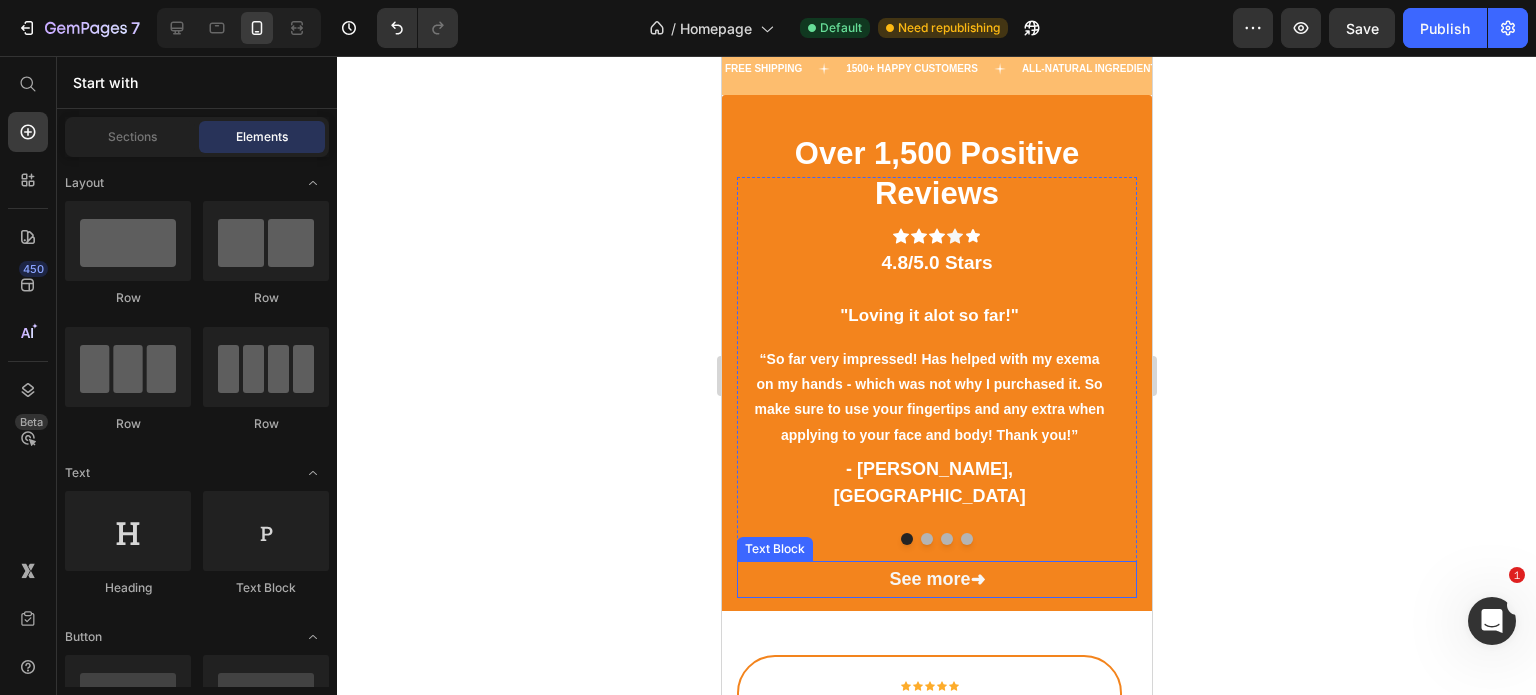 click on "See more  ➜" at bounding box center [936, 579] 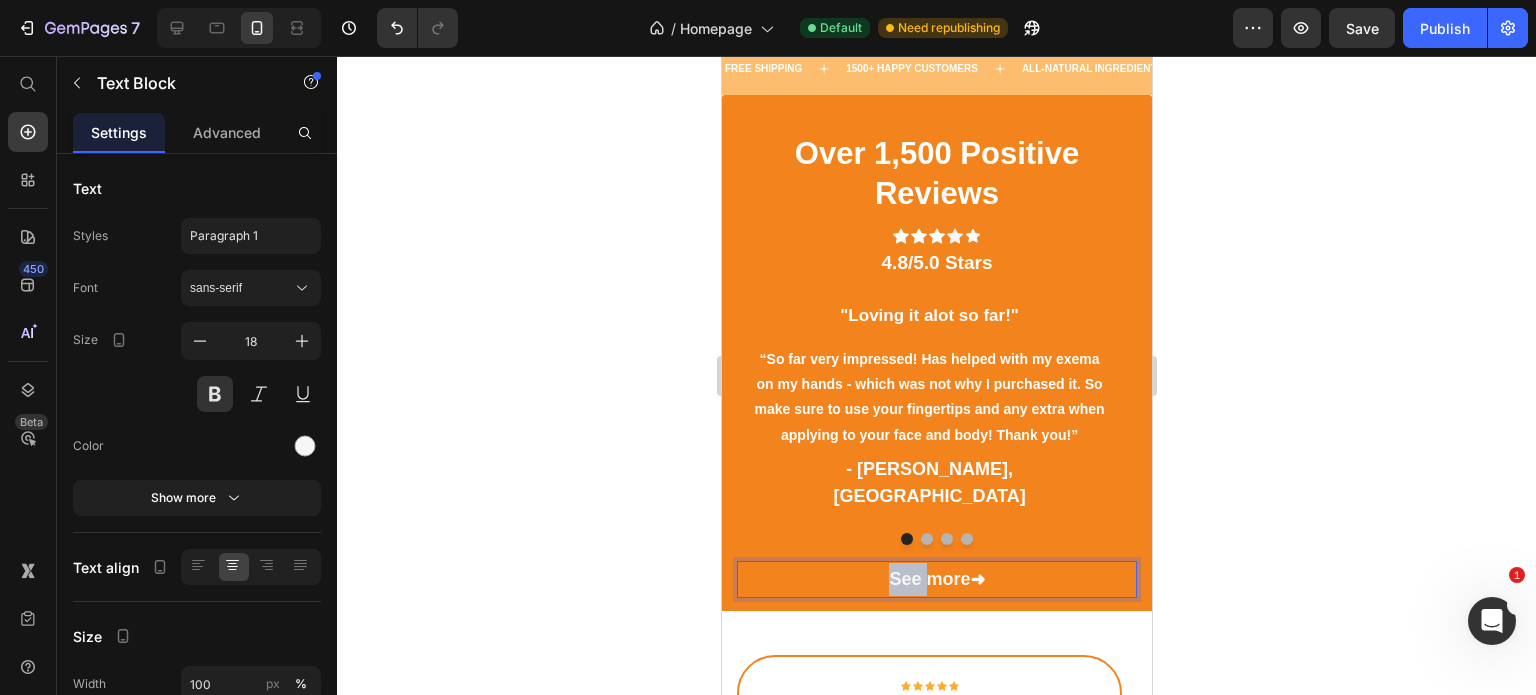 click on "See more  ➜" at bounding box center (936, 579) 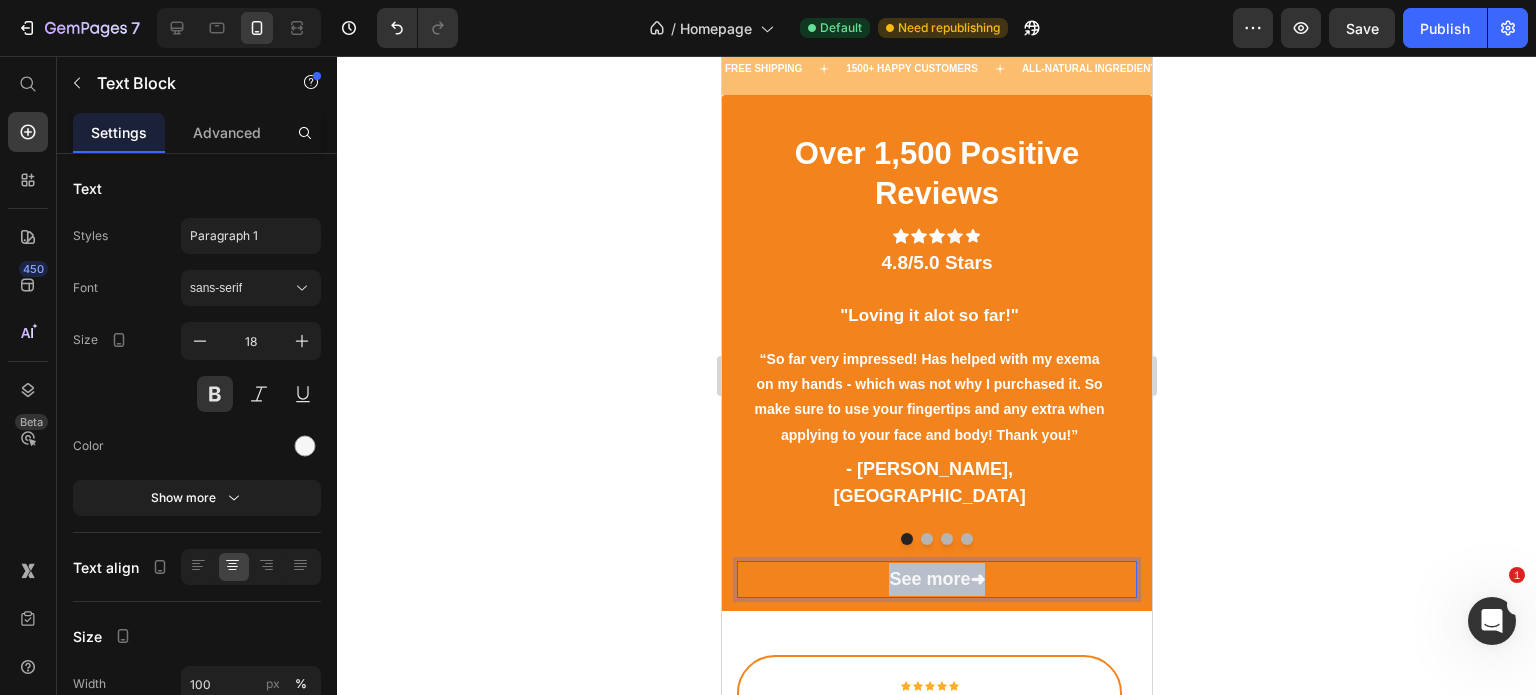 click on "See more  ➜" at bounding box center (936, 579) 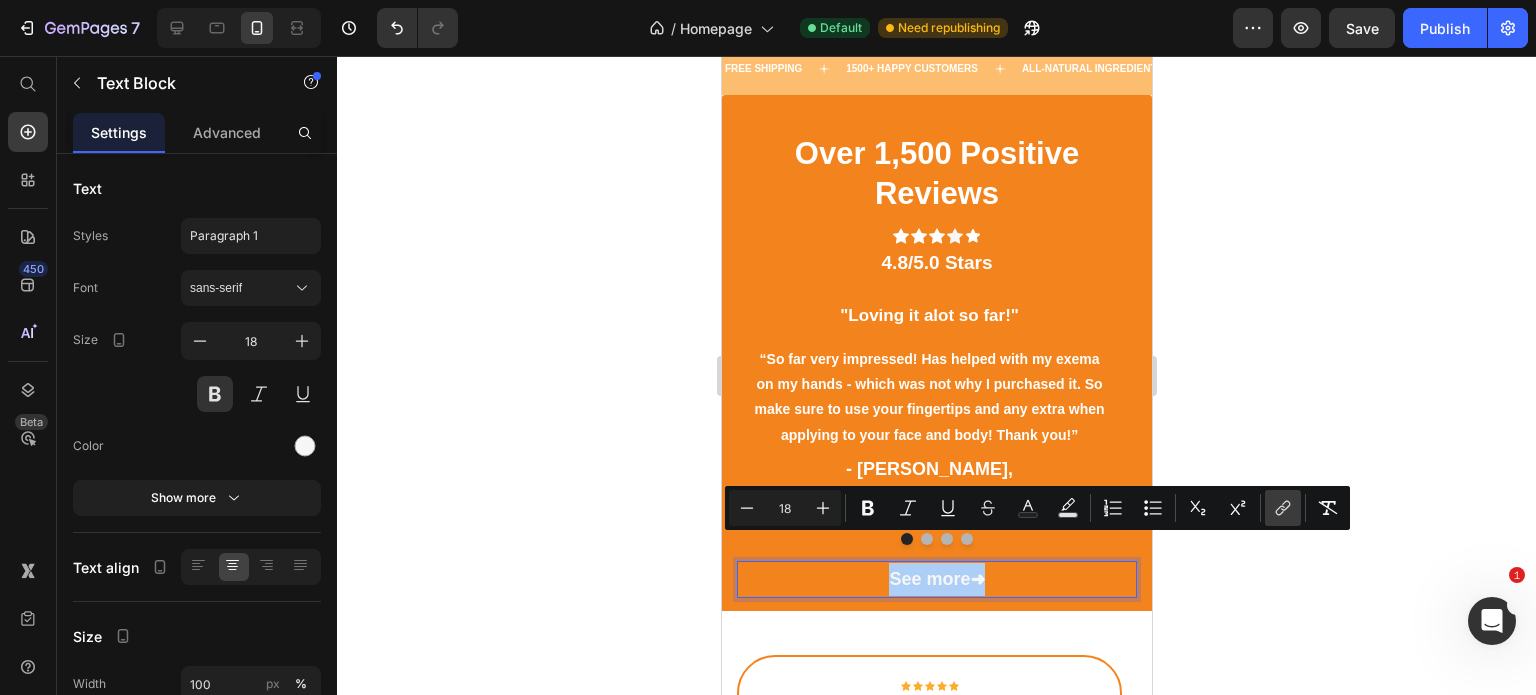 click on "link" at bounding box center [1283, 508] 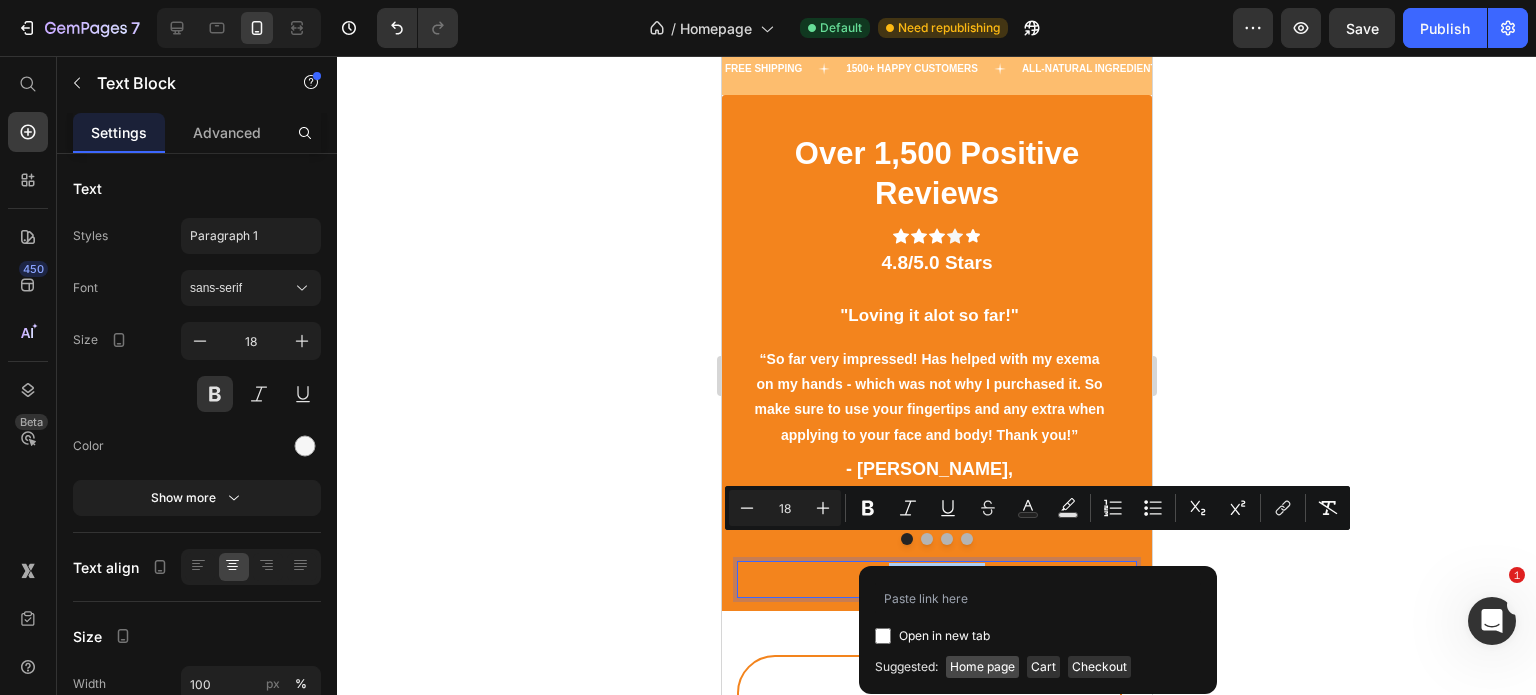 click on "Home page" at bounding box center [982, 667] 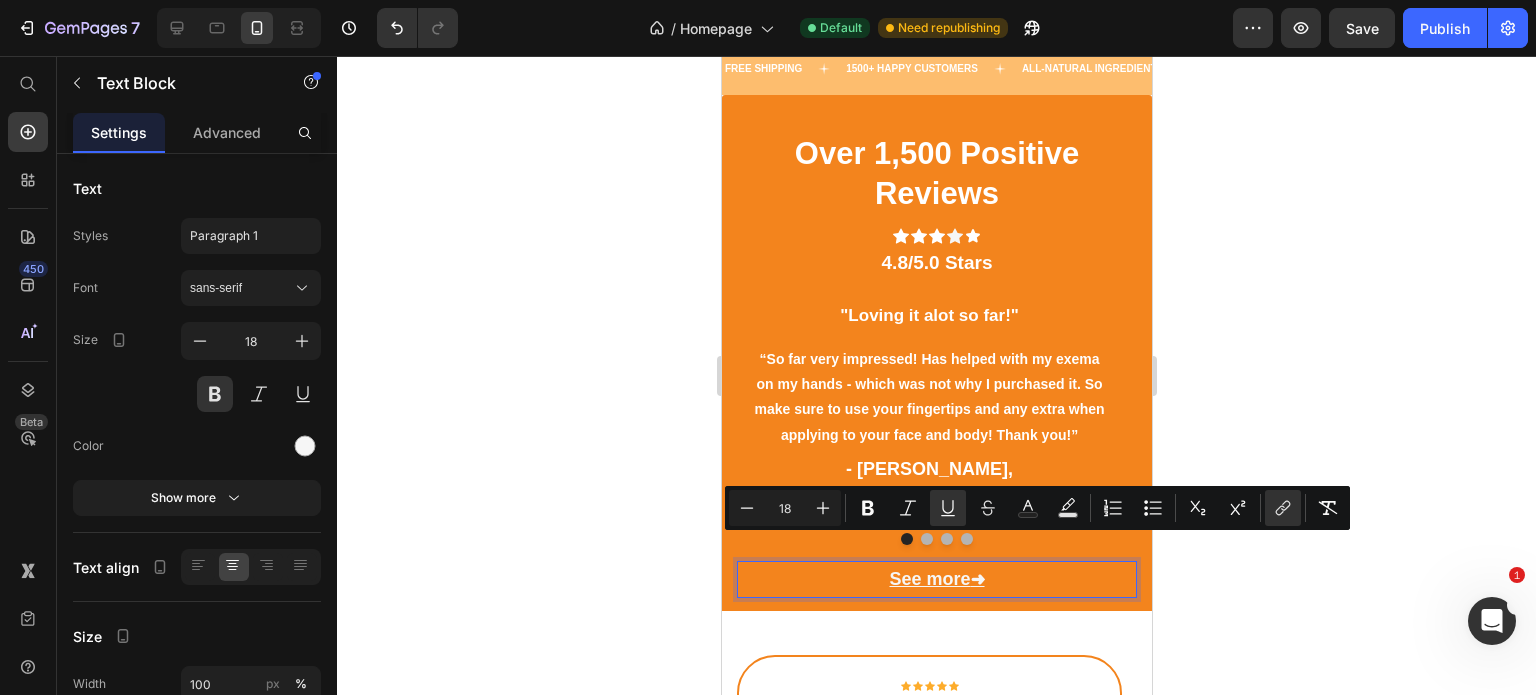 click on "See more  ➜" at bounding box center (936, 579) 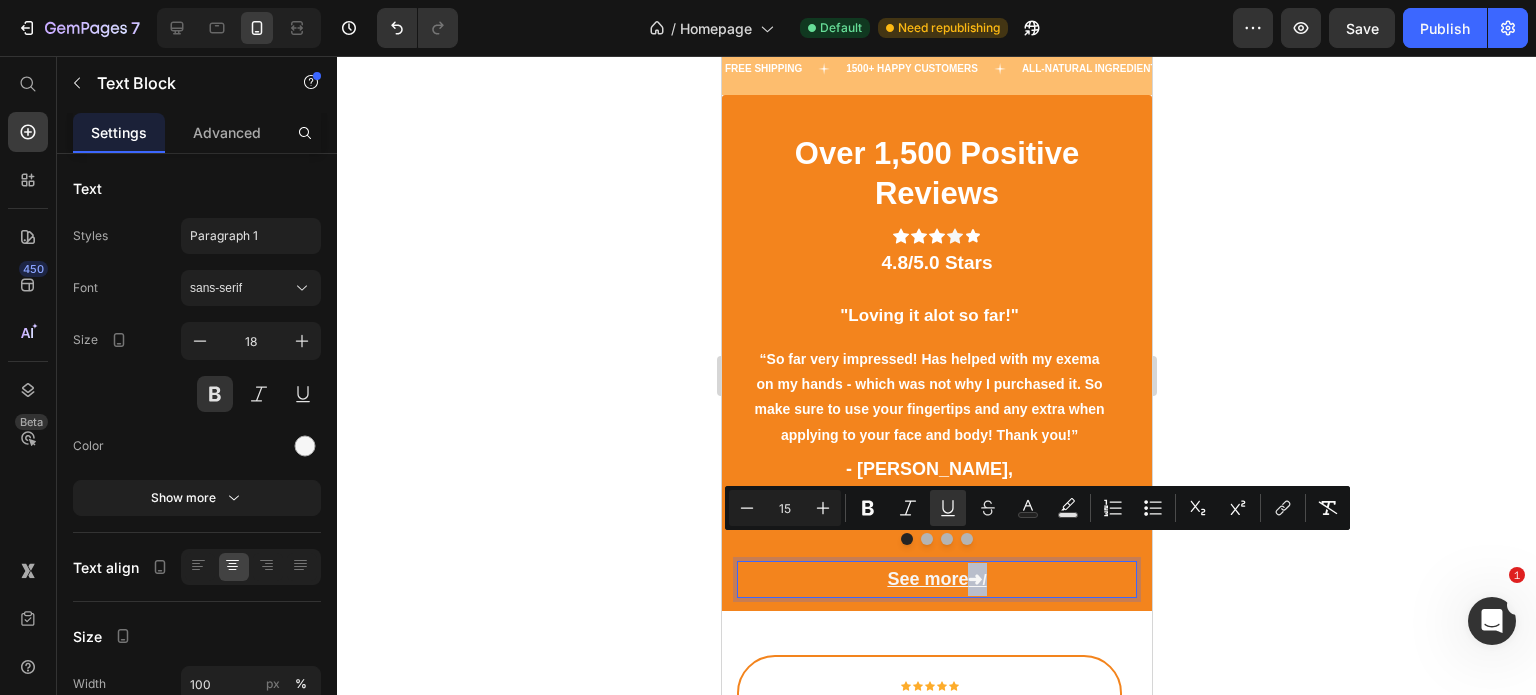 drag, startPoint x: 980, startPoint y: 551, endPoint x: 955, endPoint y: 551, distance: 25 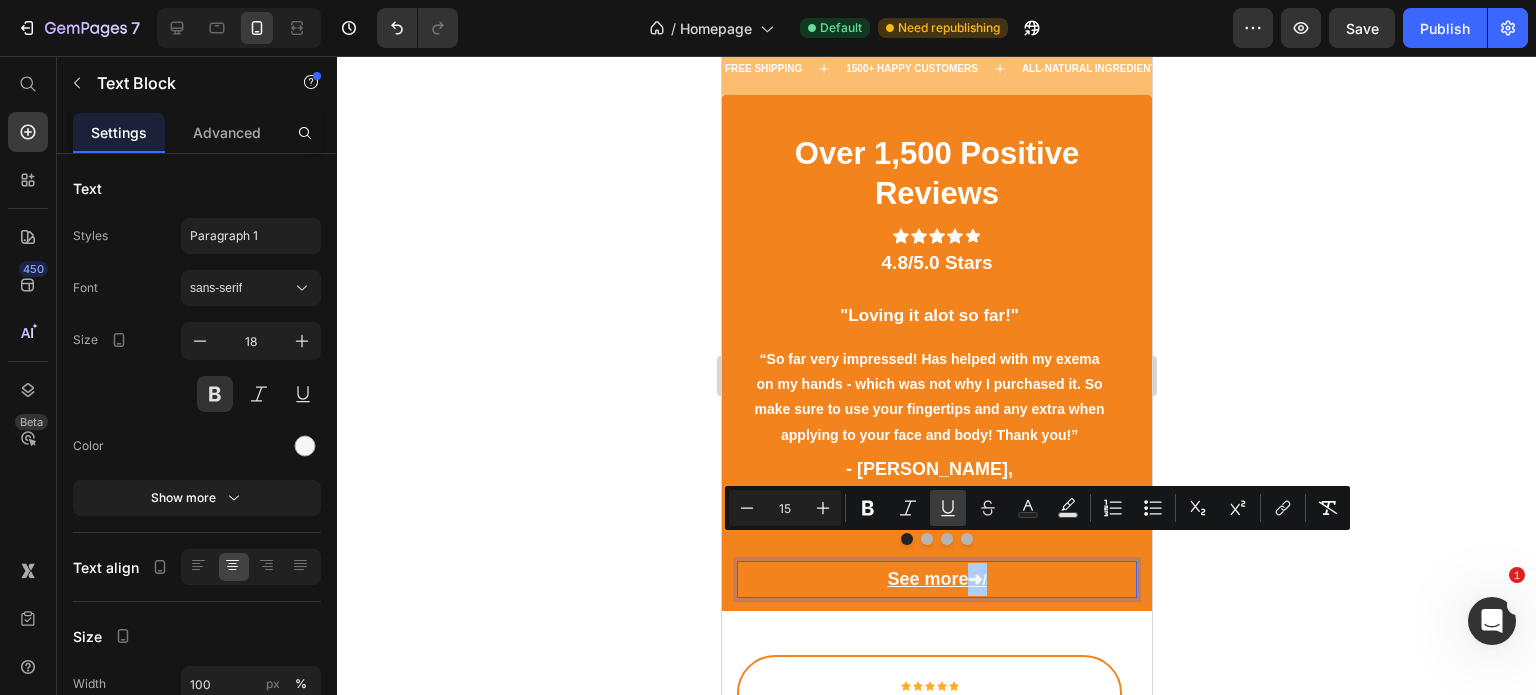 click 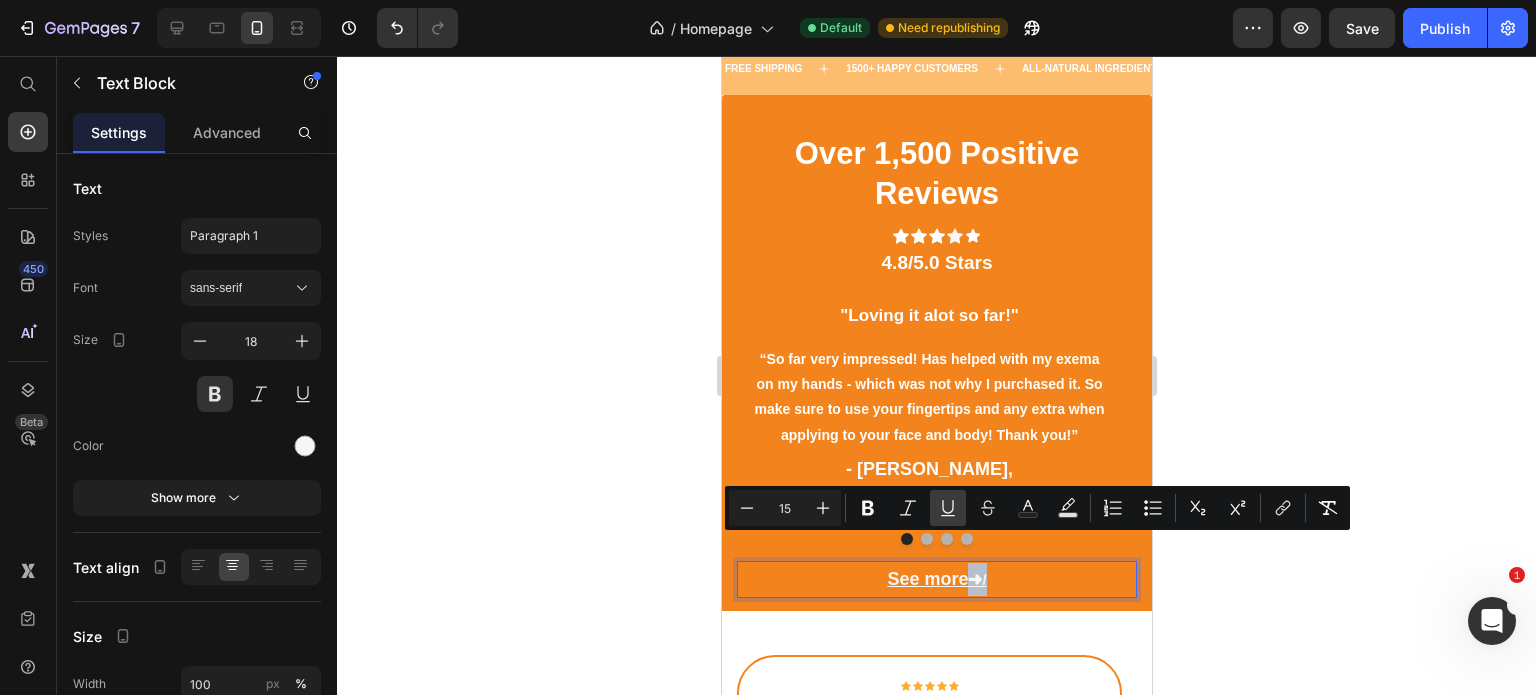 type on "18" 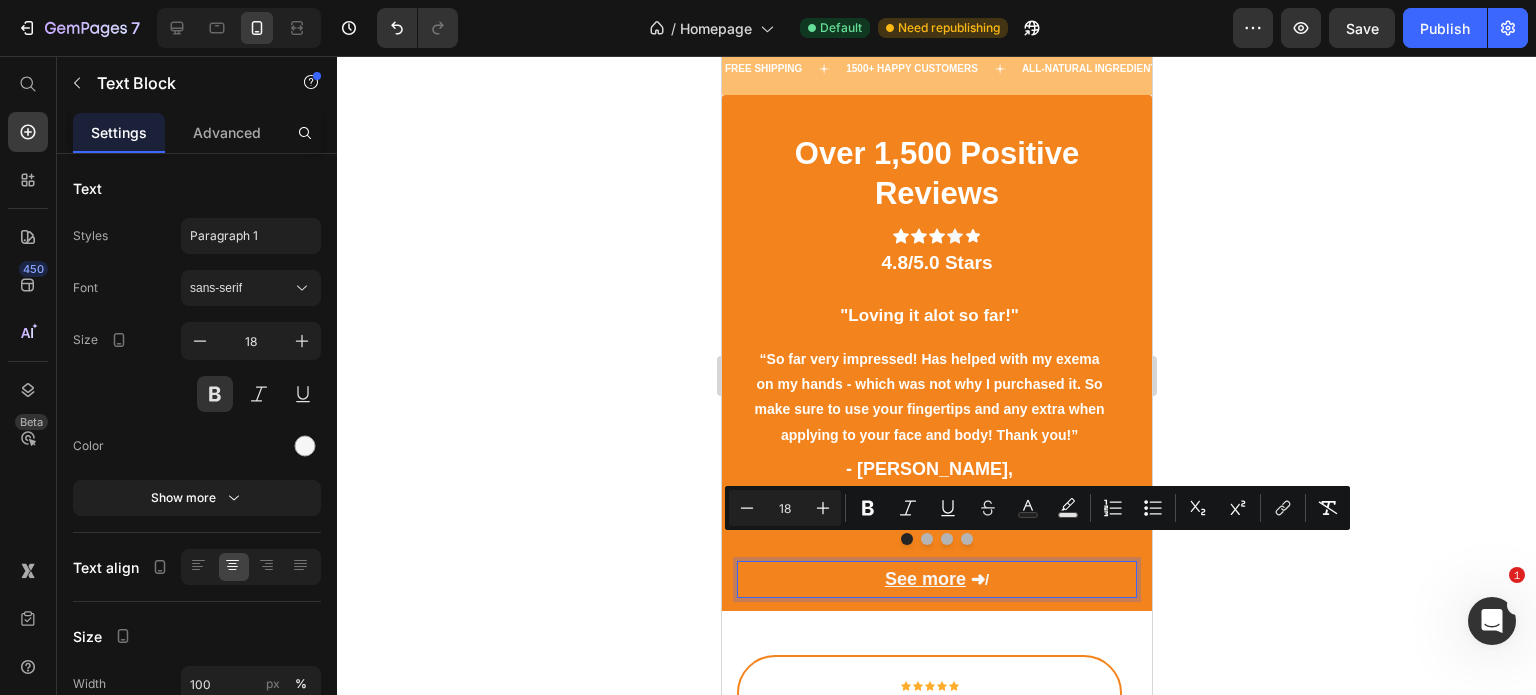 click on "See more   ➜/" at bounding box center (936, 579) 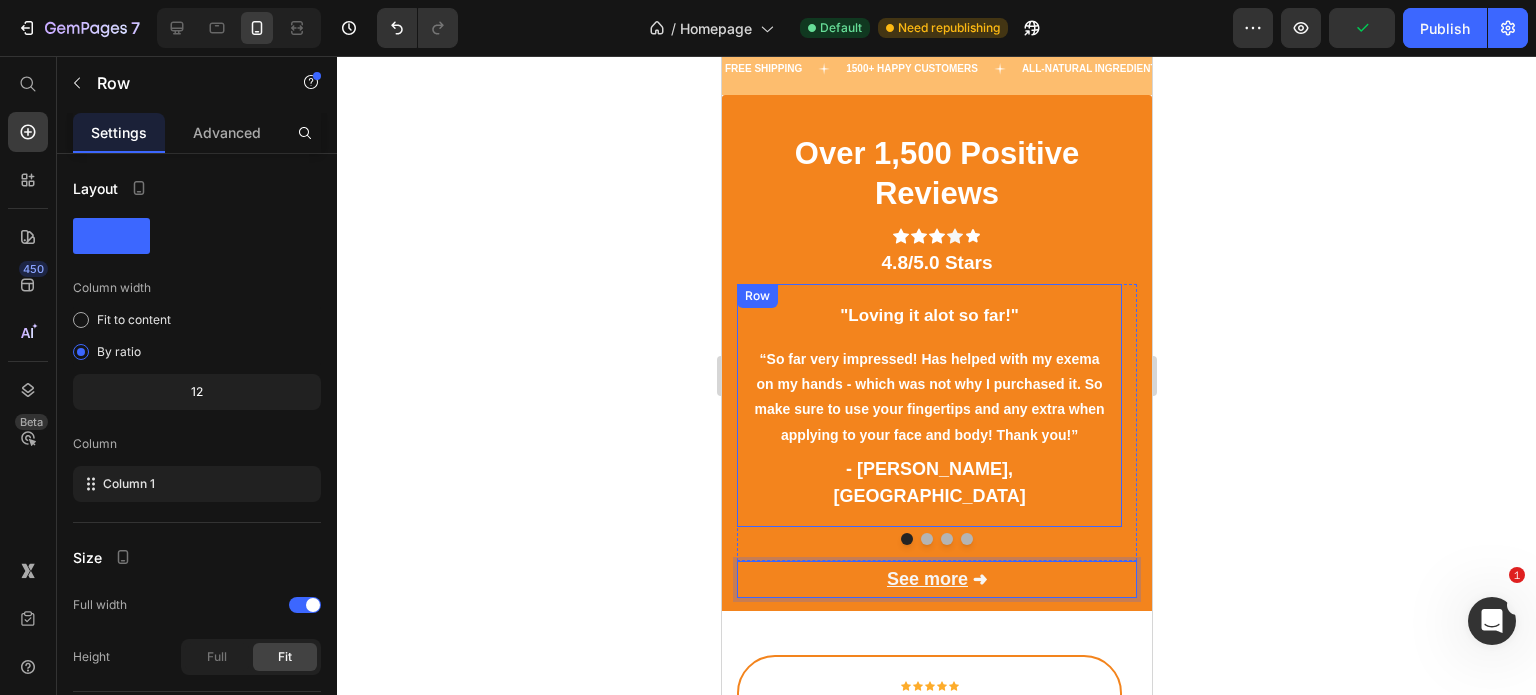 click on ""Loving it alot so far!" Text block “So far very impressed! Has helped with my exema on my hands - which was not why I purchased it. So make sure to use your fingertips and any extra when applying to your face and body! Thank you!” Text block - [PERSON_NAME], US Text block Row" at bounding box center [928, 405] 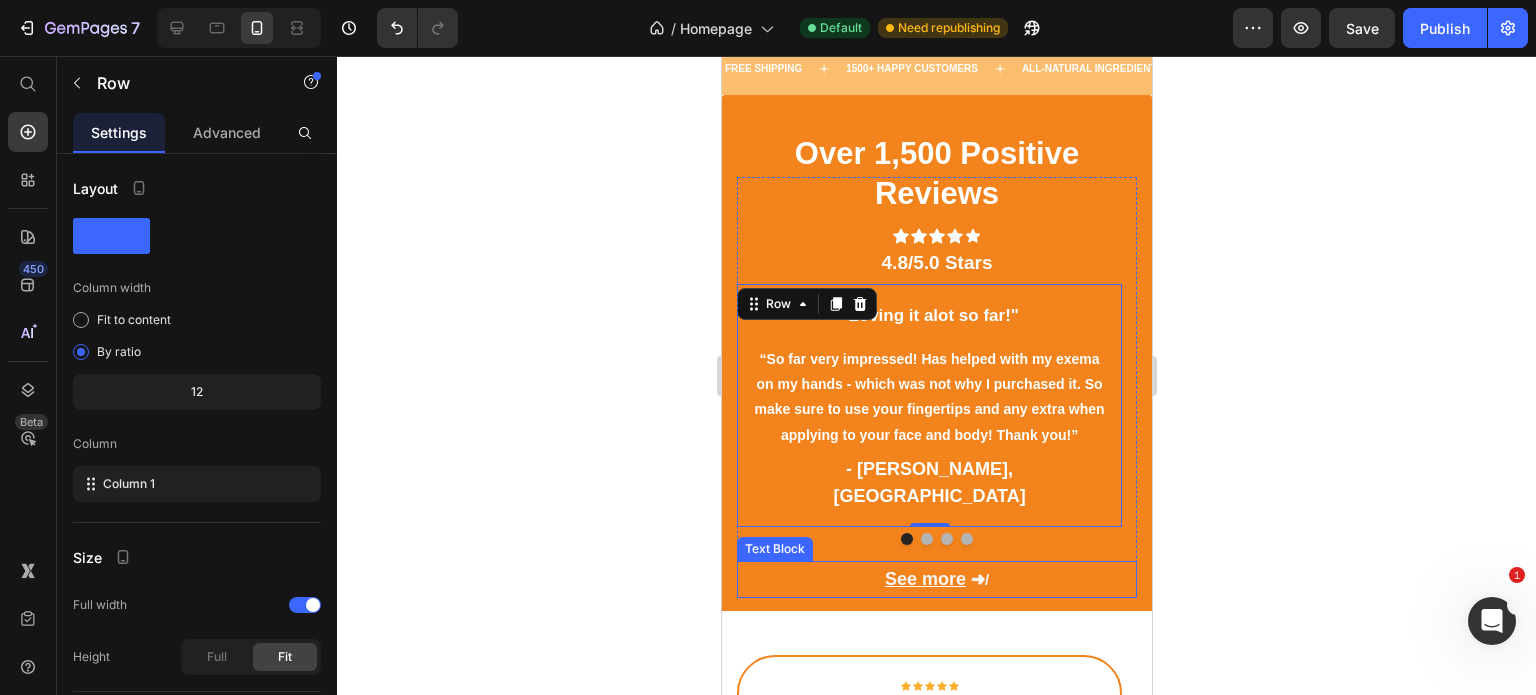 click on "See more   ➜/" at bounding box center (936, 579) 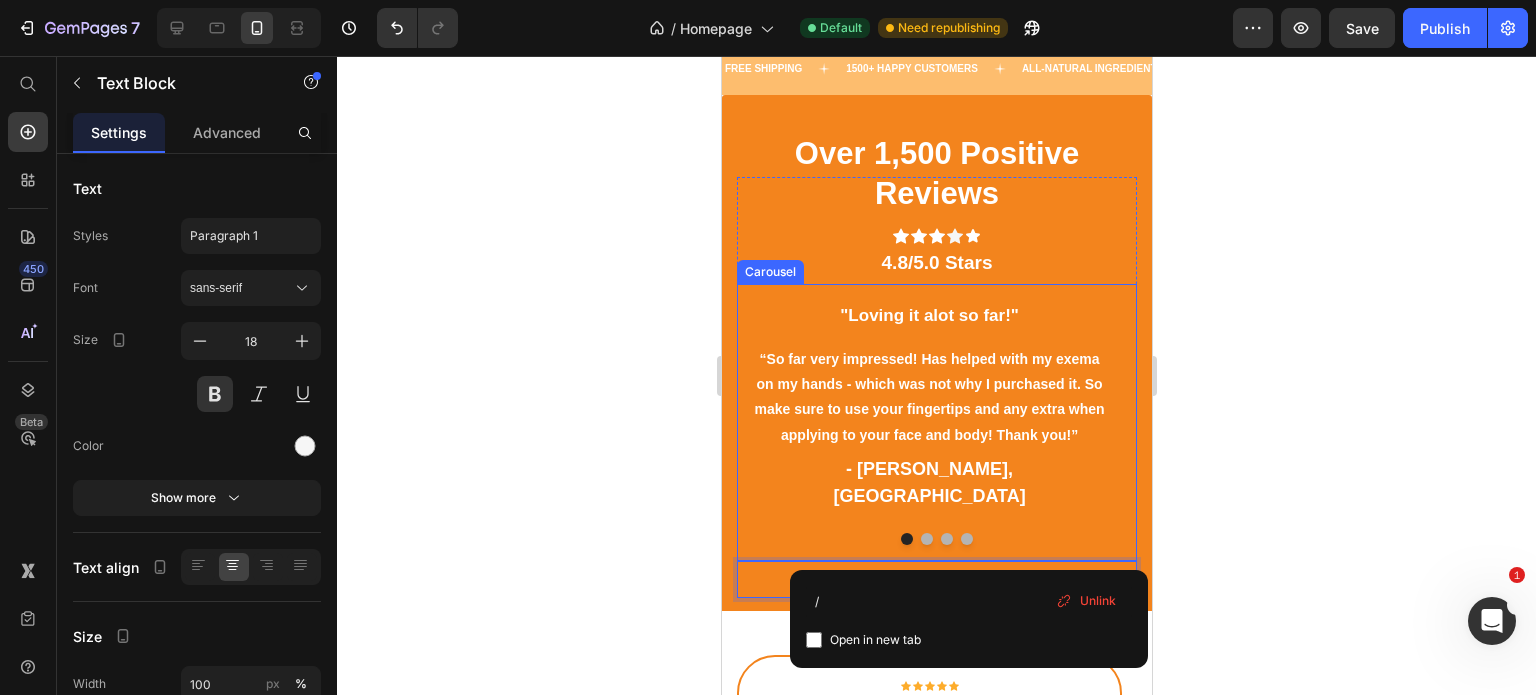 click on ""Loving it alot so far!" Text block “So far very impressed! Has helped with my exema on my hands - which was not why I purchased it. So make sure to use your fingertips and any extra when applying to your face and body! Thank you!” Text block - [PERSON_NAME], US Text block Row" at bounding box center [928, 407] 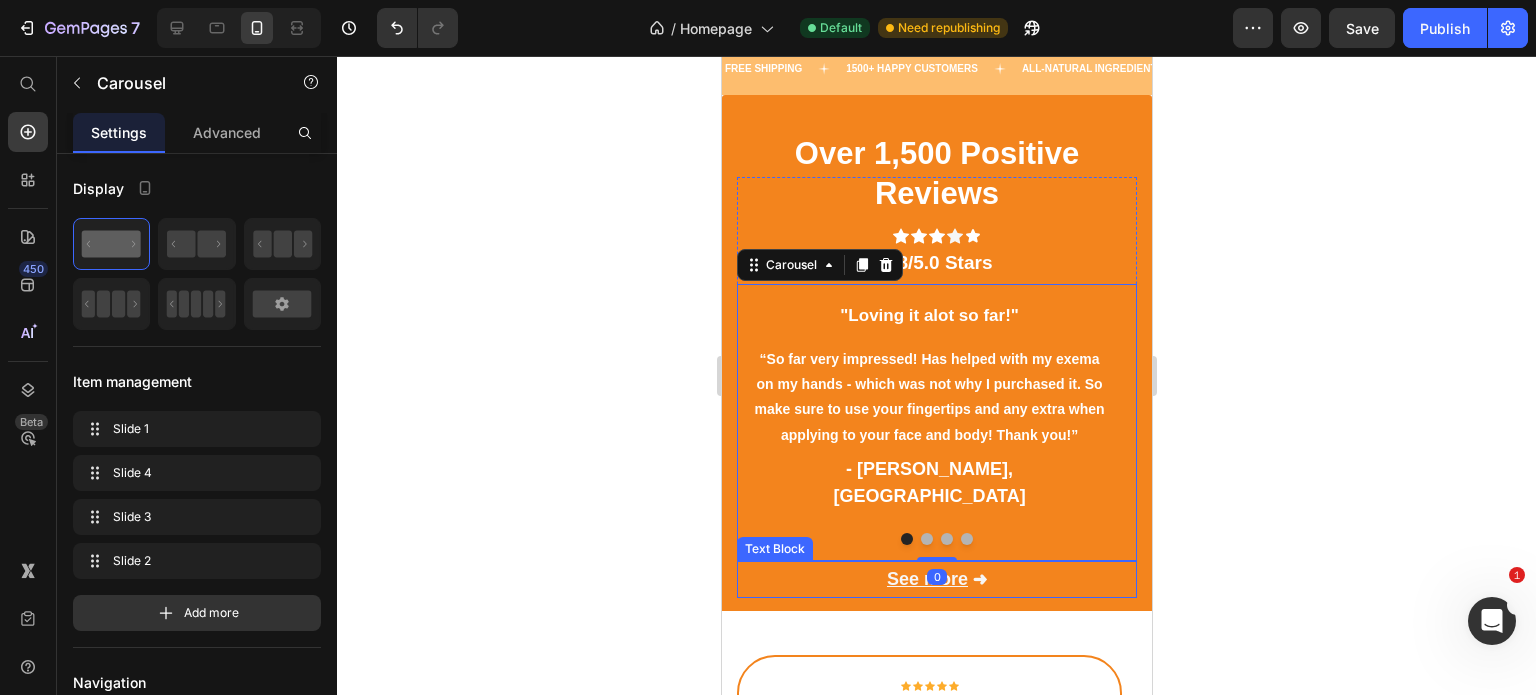 click on "See more   ➜" at bounding box center [936, 579] 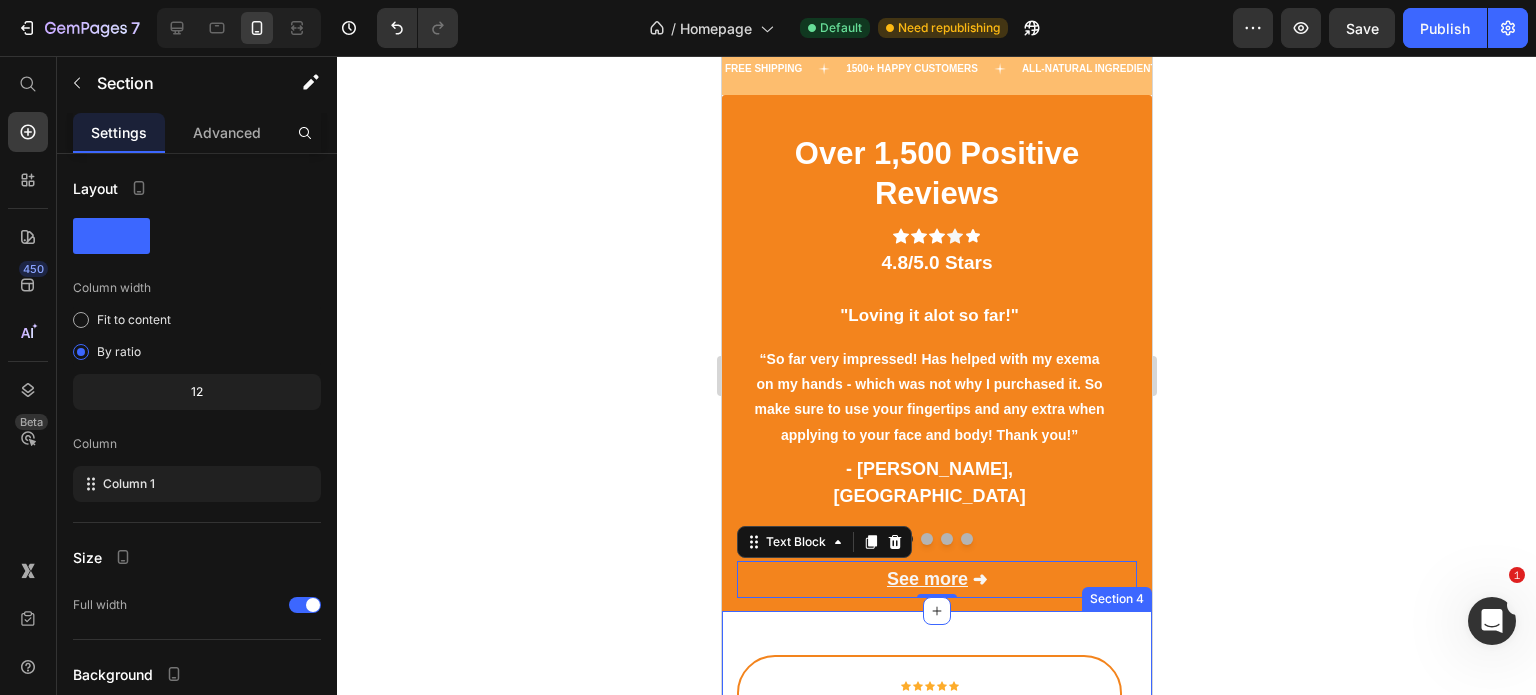 click on "Icon                Icon                Icon                Icon                Icon Icon List Hoz 139 people bought the product [DATE] Text block Row (P) Images & Gallery Row 00 15 00 15 CountDown Timer Buy two get one free! Text block $27.45 (P) Price $0.00 (P) Price Row
Icon 30 Days Money Back Text block Icon List
Icon Free shipping Text block Icon List
Icon Summer Sale Text block Icon List Row Shop Now (P) Cart Button Image Image Image Image Image Icon List Hoz Row Product Carousel Row Section 4" at bounding box center [936, 986] 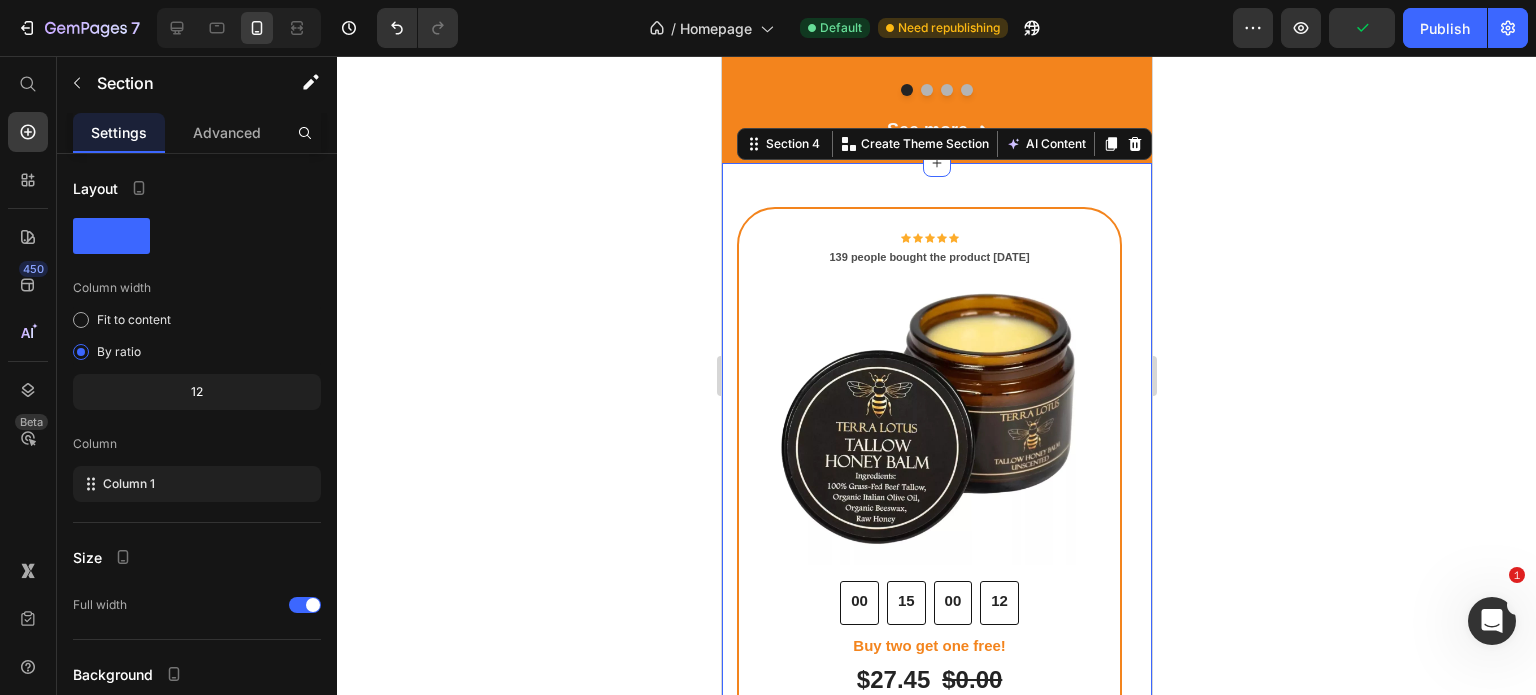 scroll, scrollTop: 1907, scrollLeft: 0, axis: vertical 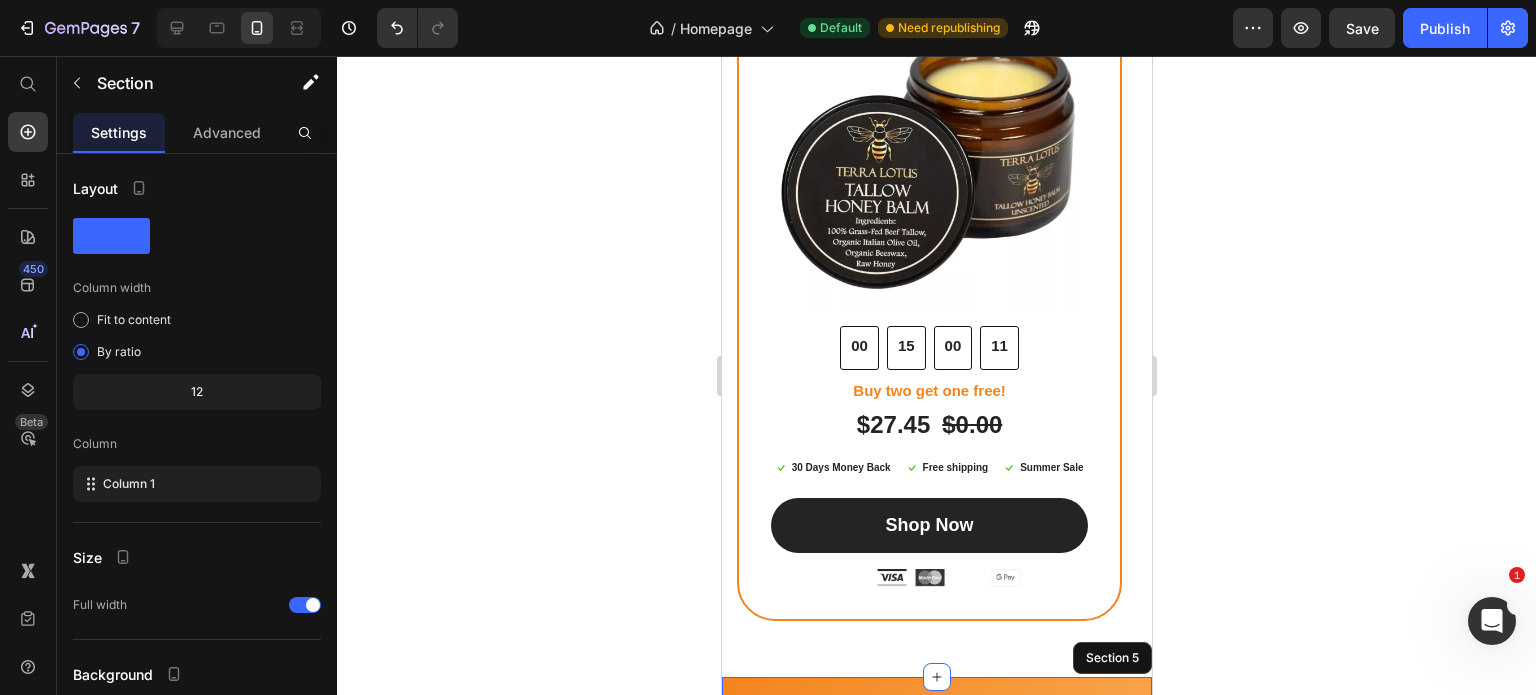 click on "THE TERRA DIFFERENCE Heading       Image                Icon                Icon                Icon                Icon
Icon Icon List Hoz You're walking on a cloud! Text block “ These shoes are everything I hoped they would be ! So comfortable so lightweight and absolutely slip on as easily as they say they do - I will definitely be a repeat customer.” Text block [PERSON_NAME]   / Design Director Text block Row Row Image                Icon                Icon                Icon                Icon
Icon Icon List Hoz You're walking on a cloud! Text block “ These shoes are everything I hoped they would be ! So comfortable so lightweight and absolutely slip on as easily as they say they do - I will definitely be a repeat customer.” Text block [PERSON_NAME]   / Design Director Text block Row Row       Carousel Row Section 5" at bounding box center (936, 912) 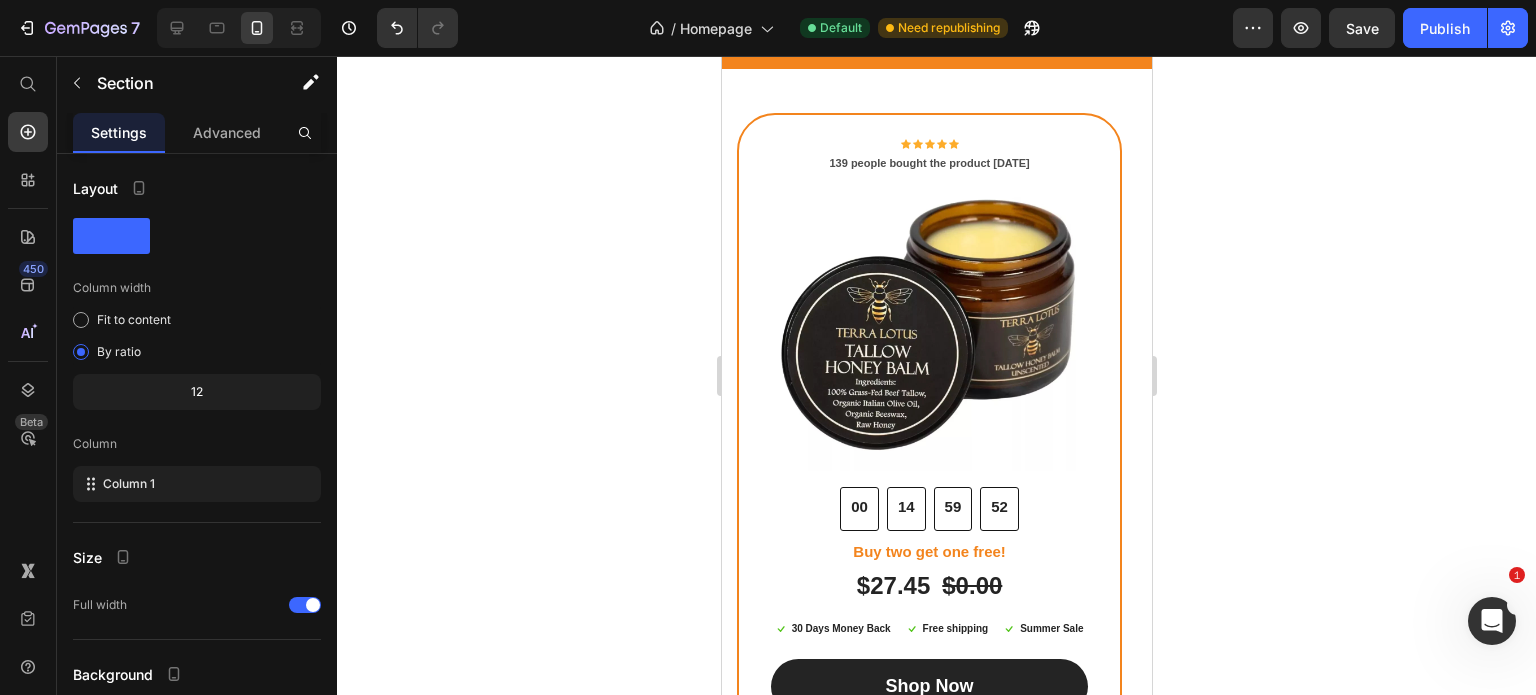 scroll, scrollTop: 1744, scrollLeft: 0, axis: vertical 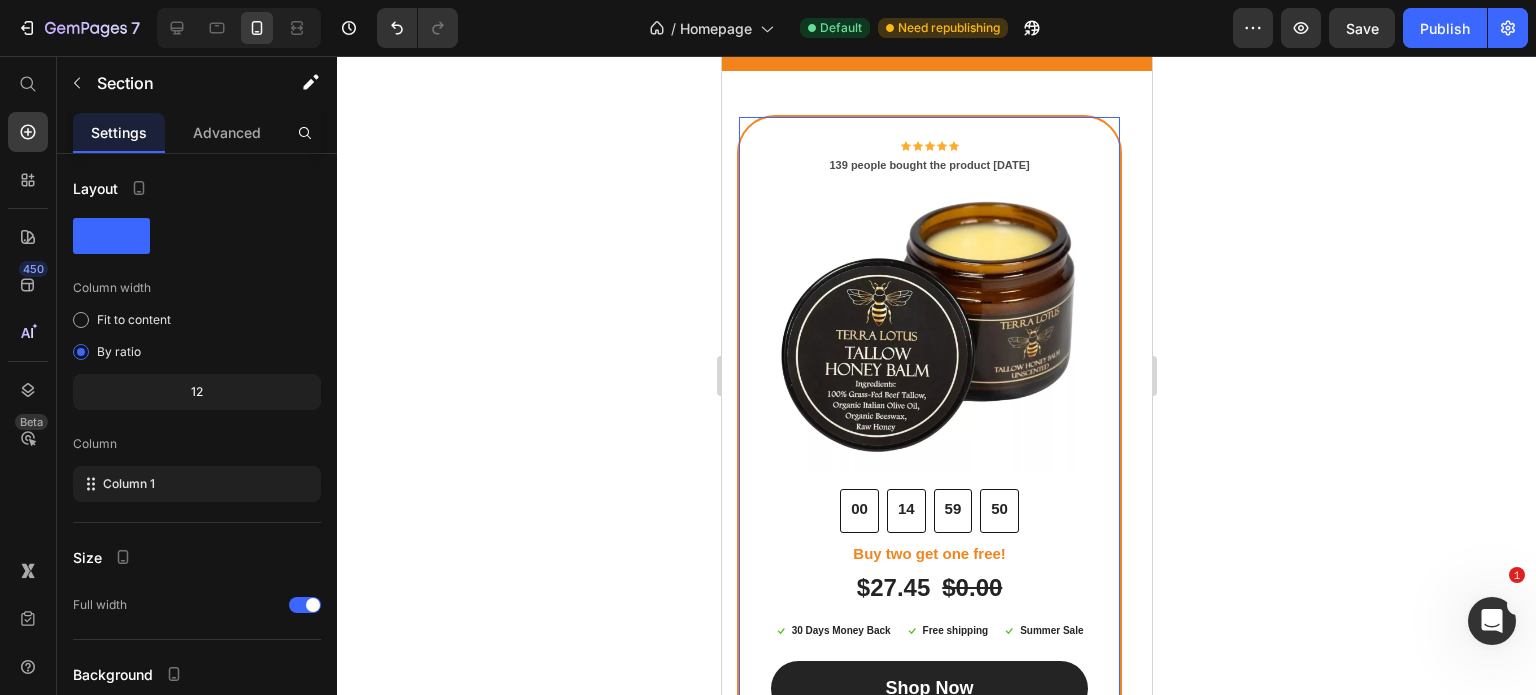 click on "50" at bounding box center [998, 509] 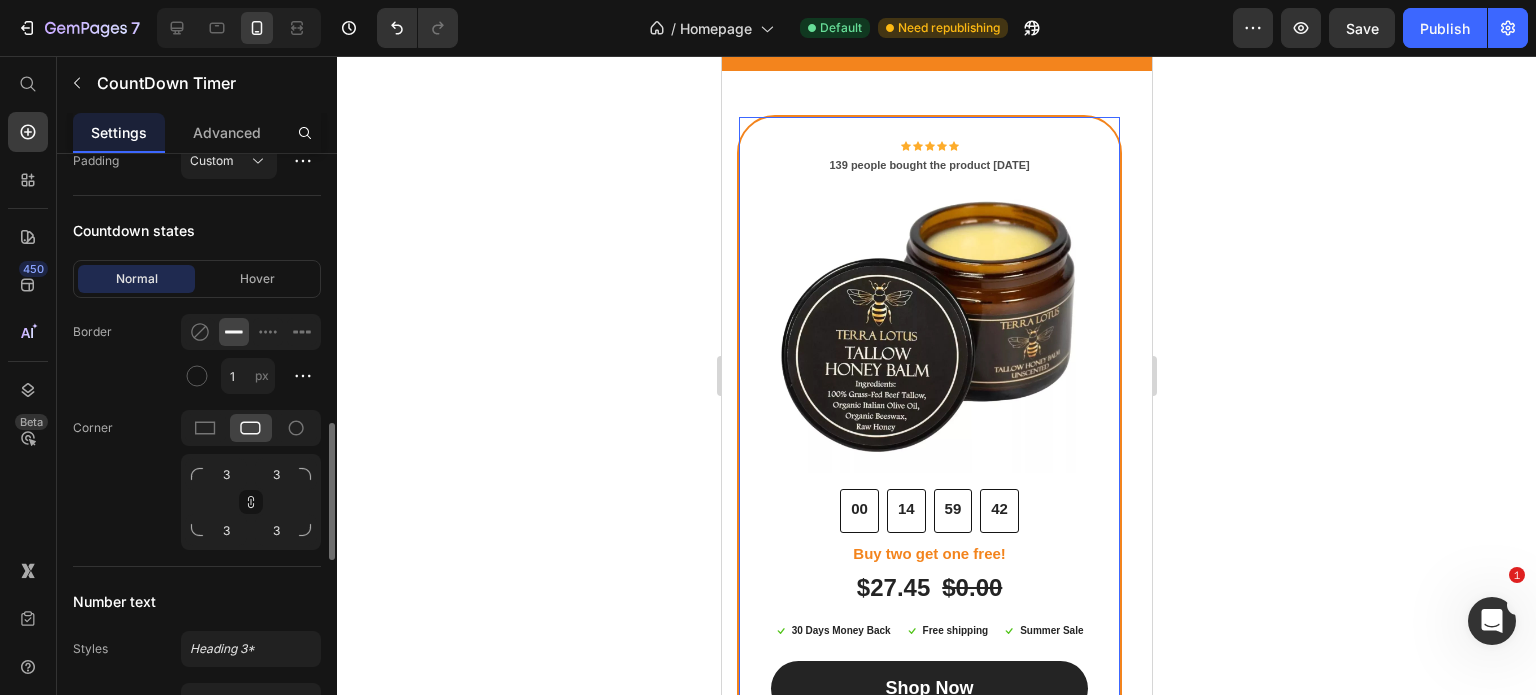 scroll, scrollTop: 1217, scrollLeft: 0, axis: vertical 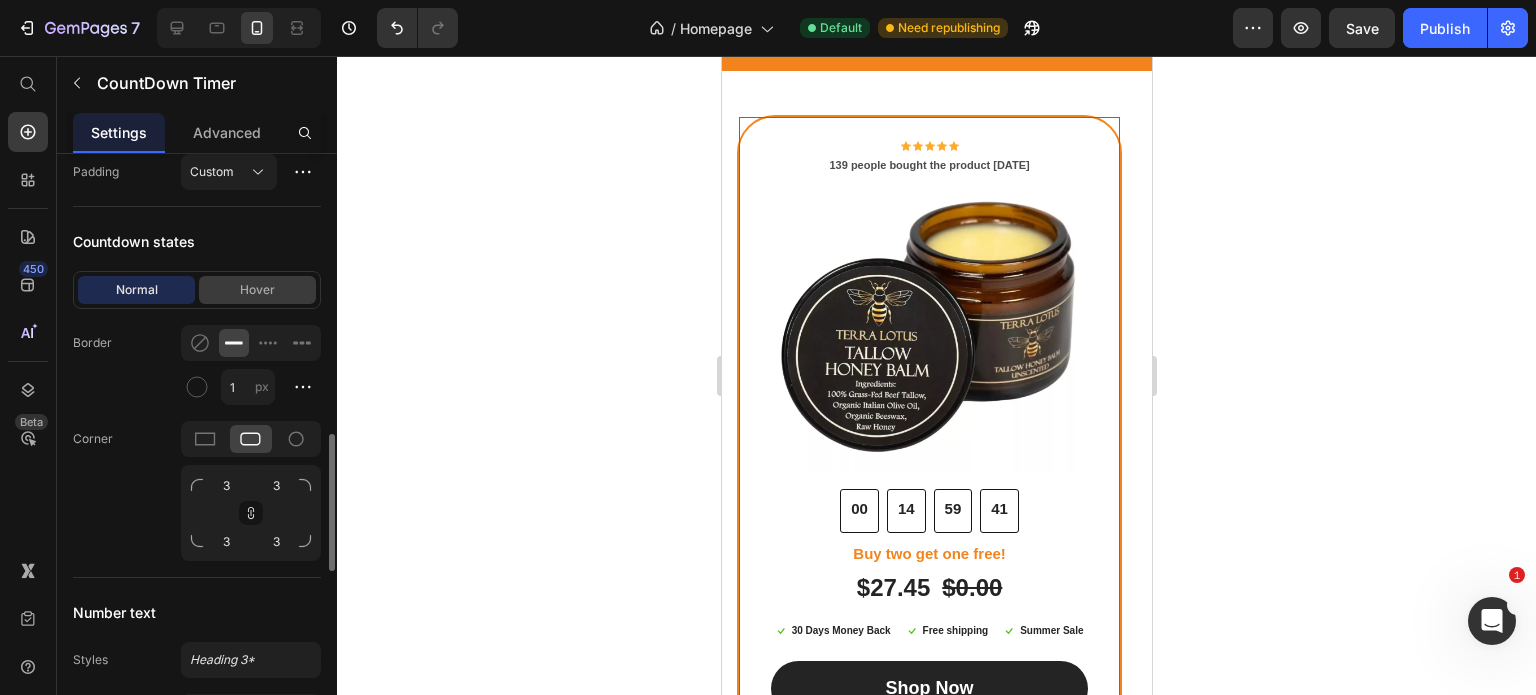 click on "Hover" at bounding box center (257, 290) 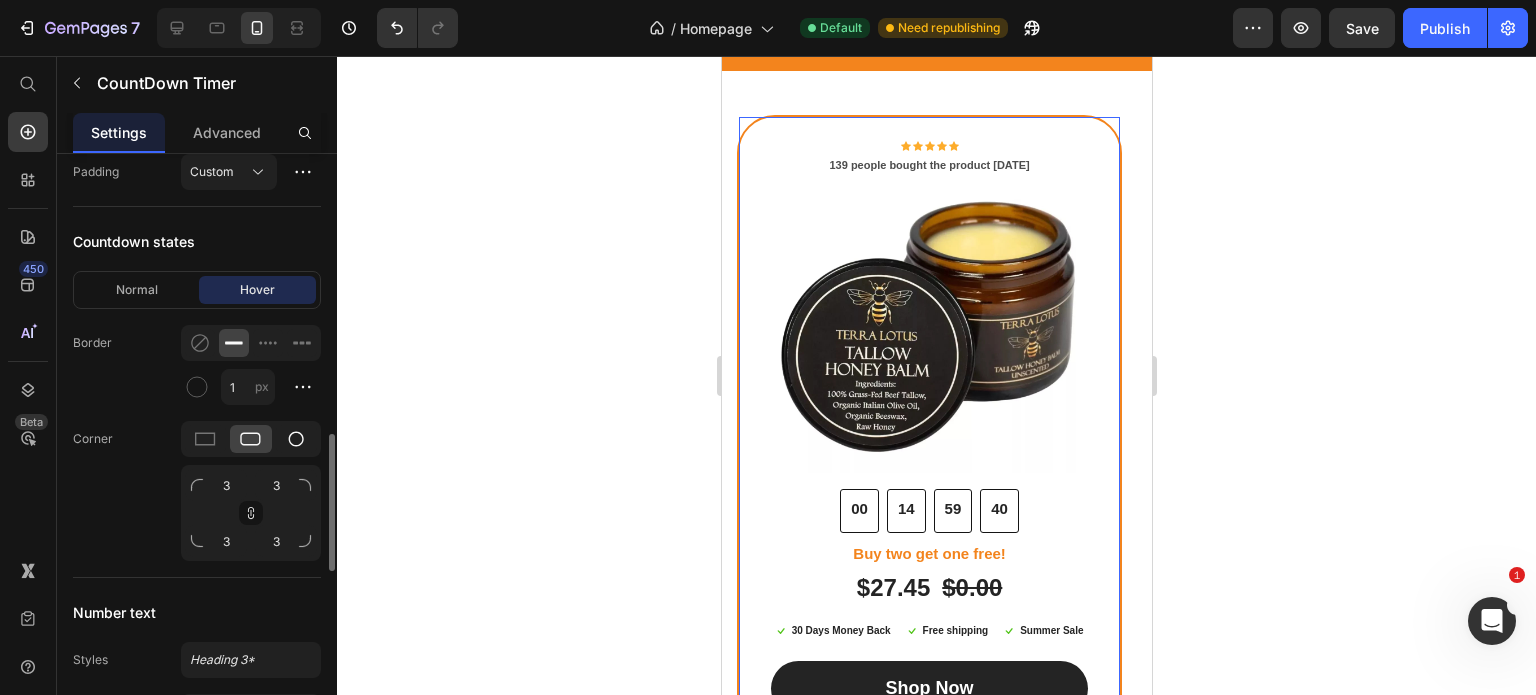 click 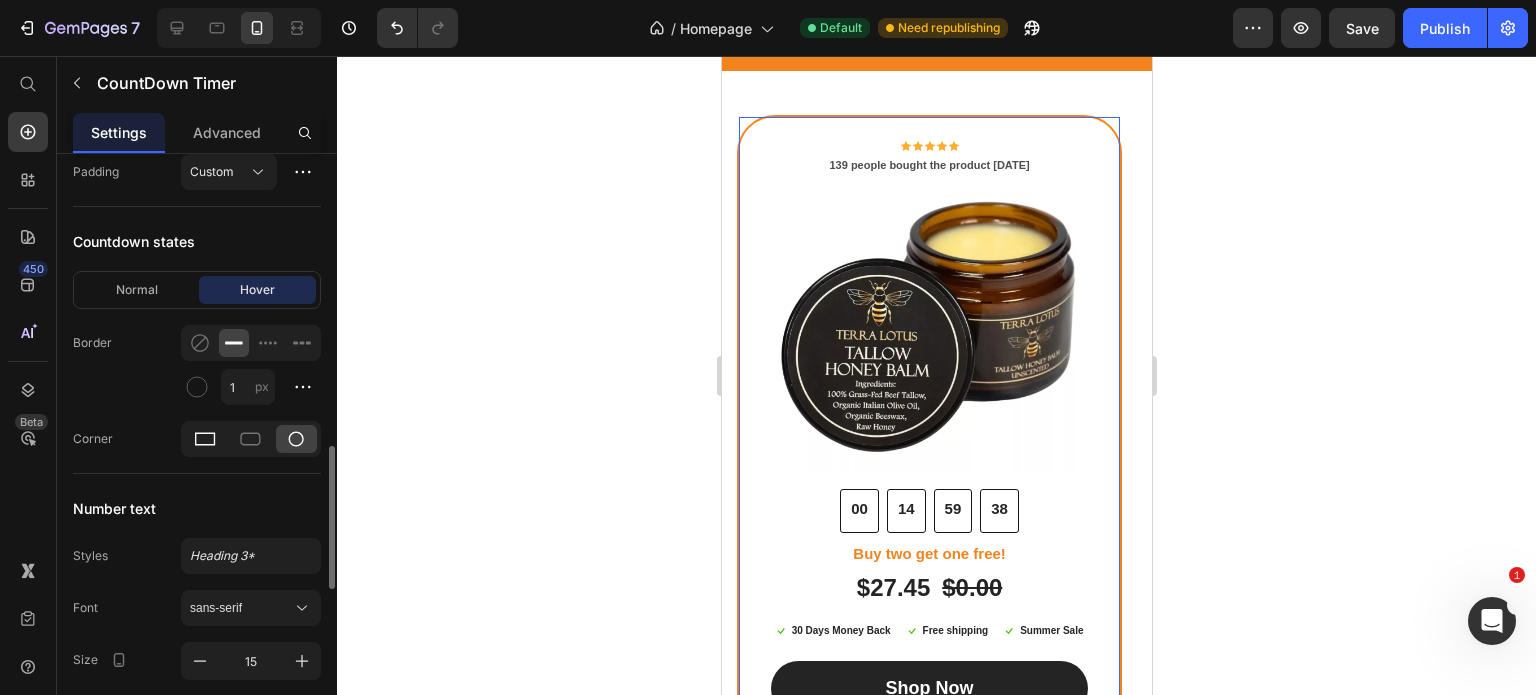 click 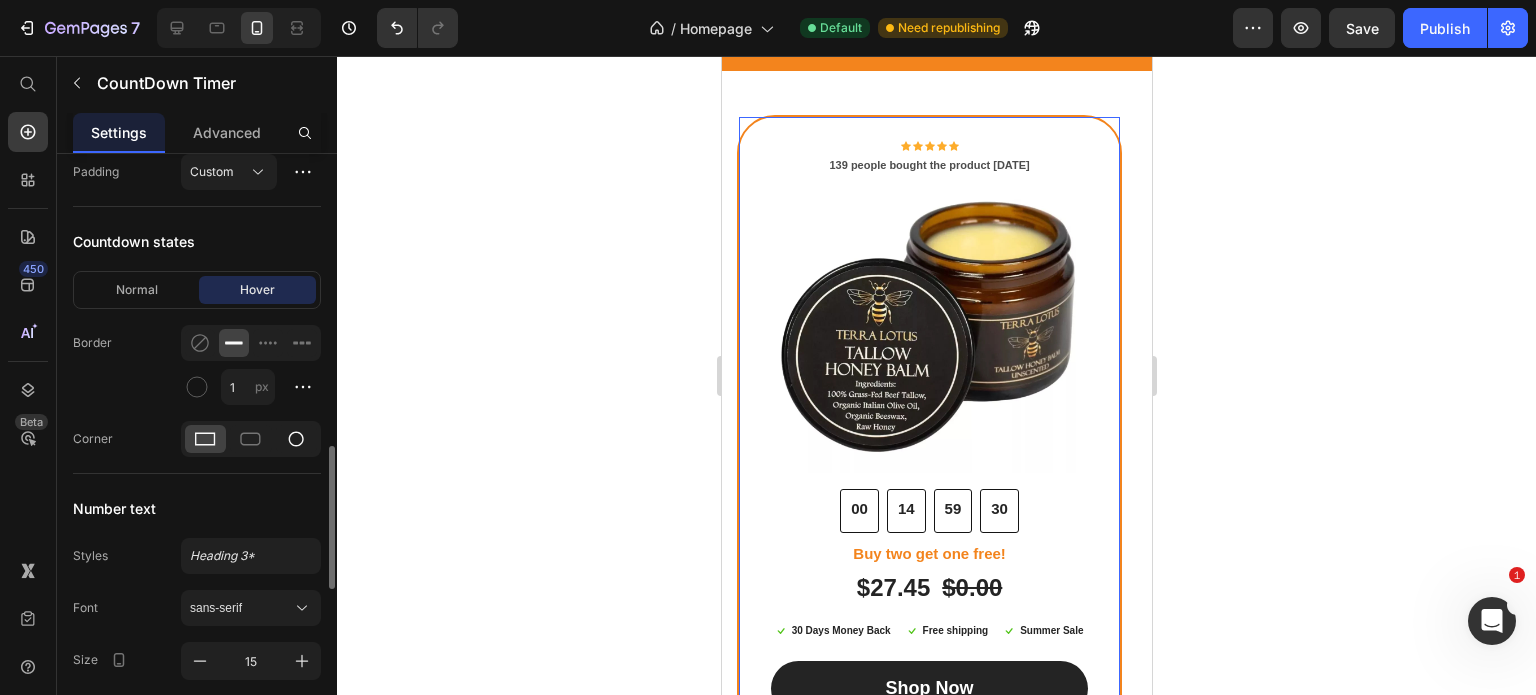 click 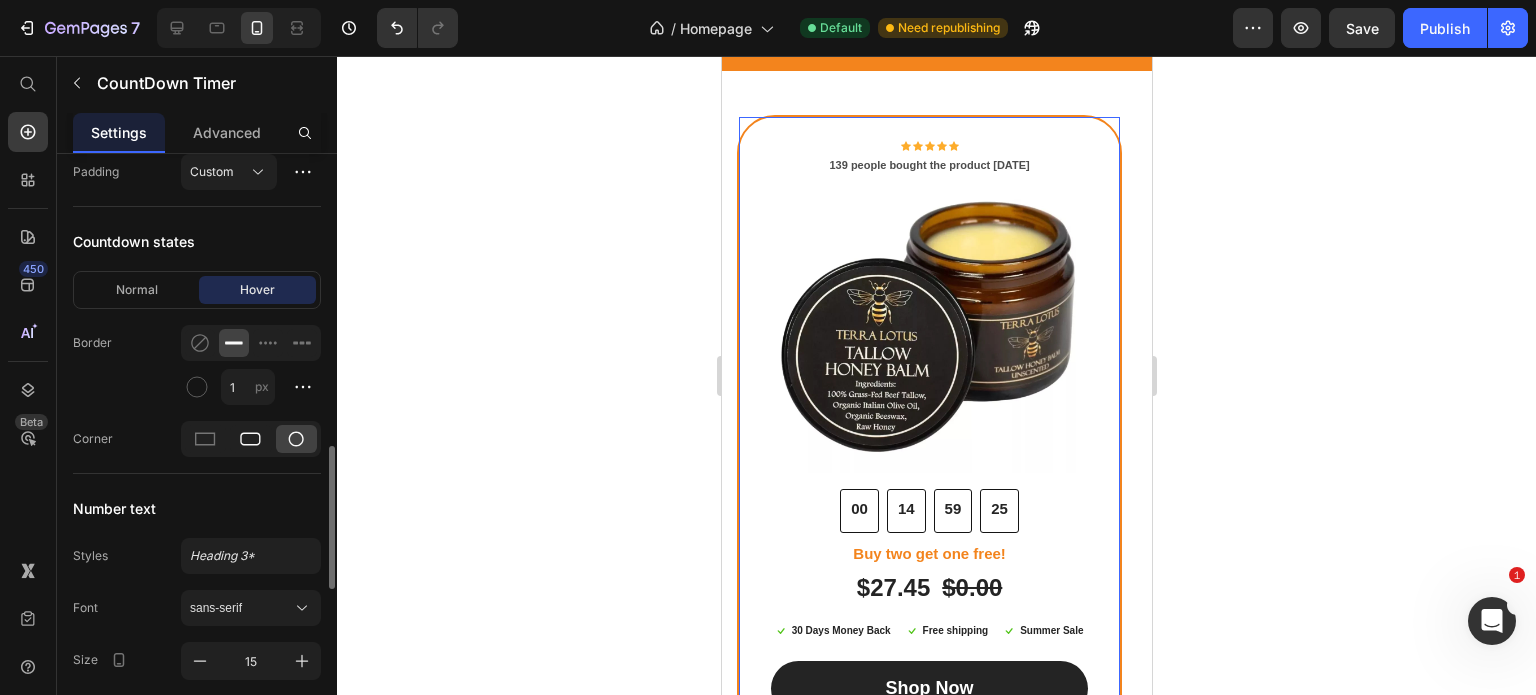 click 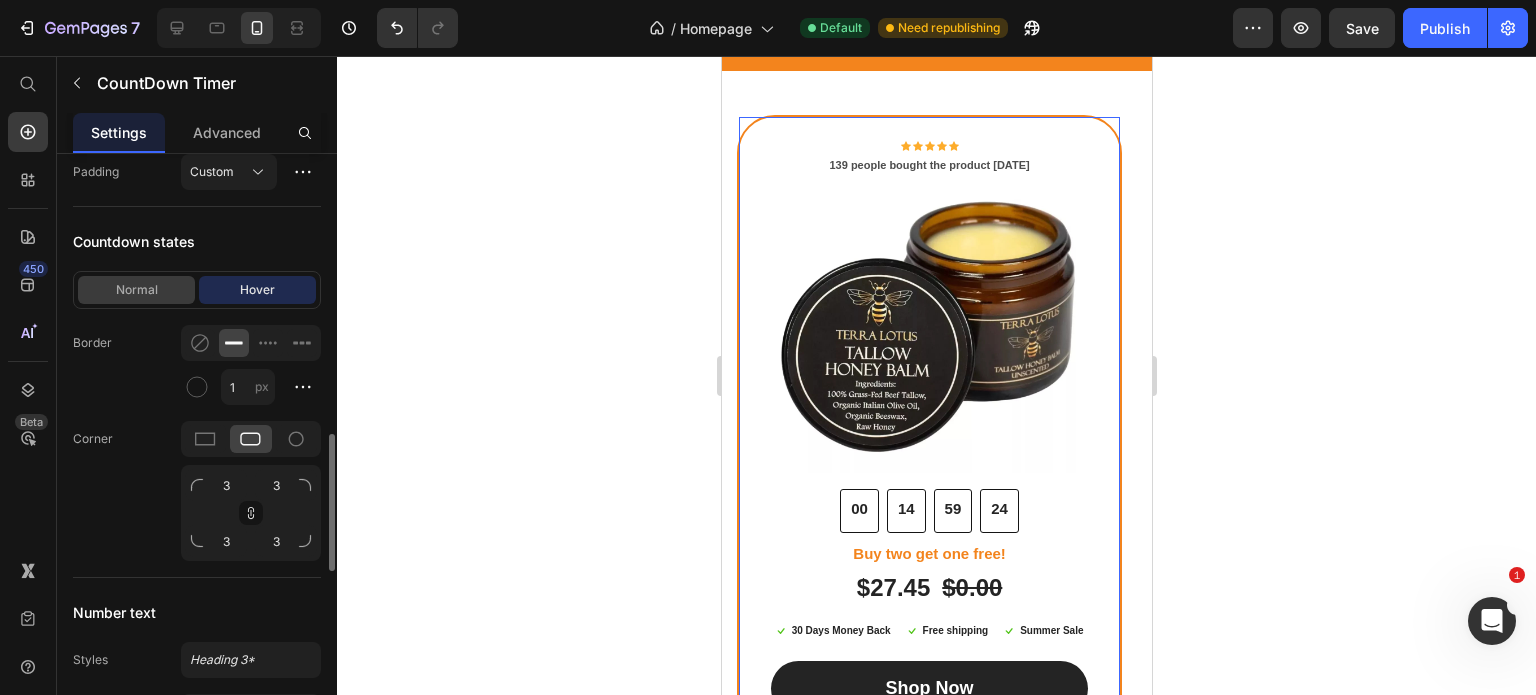 click on "Normal" at bounding box center [136, 290] 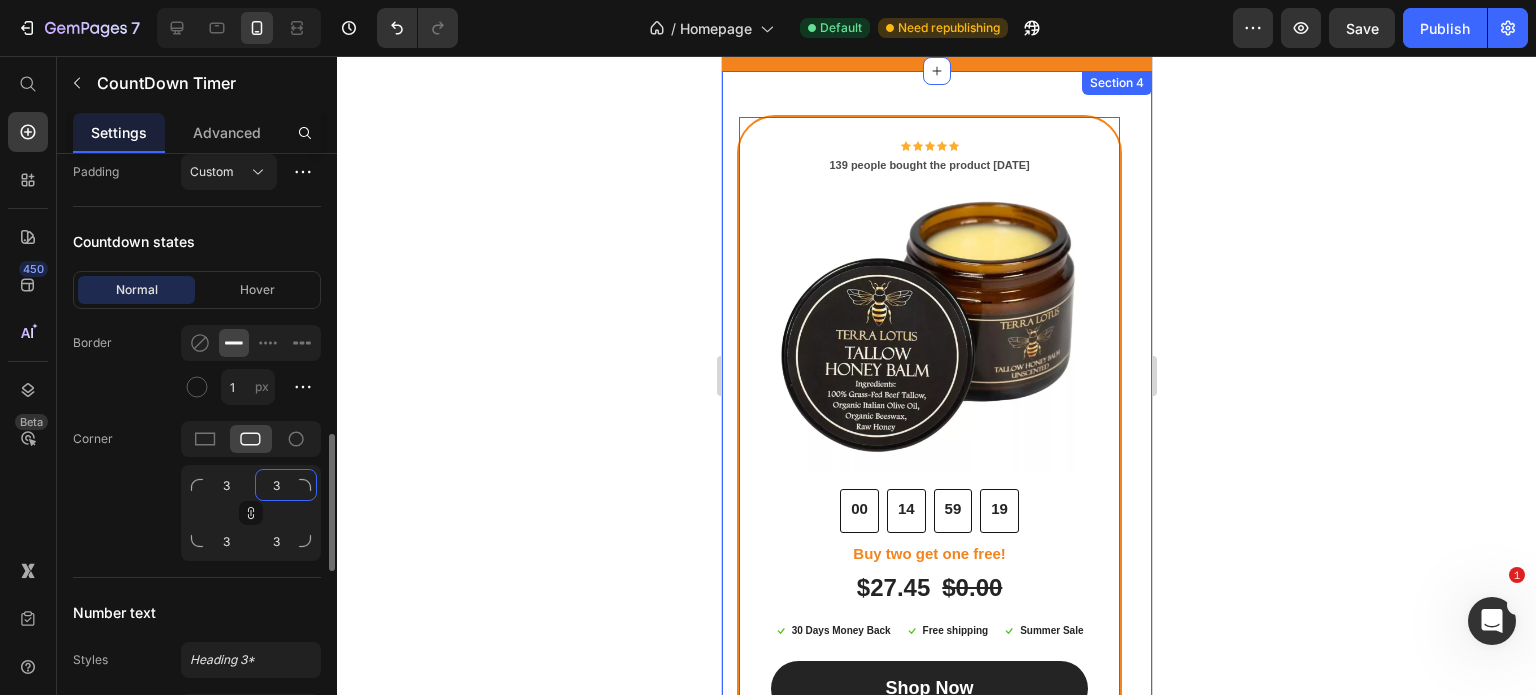 click on "3" 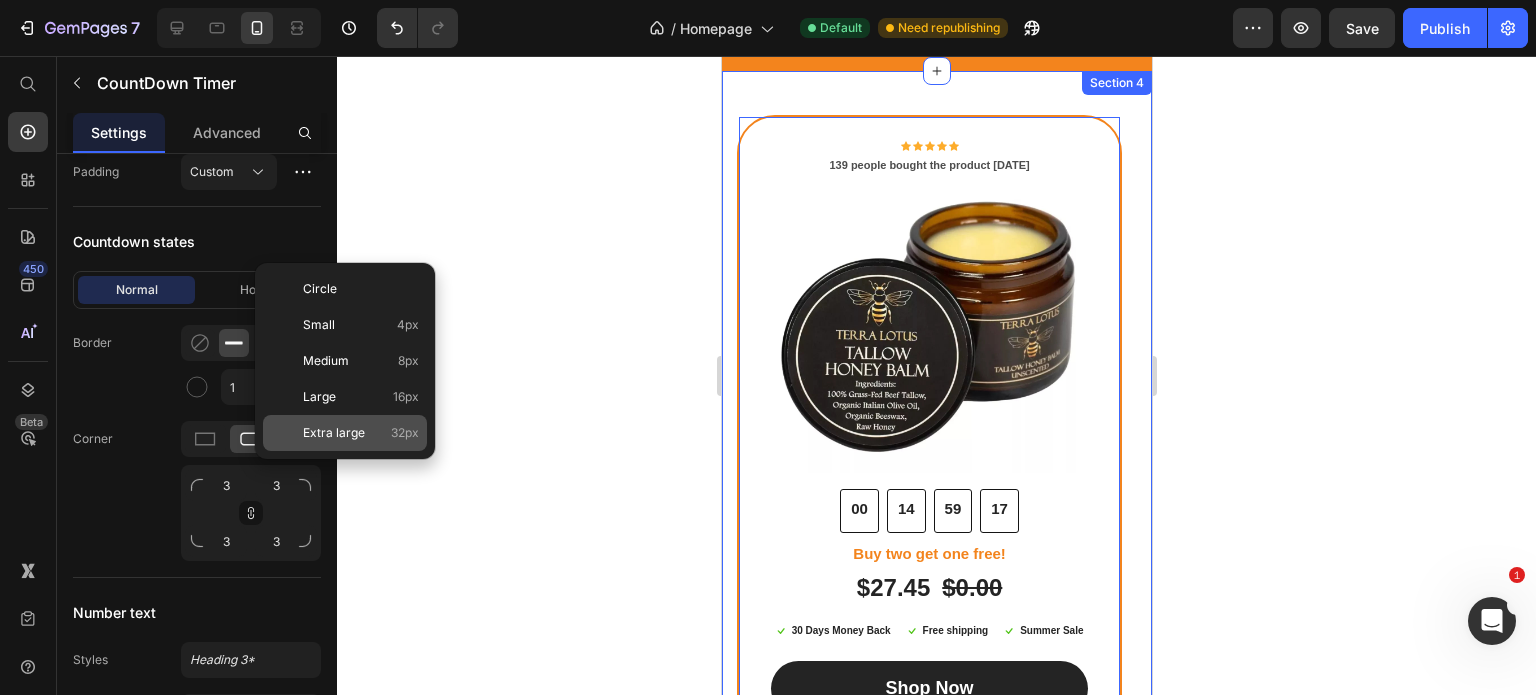 click on "Extra large" at bounding box center (334, 433) 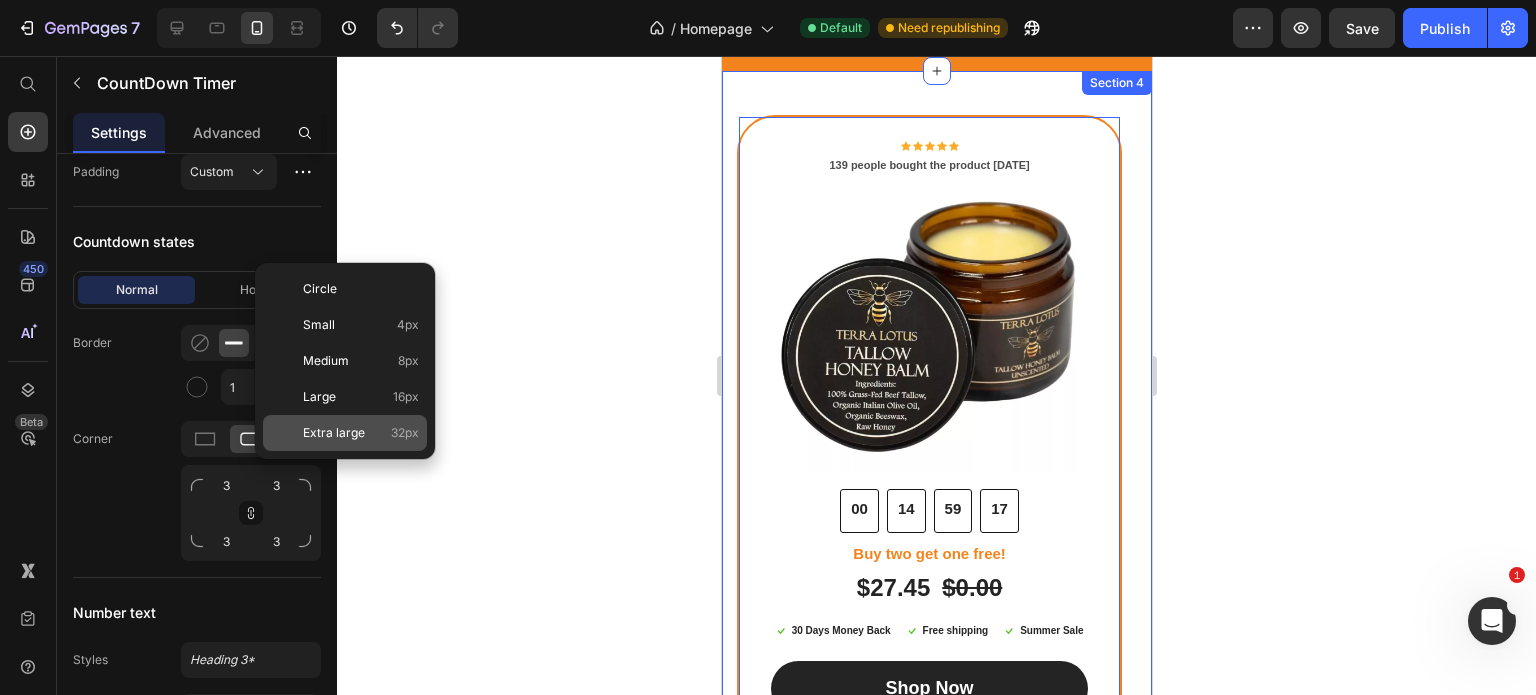 type on "32" 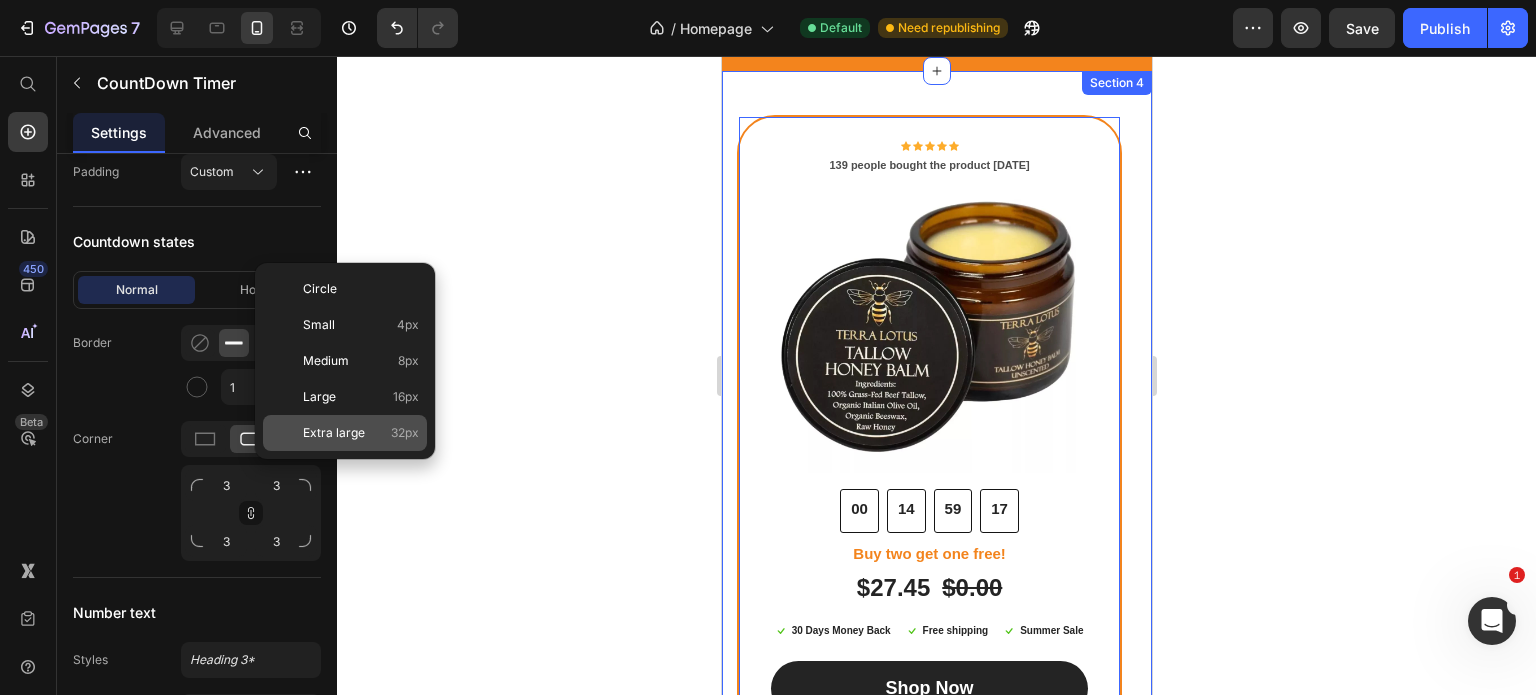 type on "32" 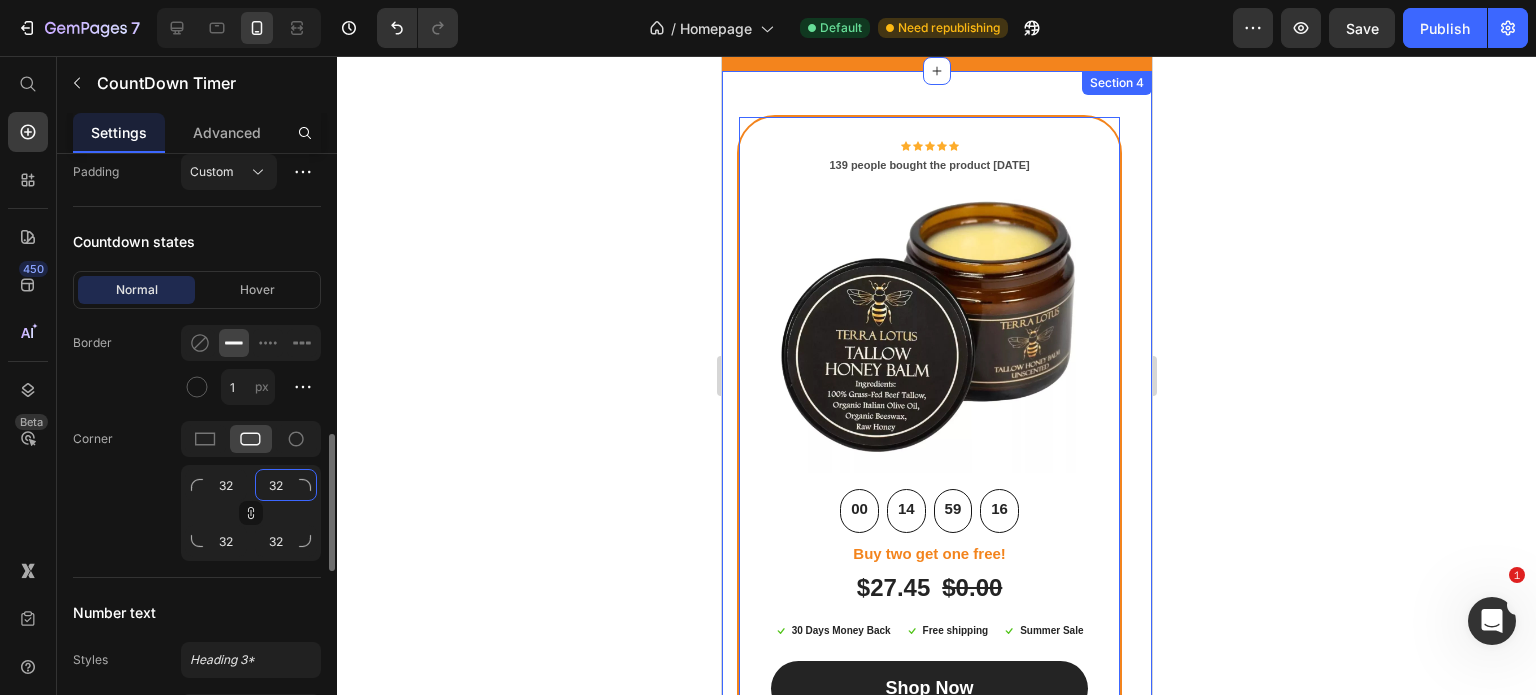 click on "32" 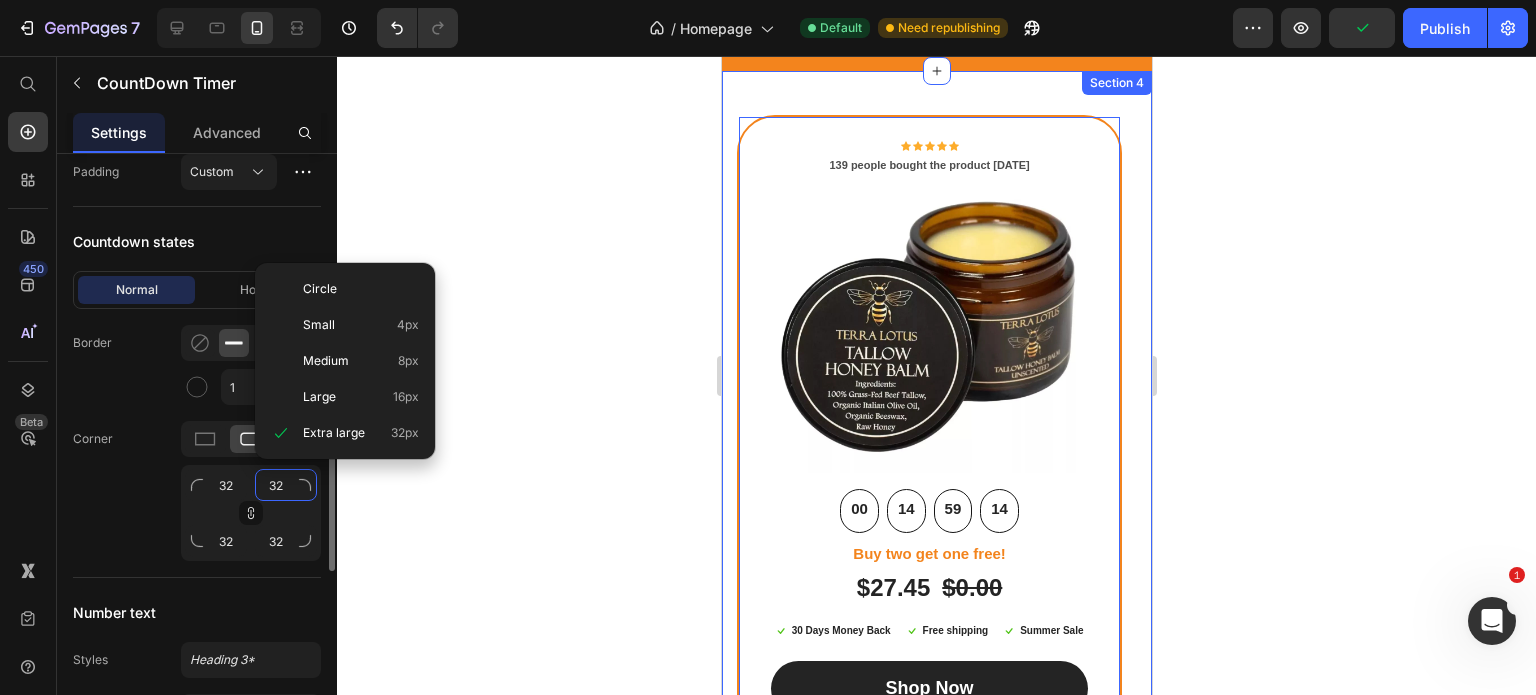 type on "31" 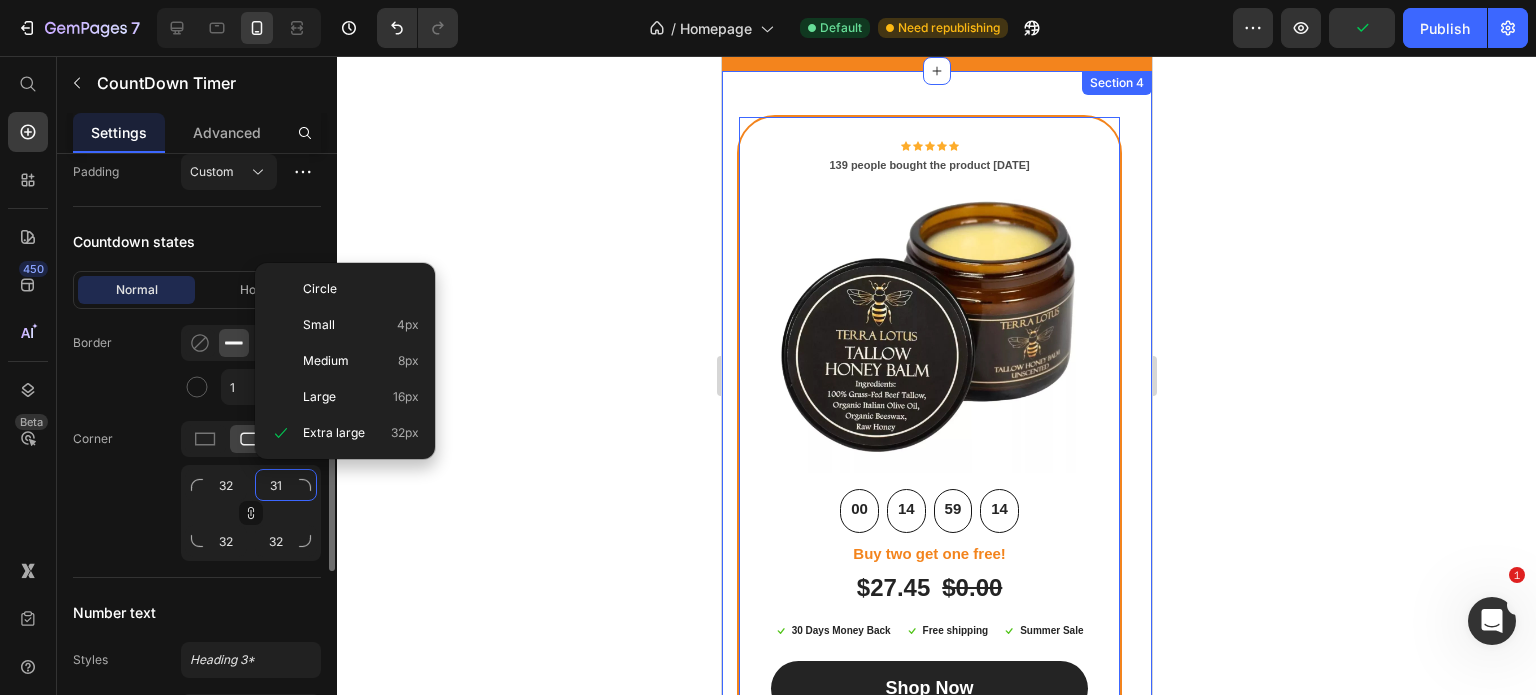 type on "31" 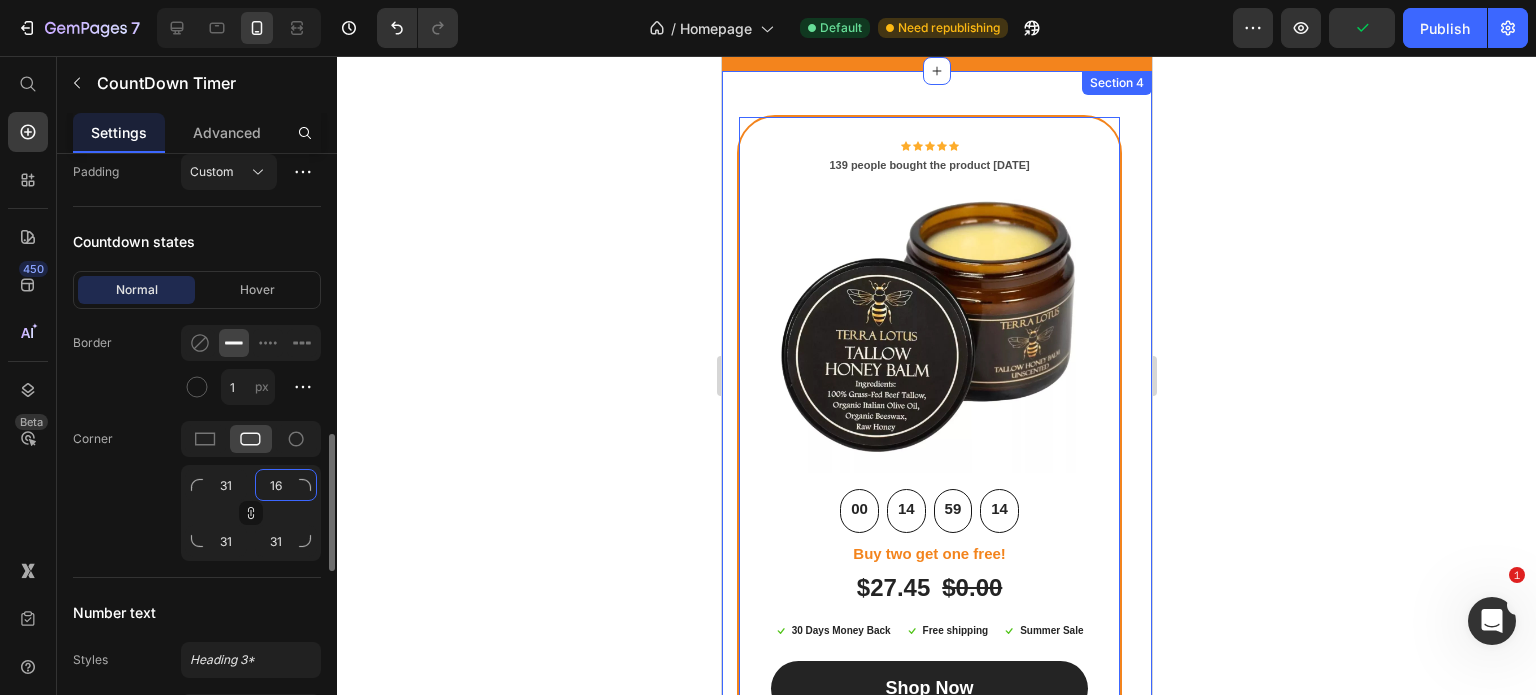 type on "15" 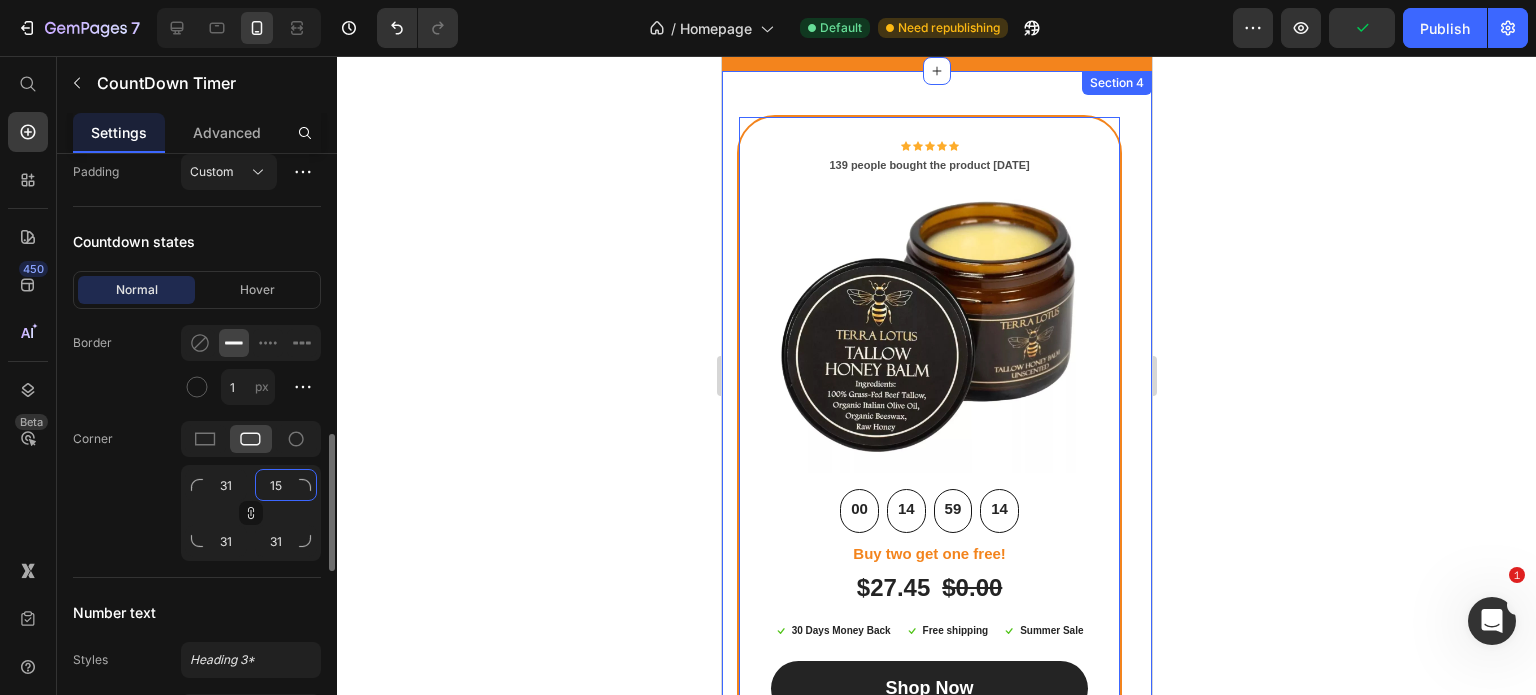 type on "15" 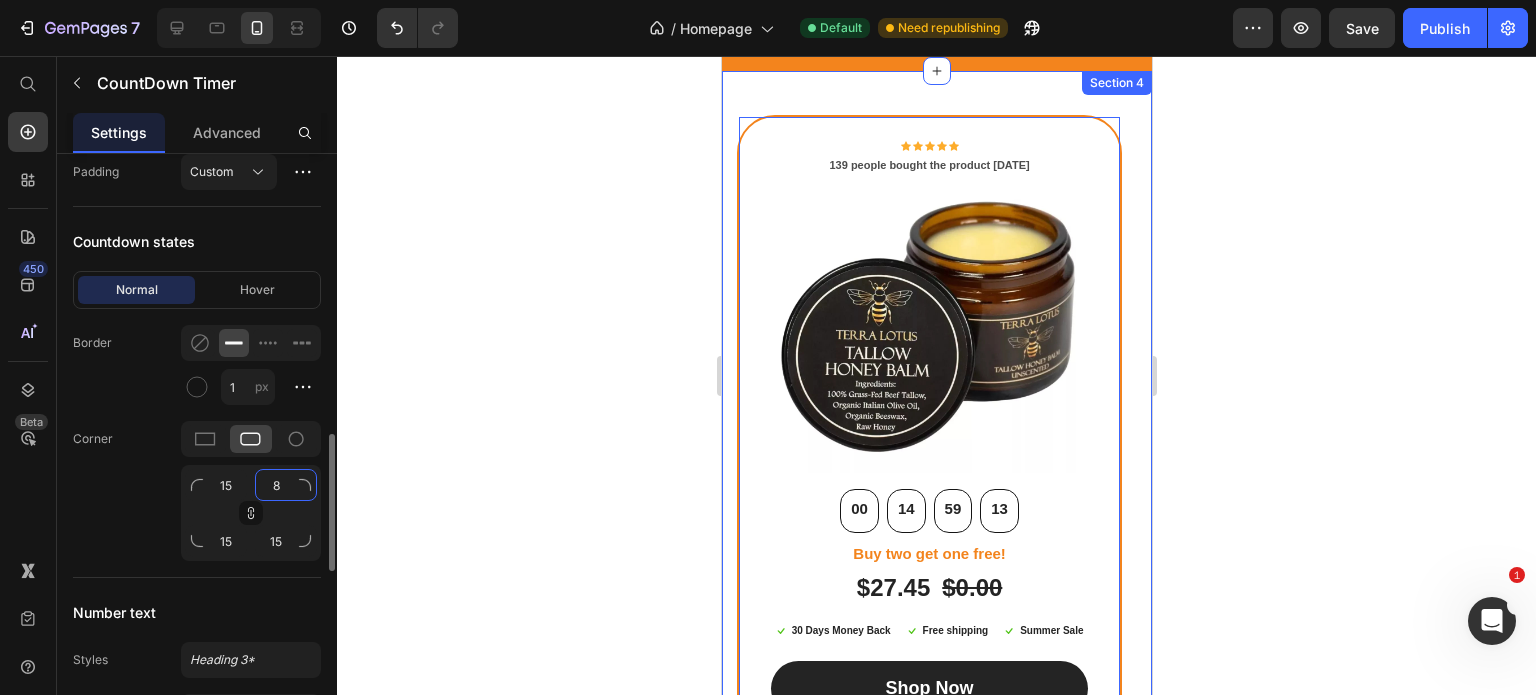 type on "7" 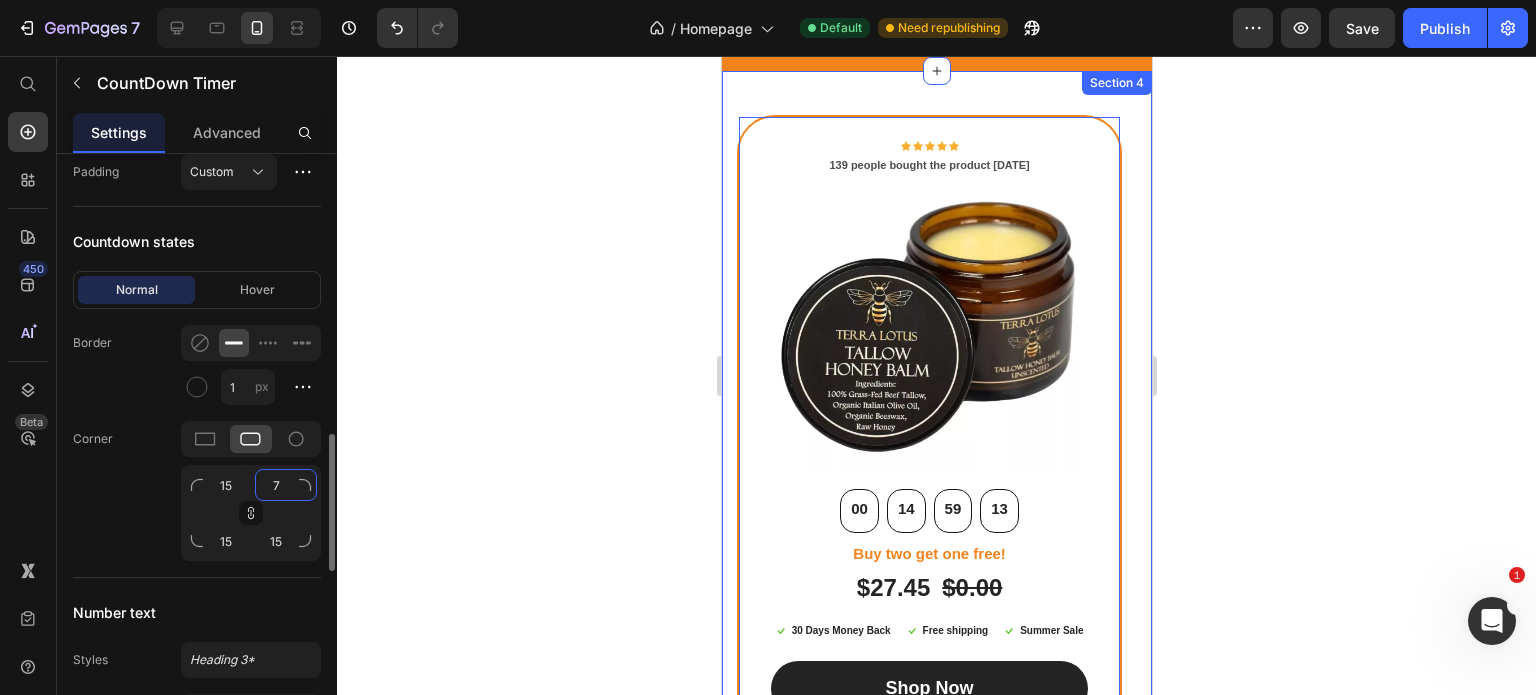 type on "7" 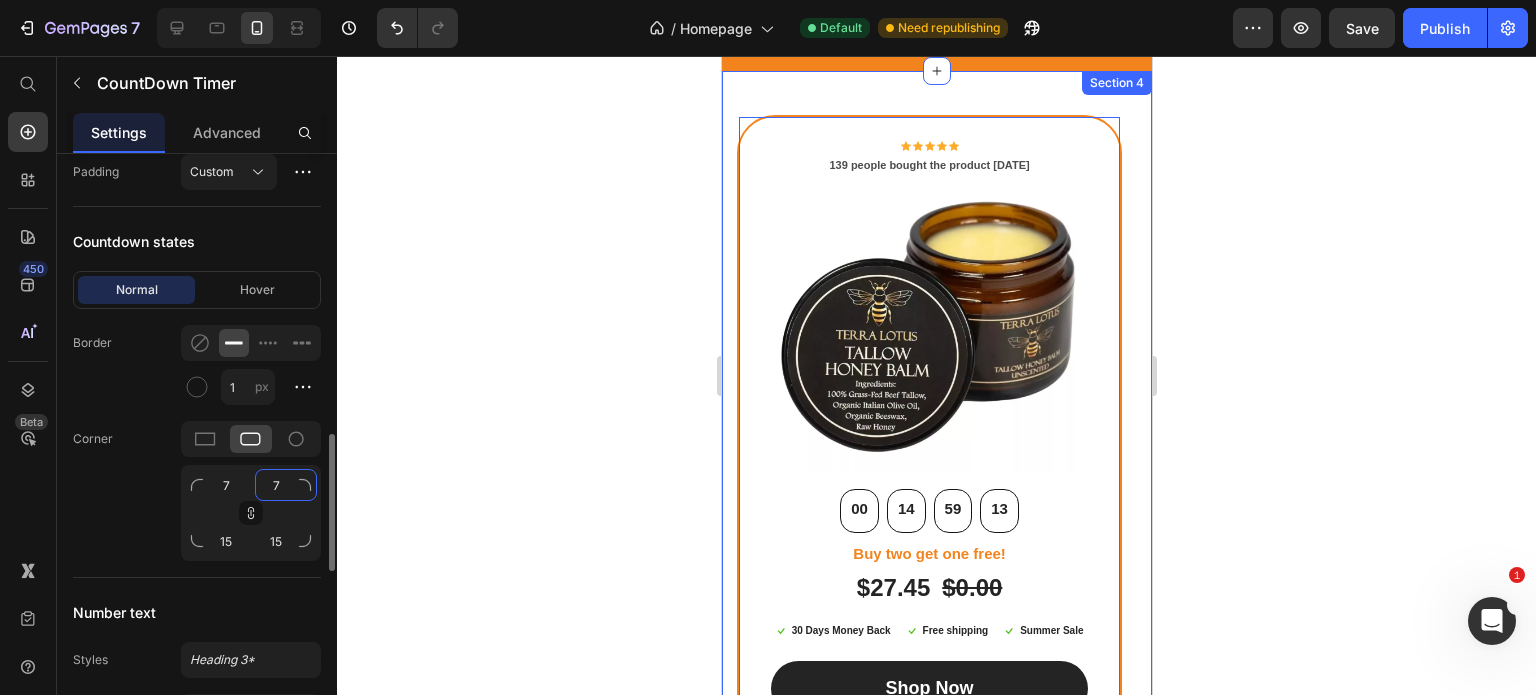 type on "7" 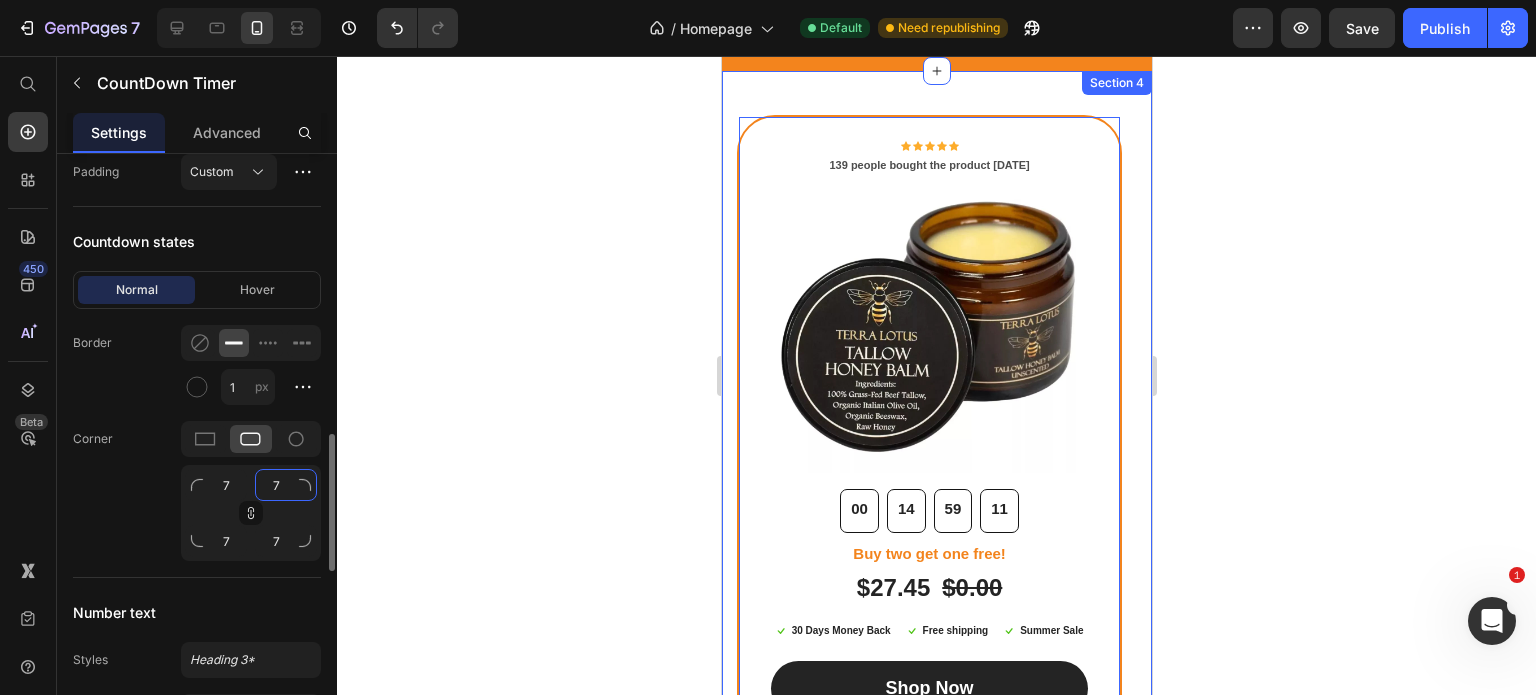type on "8" 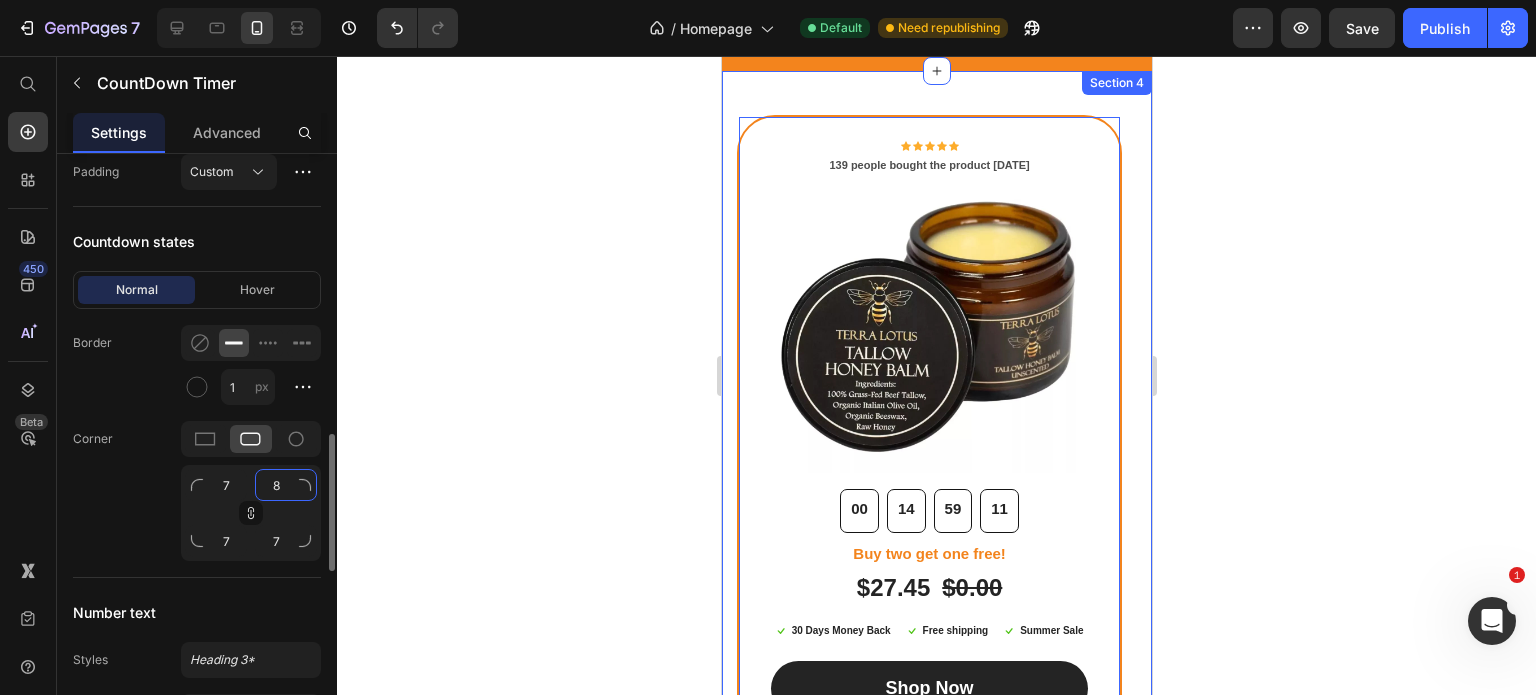 type on "8" 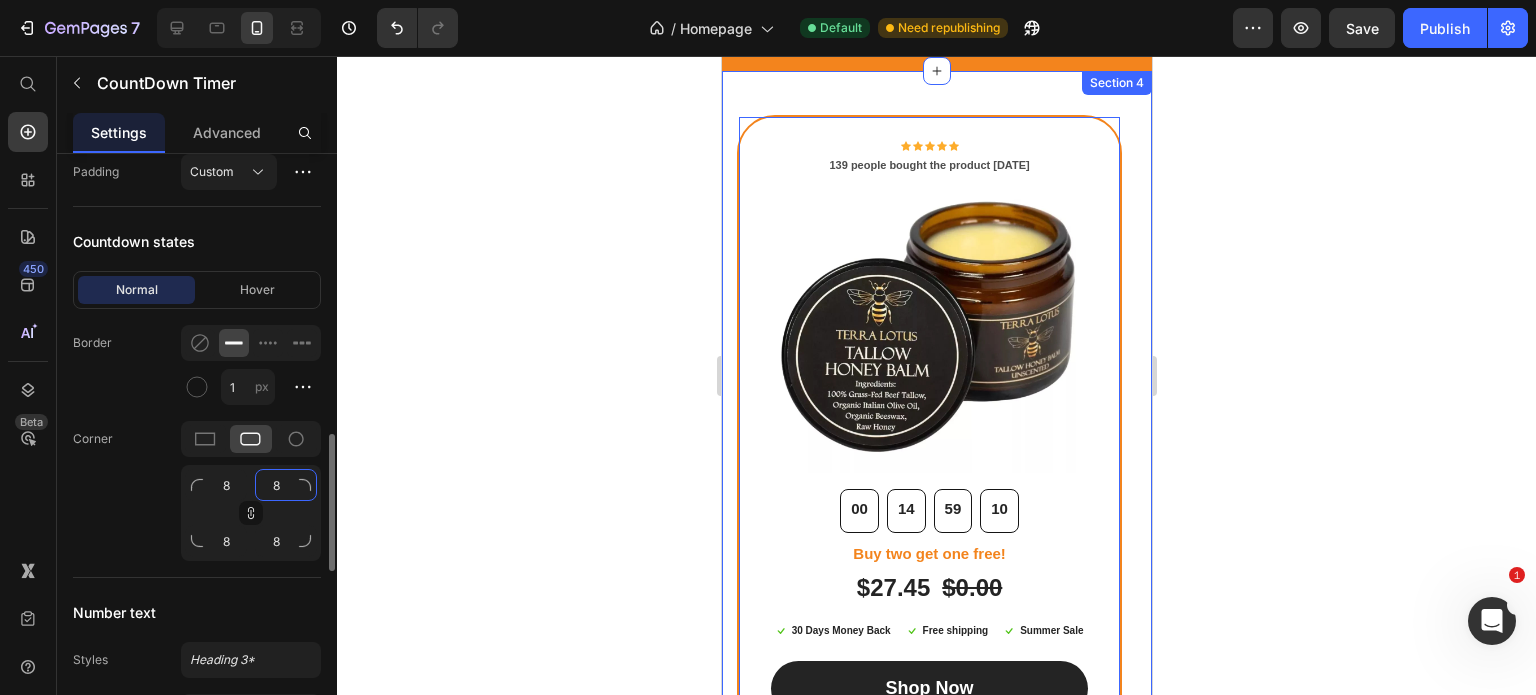 type on "9" 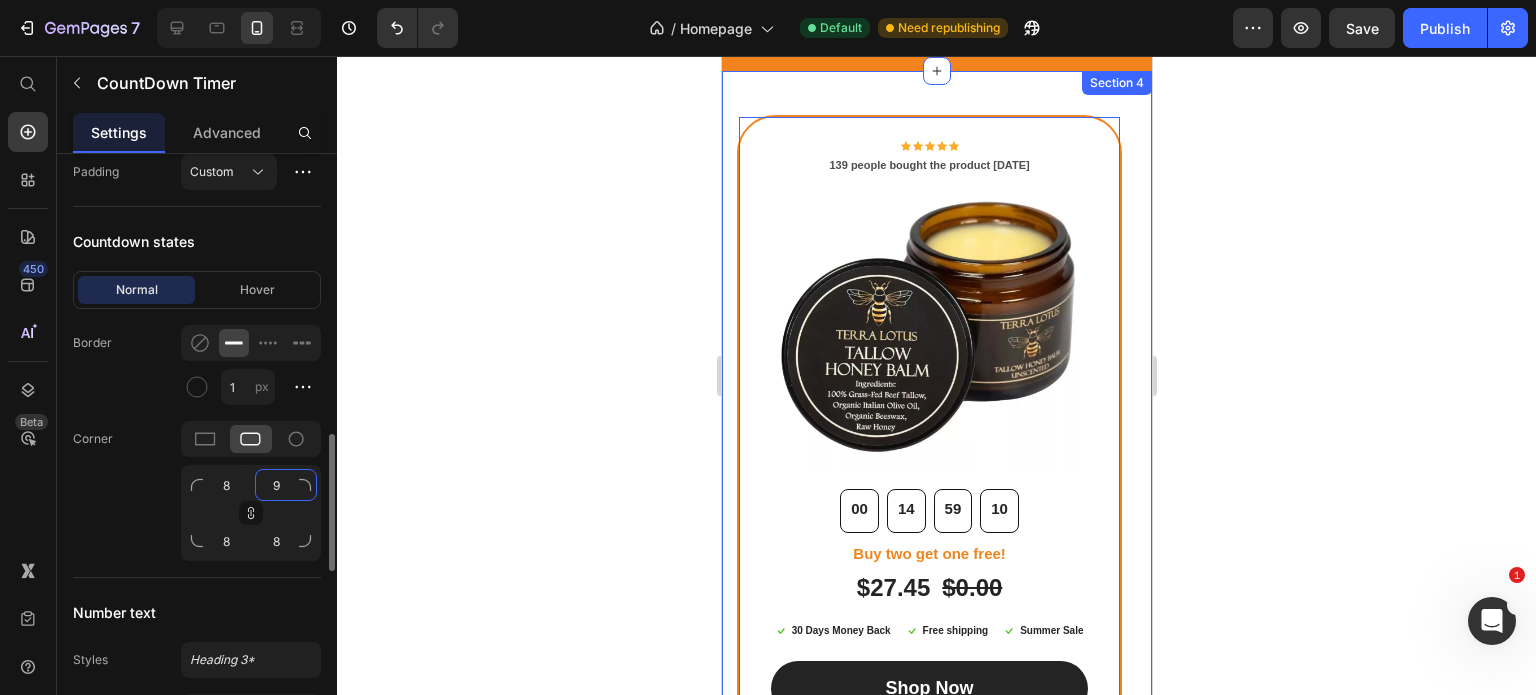 type on "9" 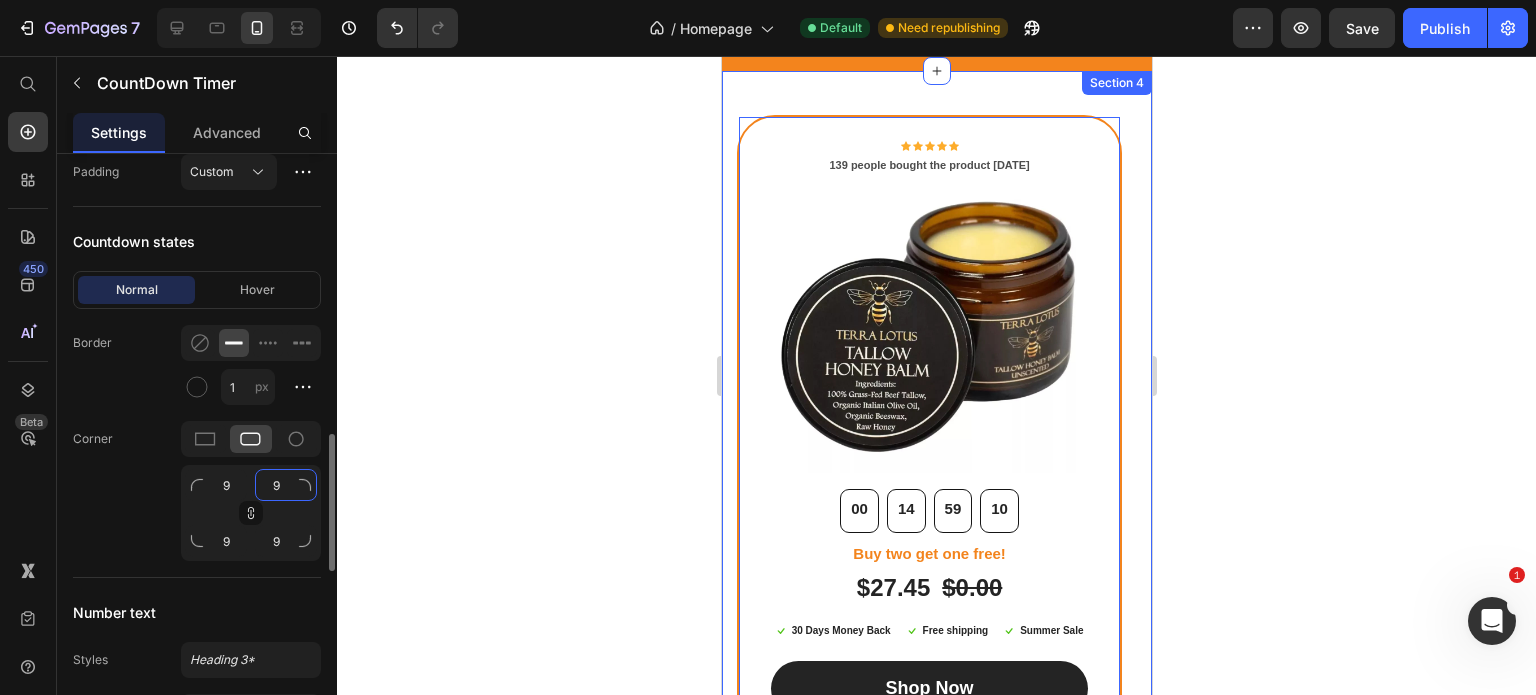 type on "10" 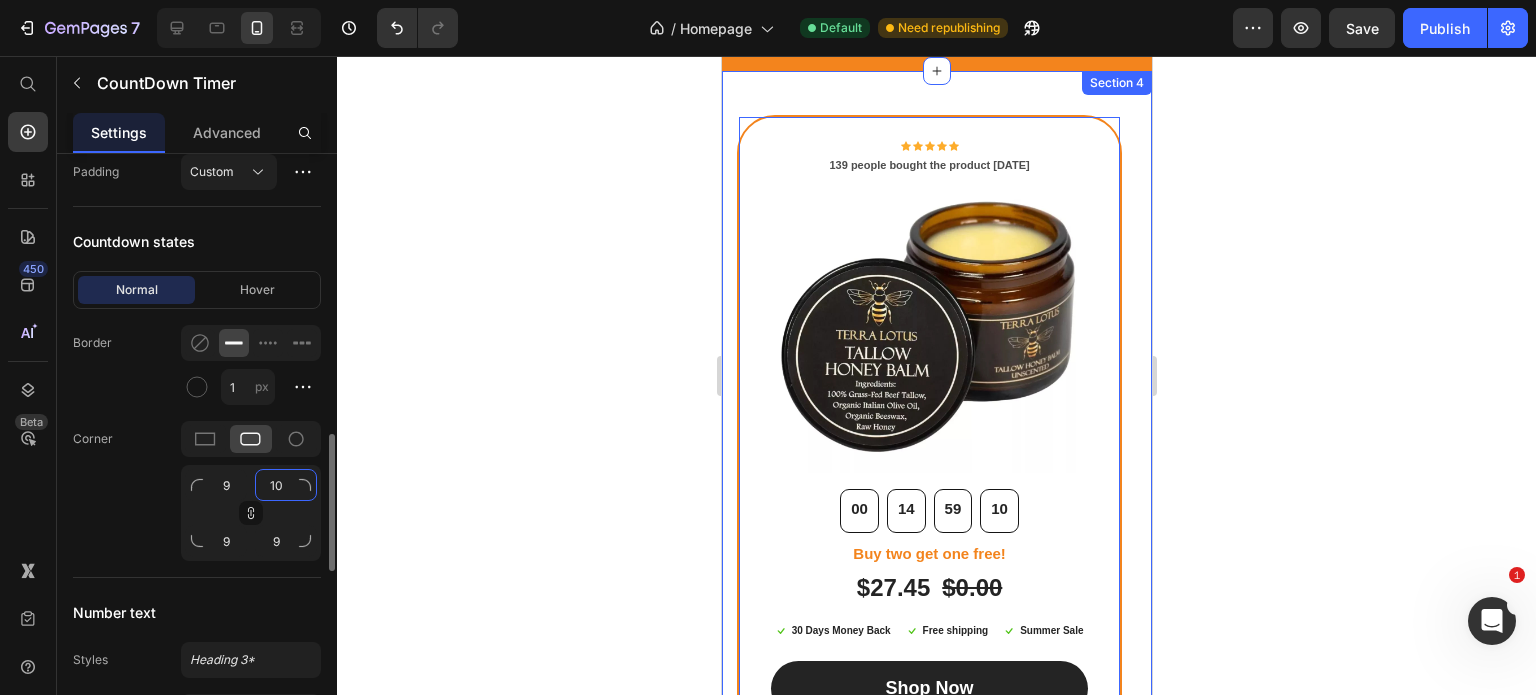 type on "10" 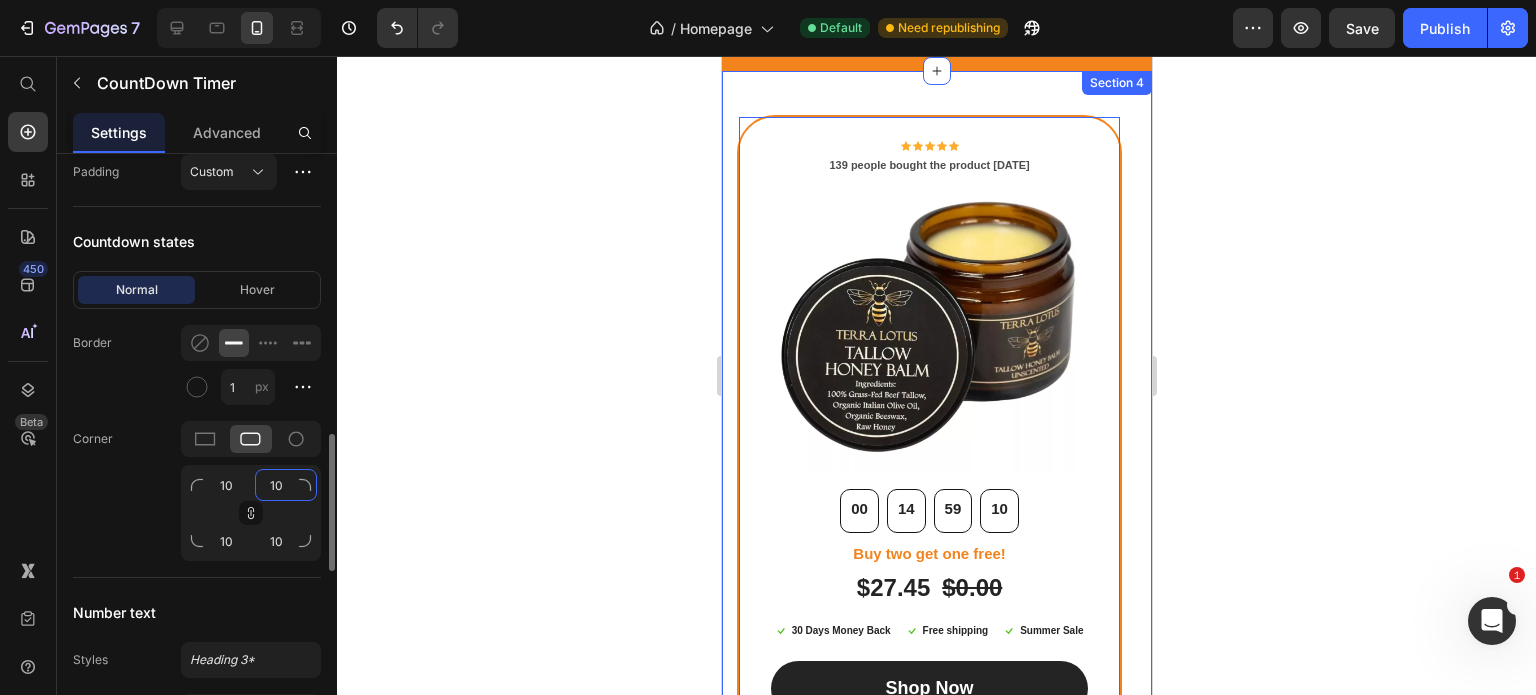 type on "11" 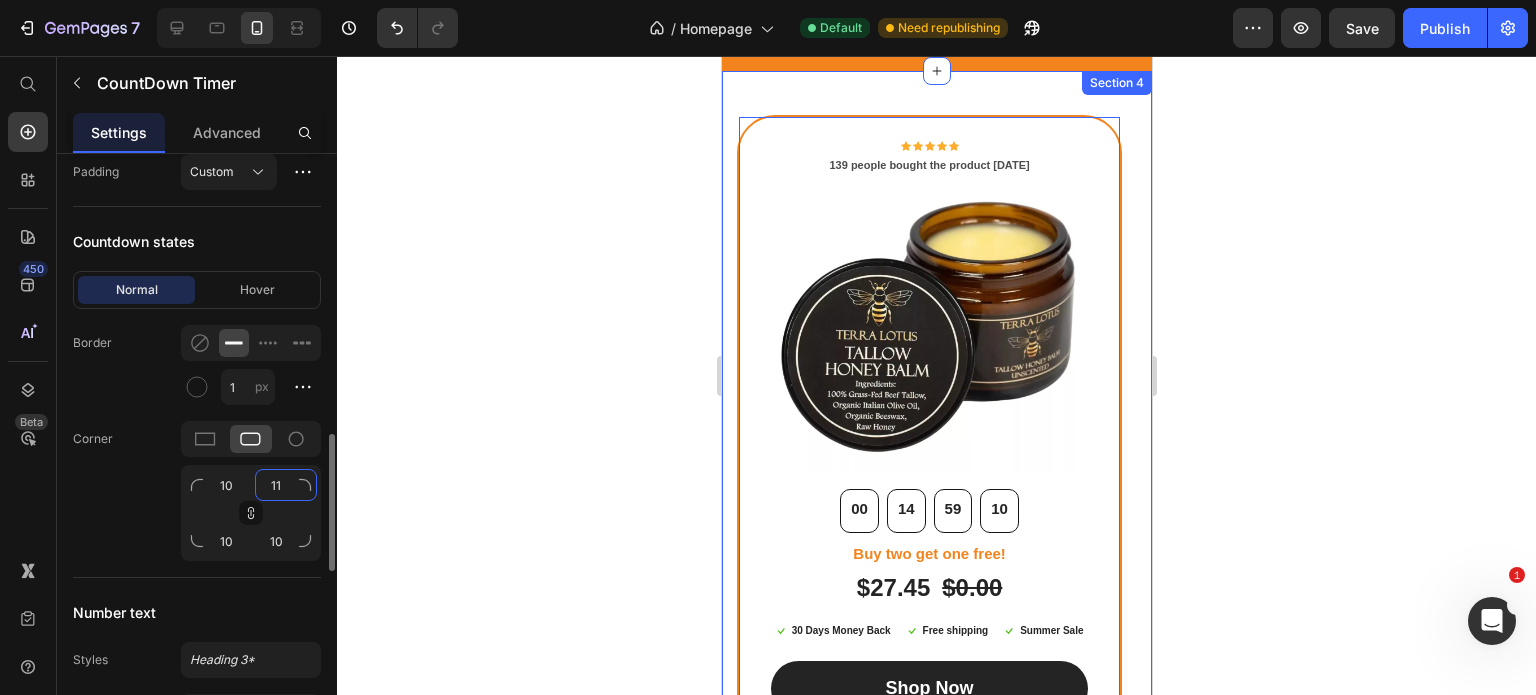 type on "11" 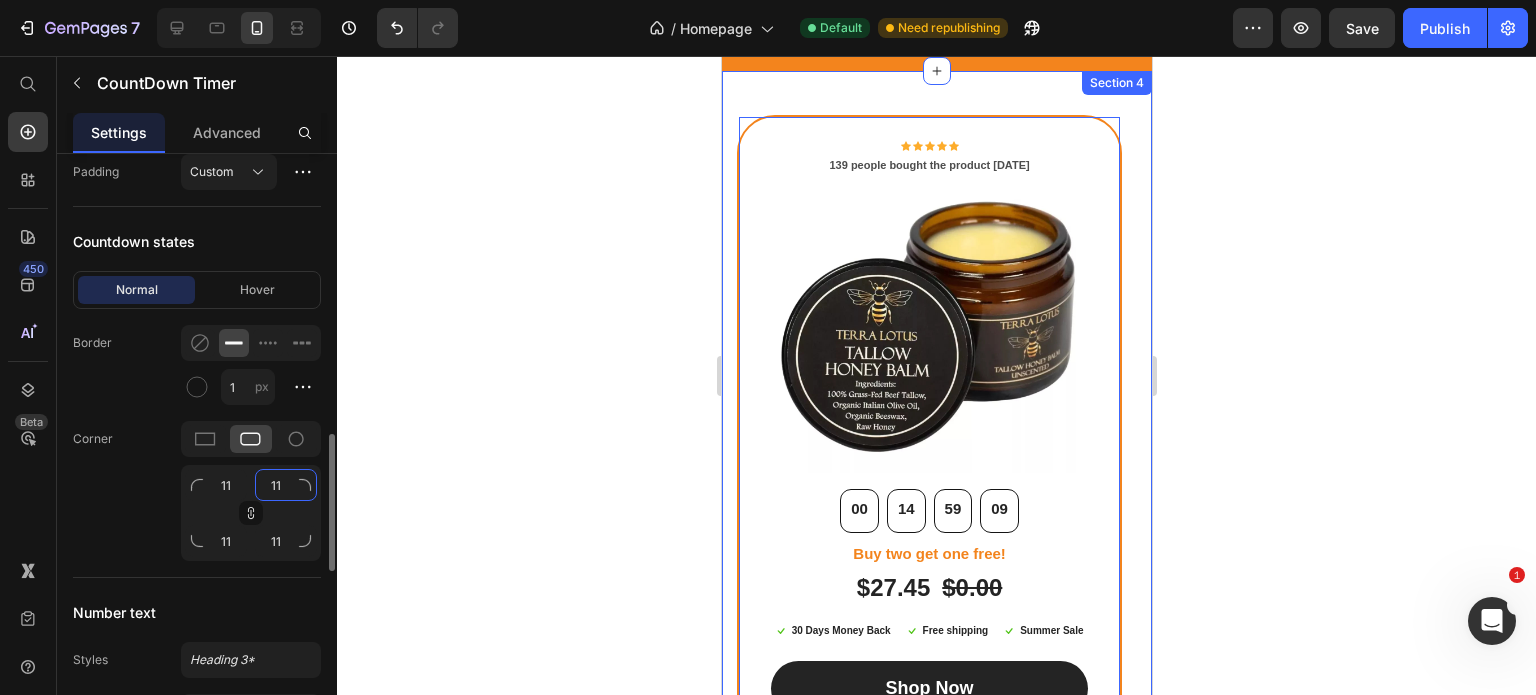 type on "12" 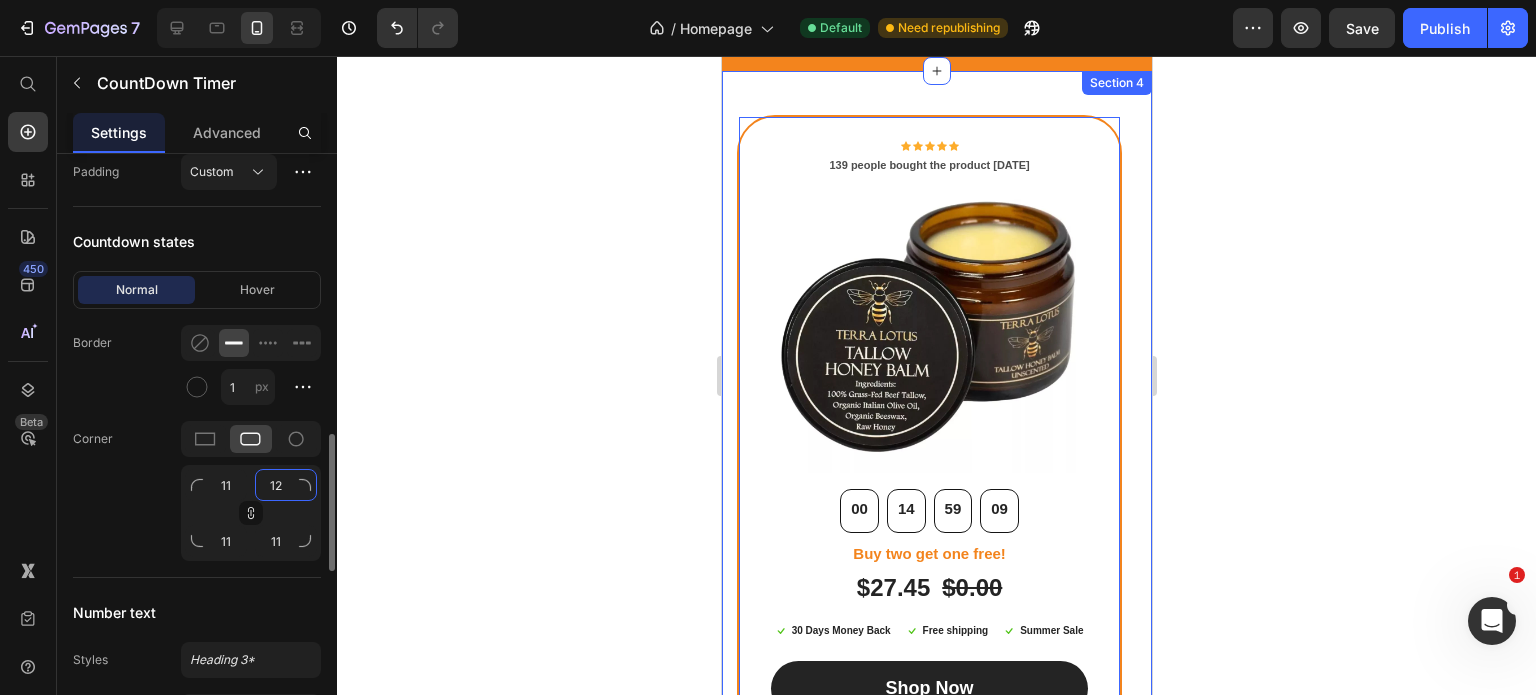 type on "12" 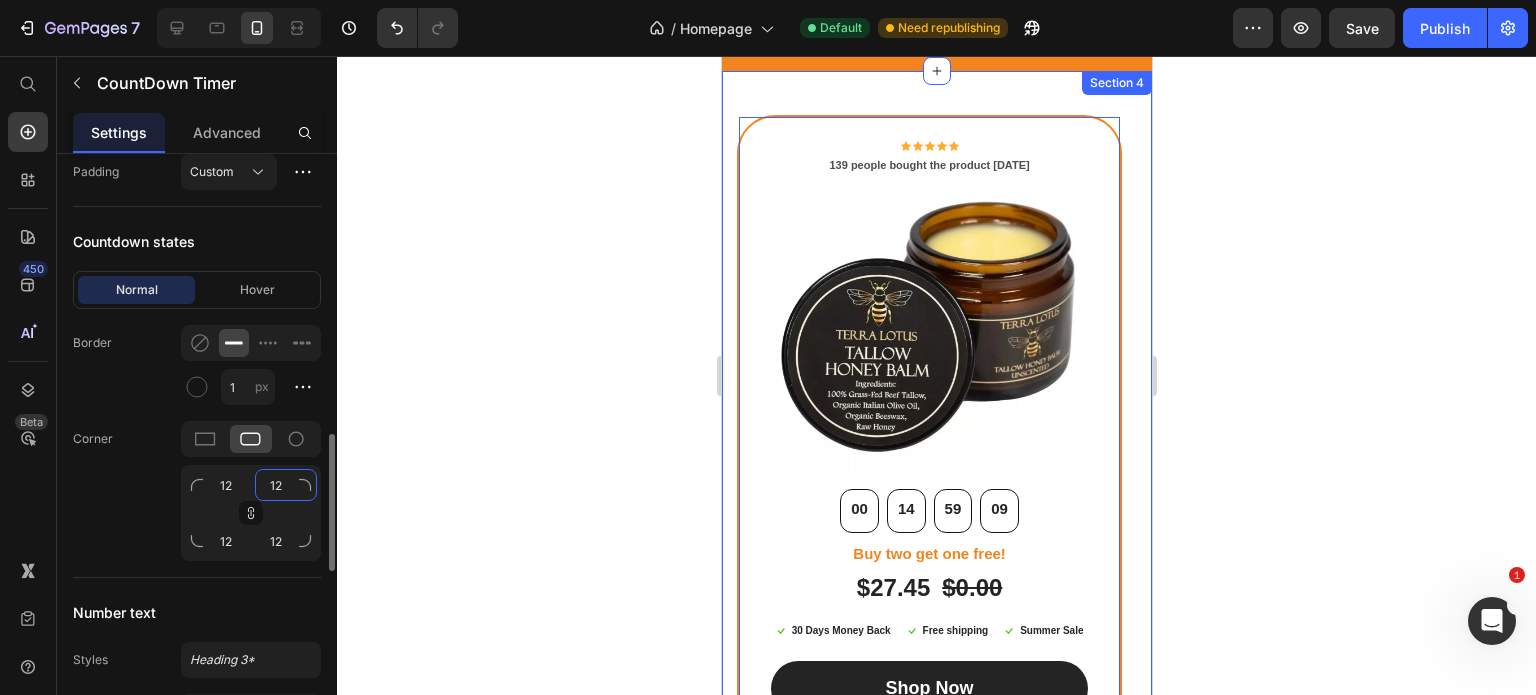 type on "13" 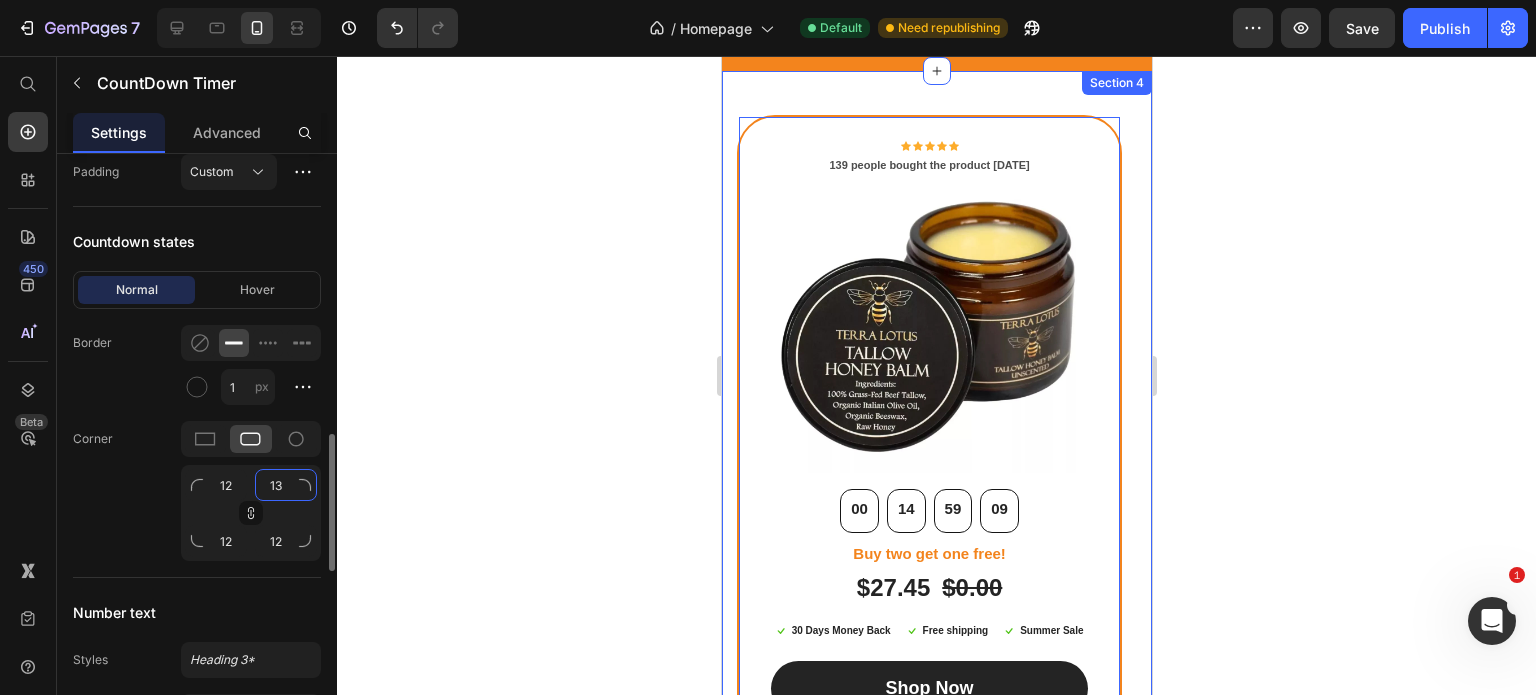 type on "13" 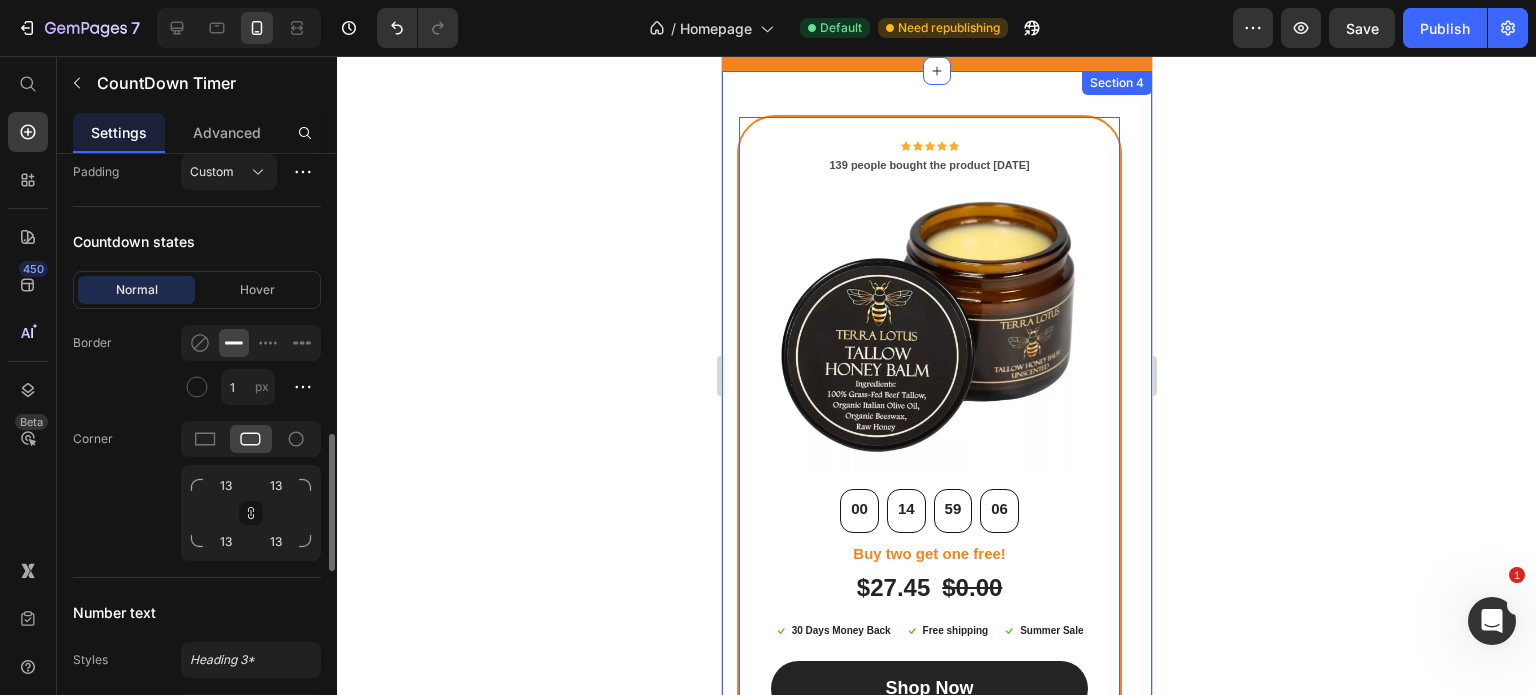 click on "Corner 13 13 13 13" 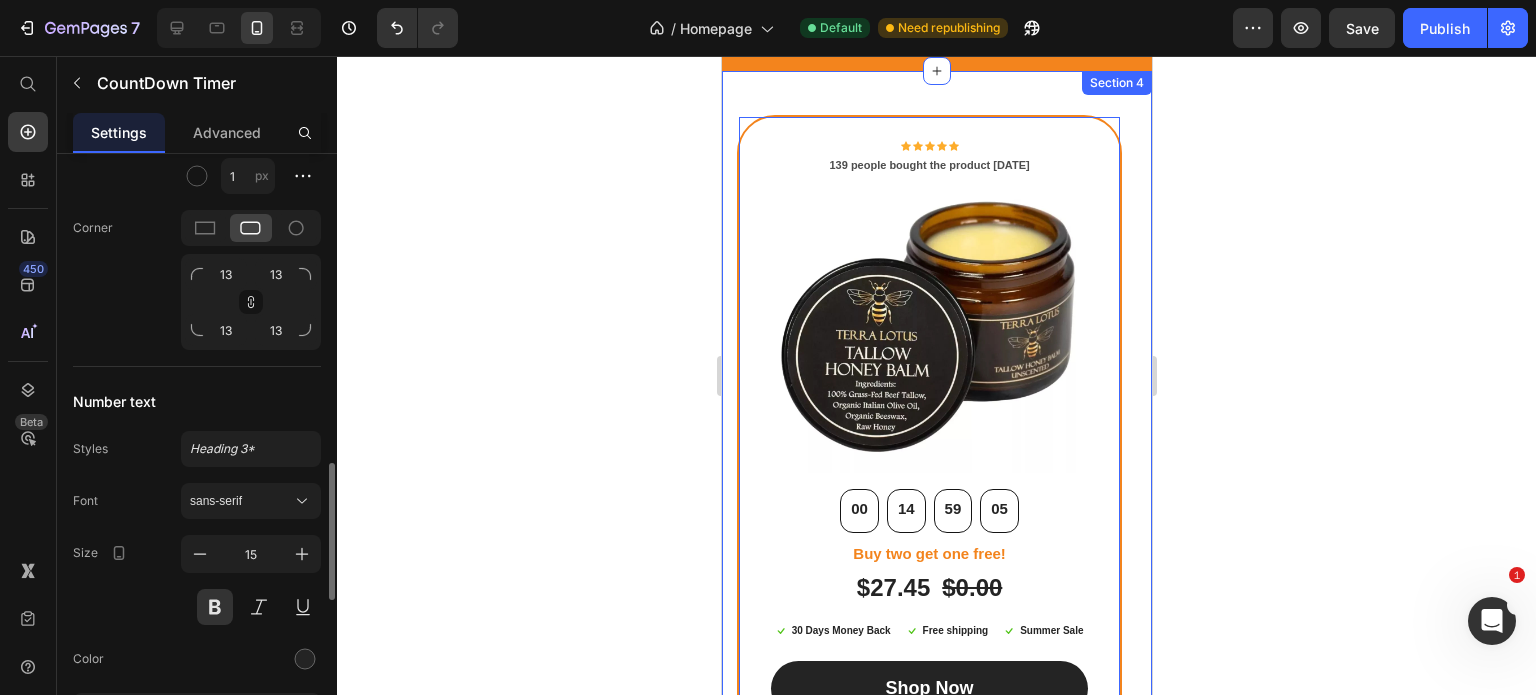 scroll, scrollTop: 1432, scrollLeft: 0, axis: vertical 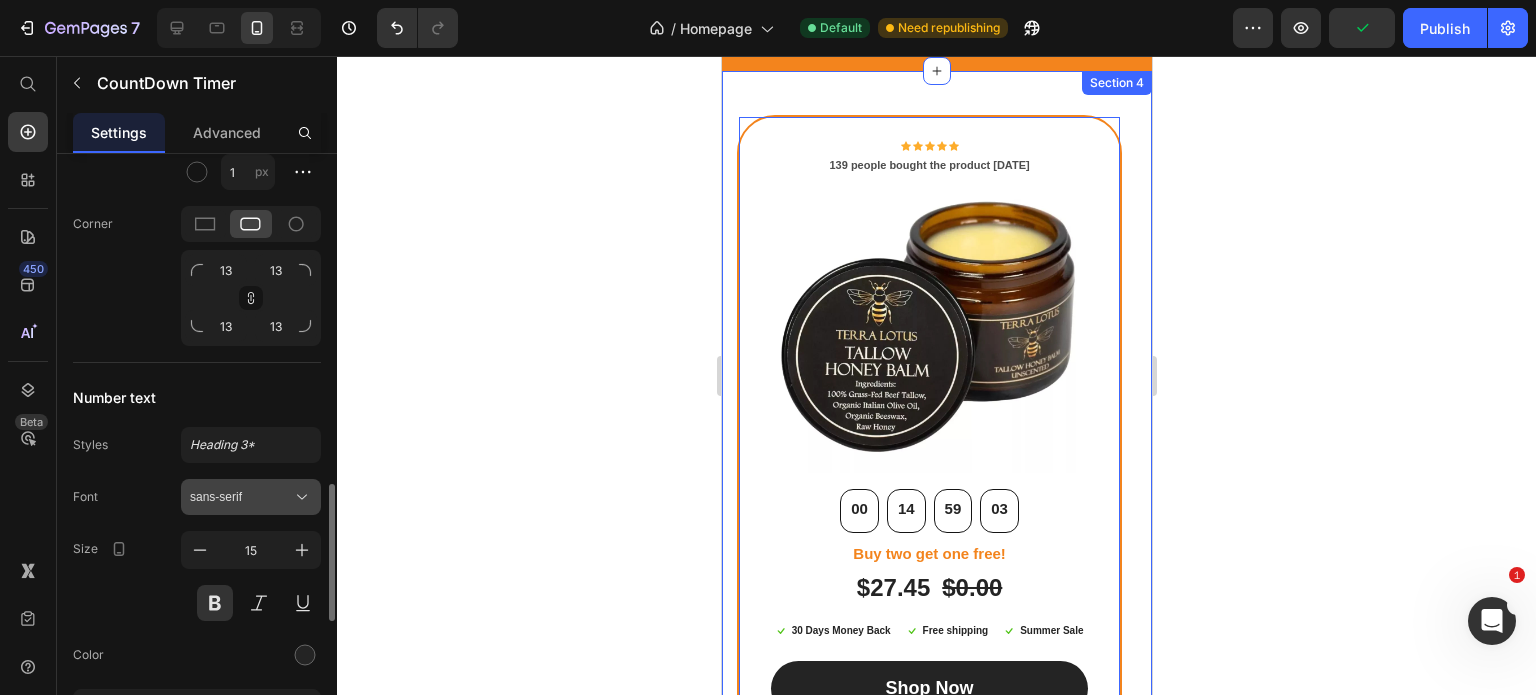 click on "sans-serif" at bounding box center [241, 497] 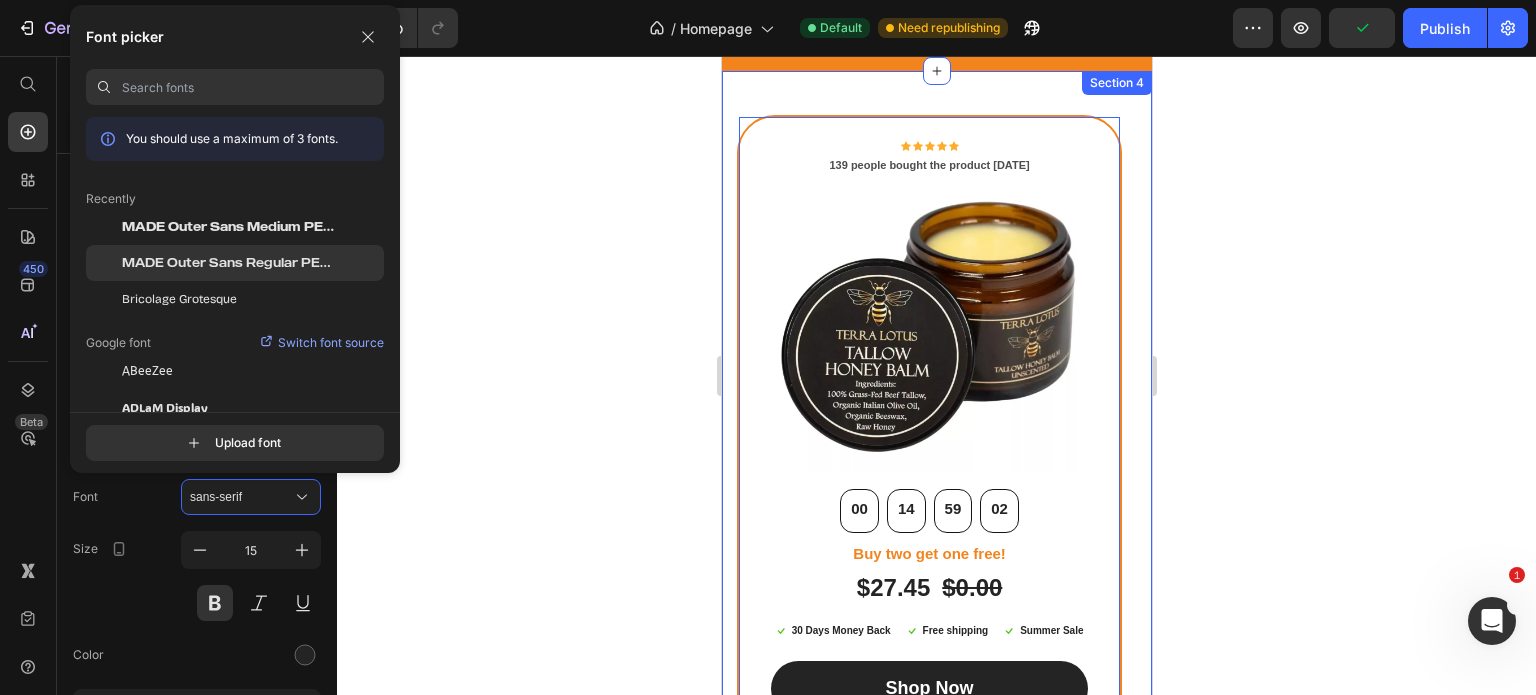 click on "MADE Outer Sans Regular PERSONAL USE" at bounding box center (230, 263) 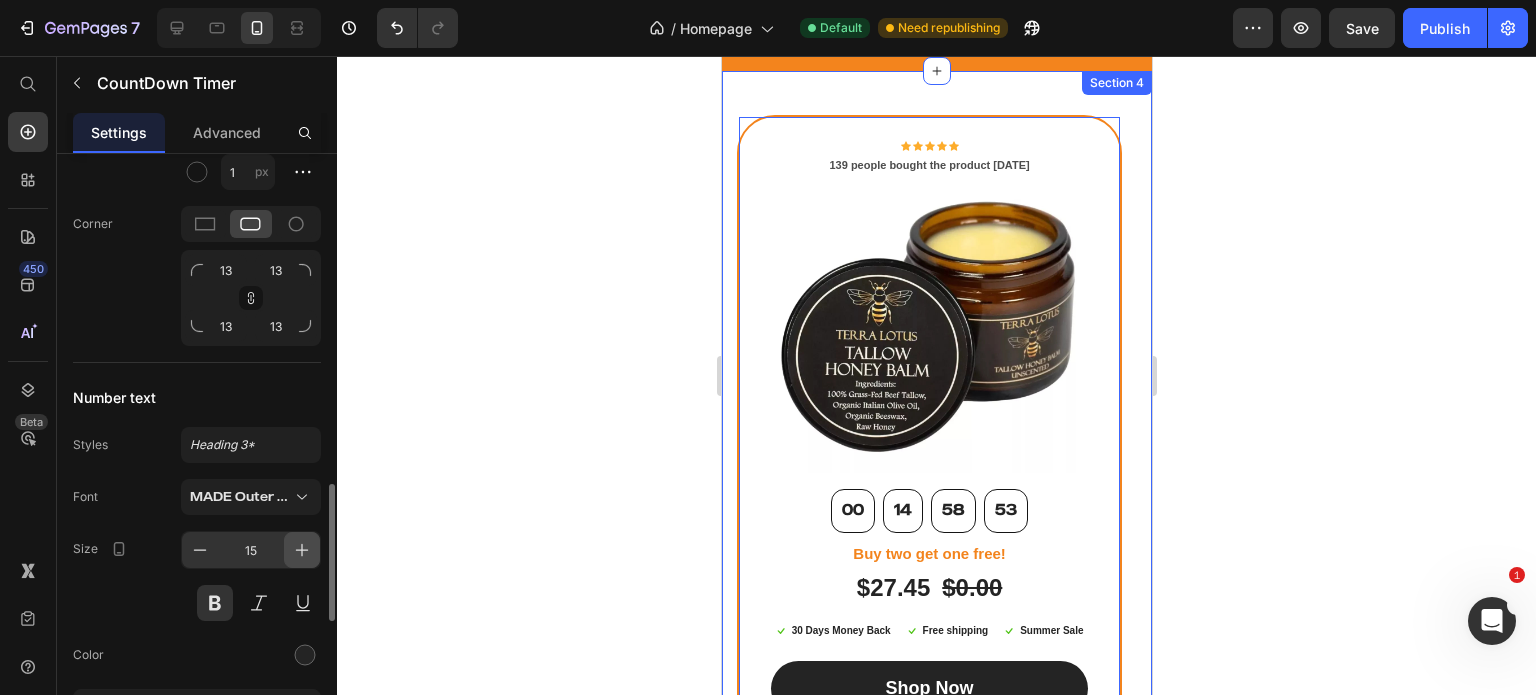 click 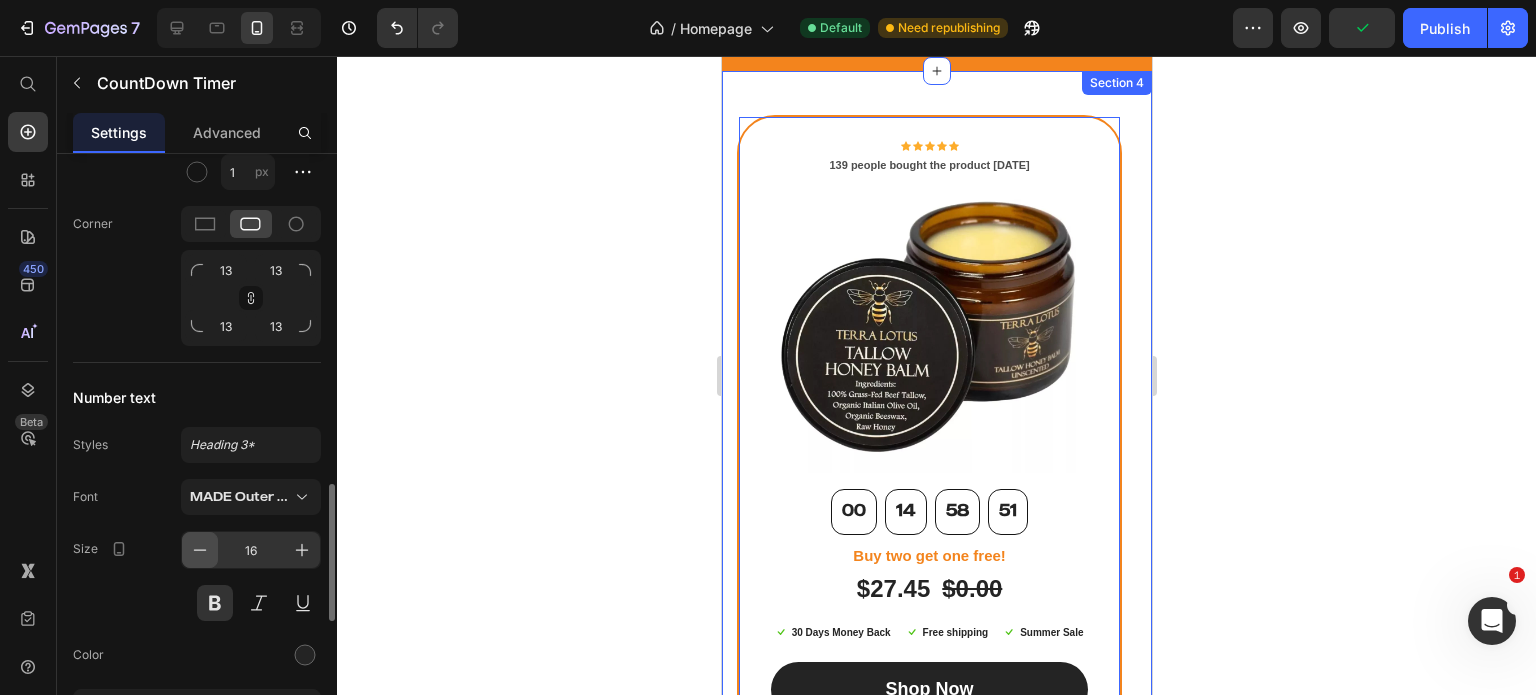 click 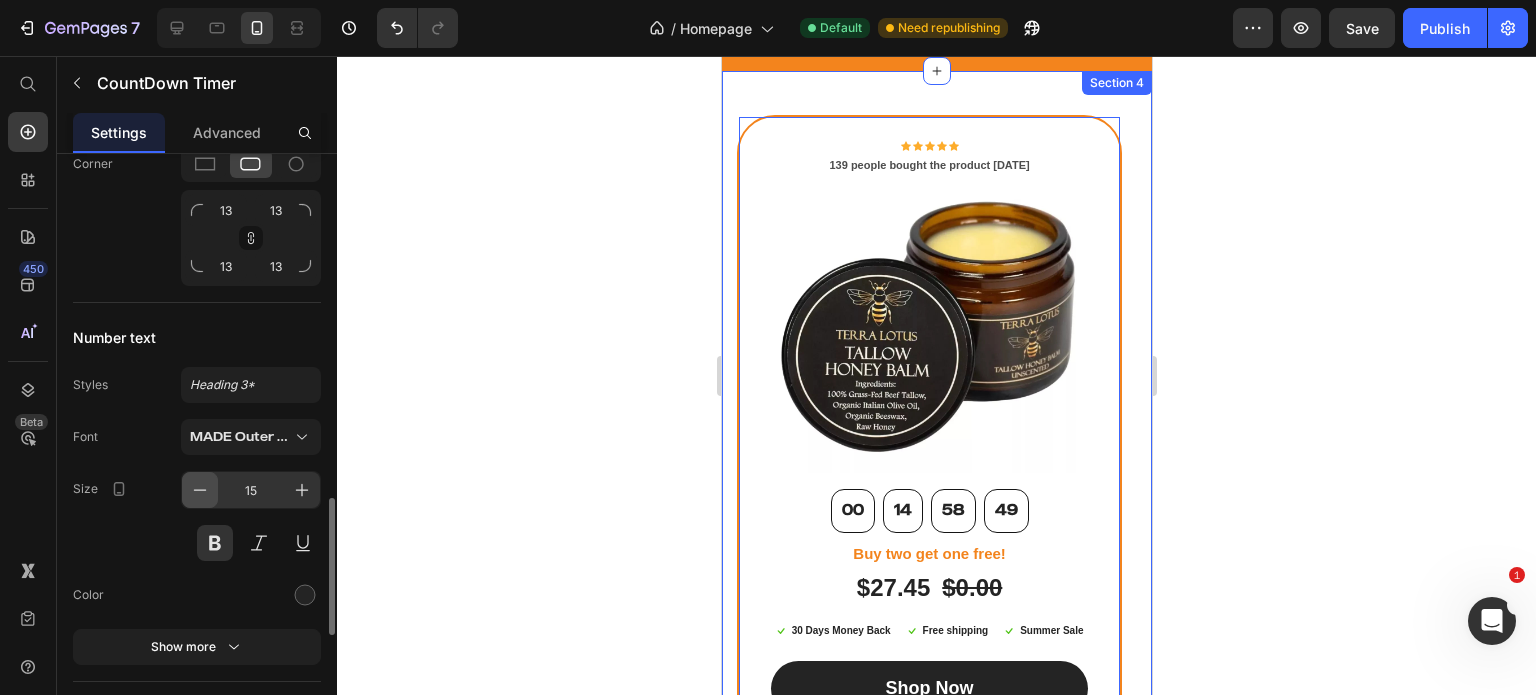 scroll, scrollTop: 1492, scrollLeft: 0, axis: vertical 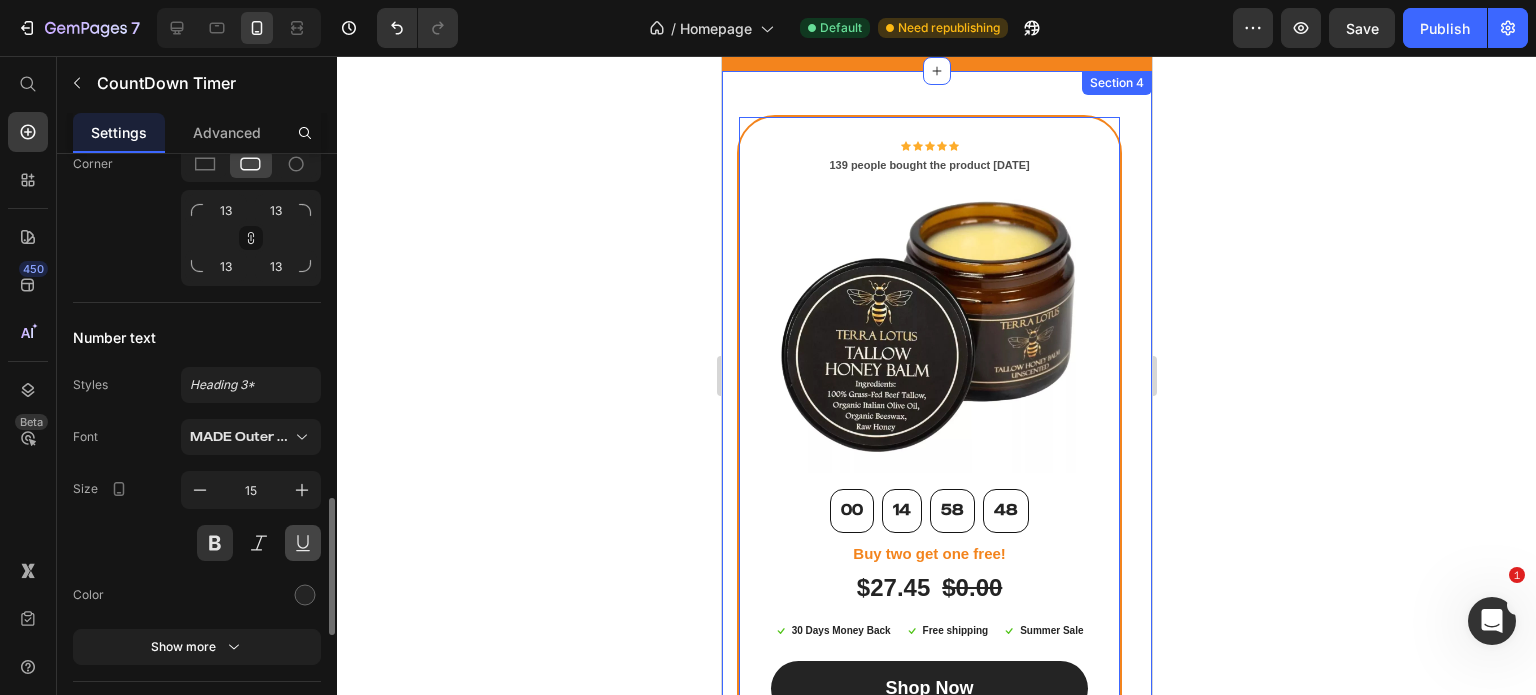 click at bounding box center (303, 543) 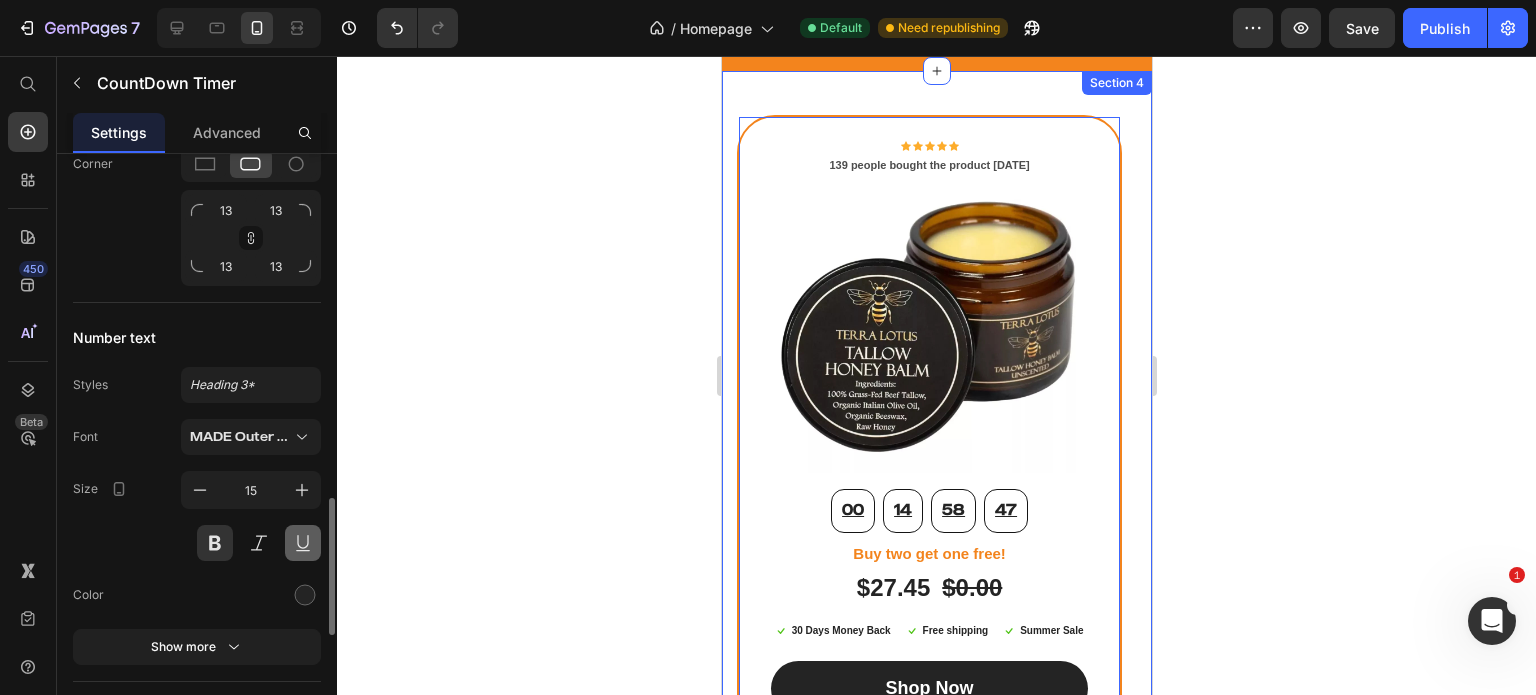 click at bounding box center [303, 543] 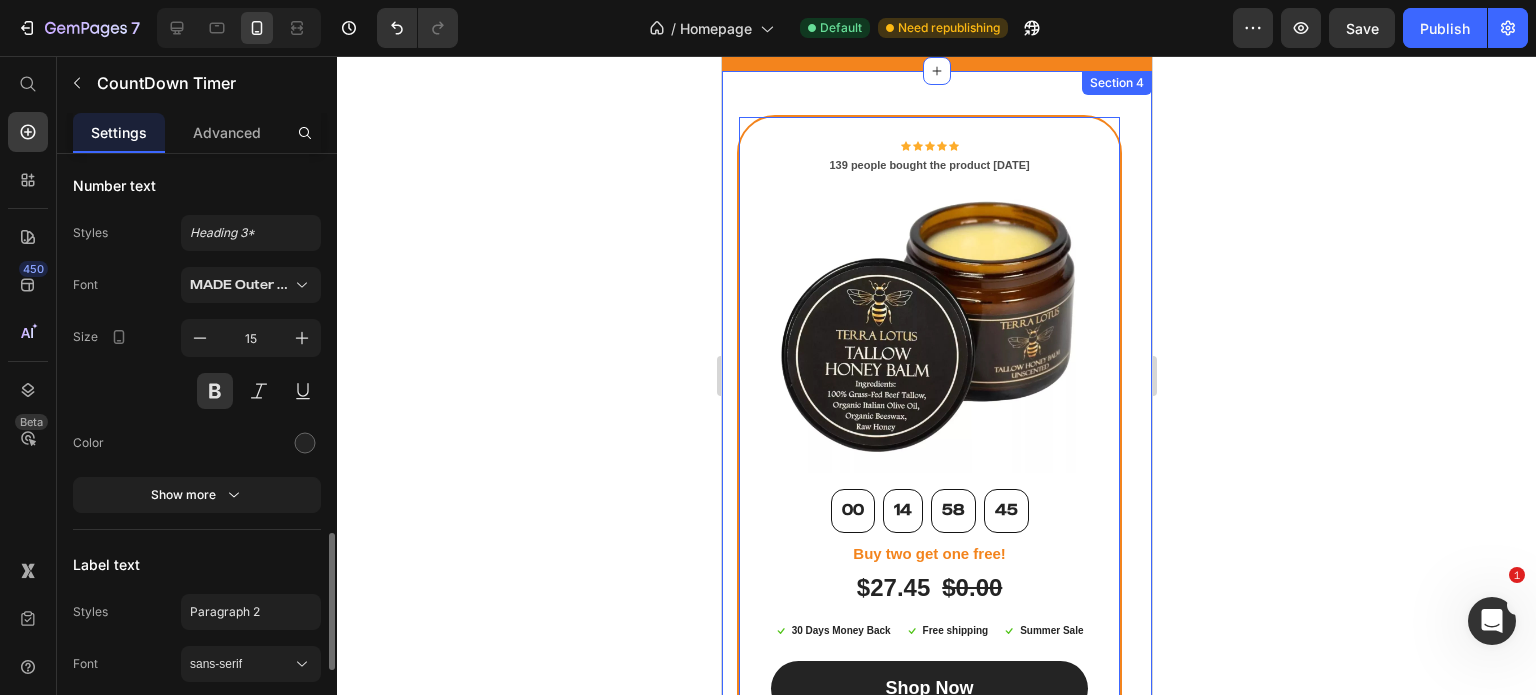 scroll, scrollTop: 1644, scrollLeft: 0, axis: vertical 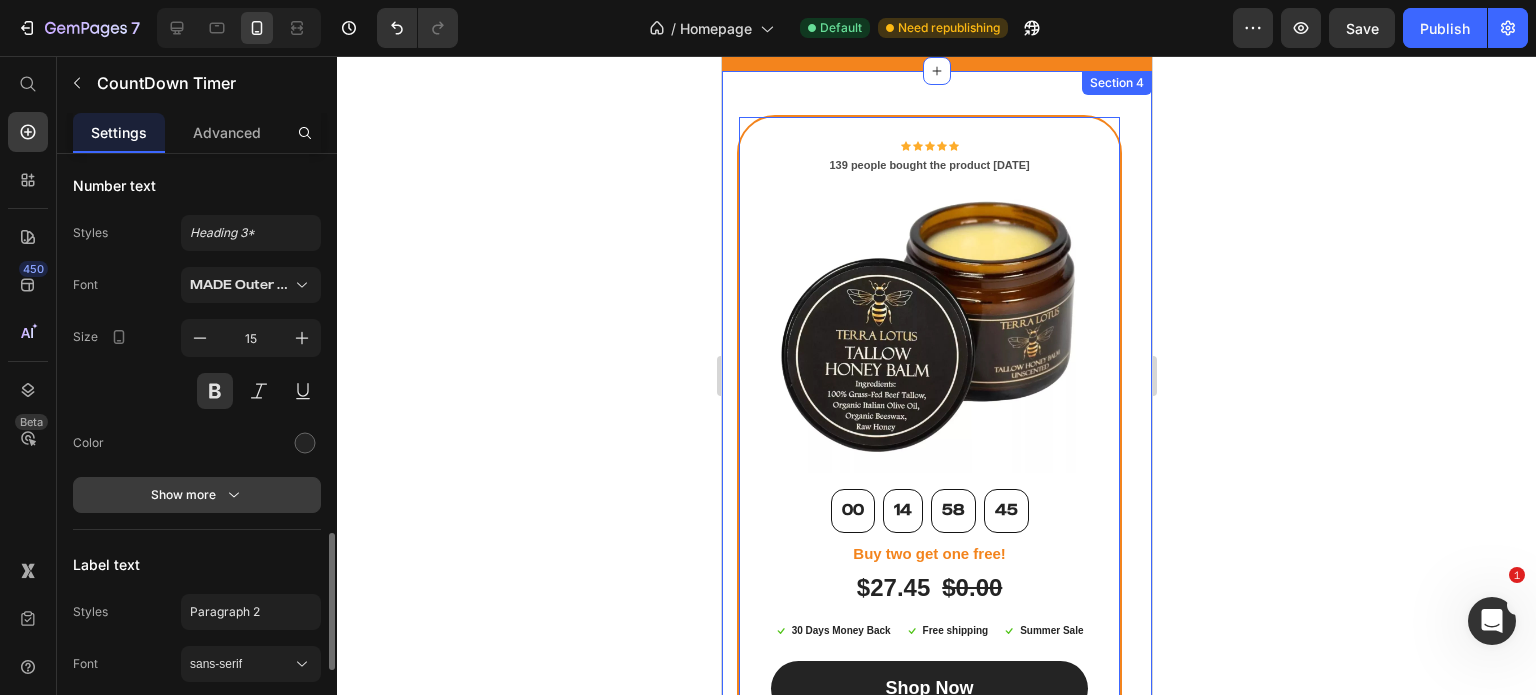 click on "Show more" at bounding box center (197, 495) 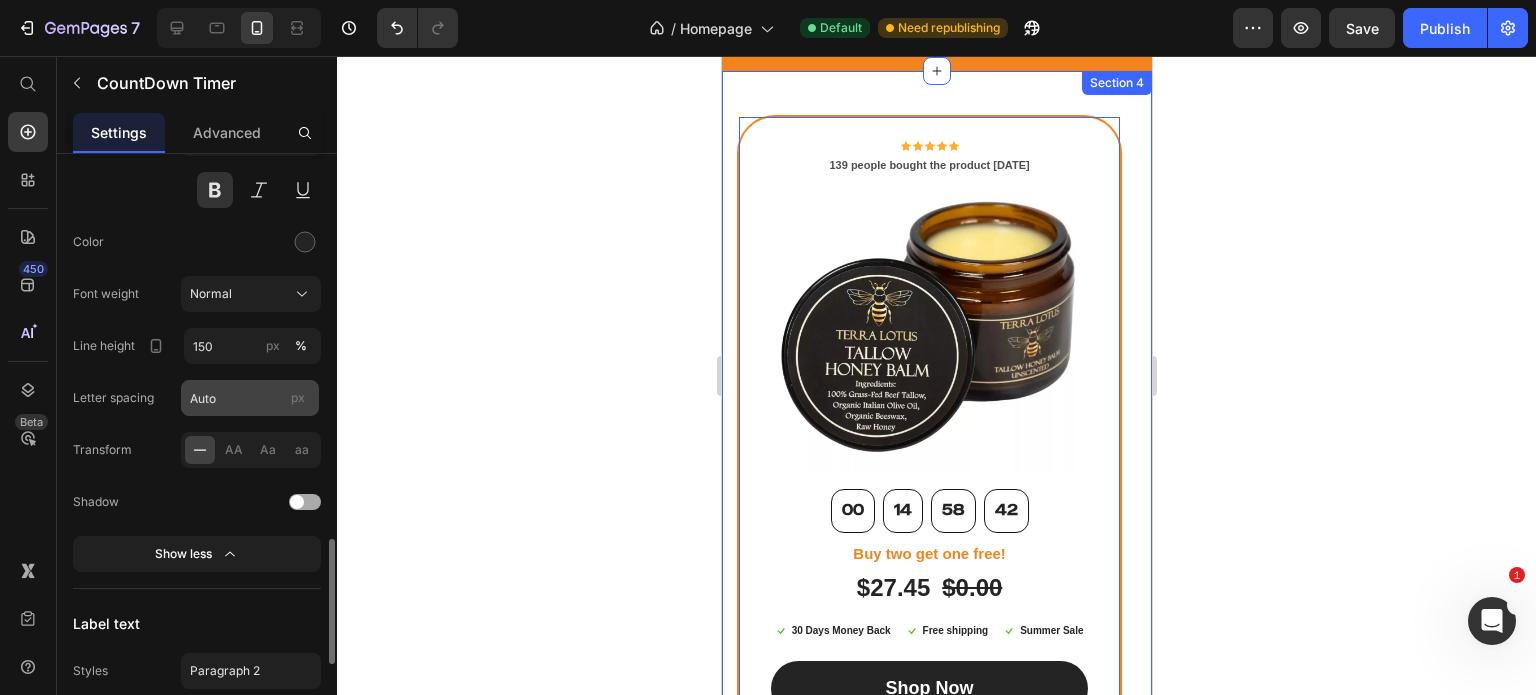 scroll, scrollTop: 1844, scrollLeft: 0, axis: vertical 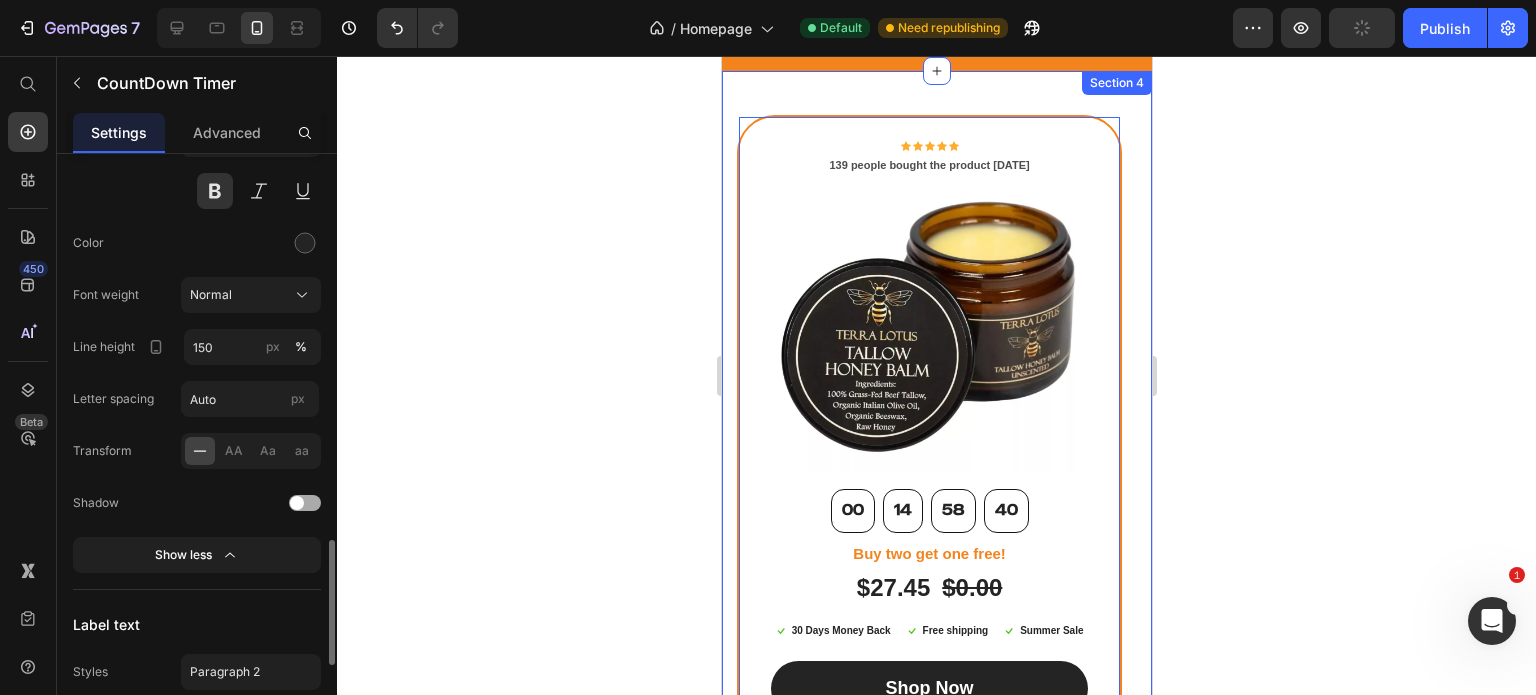 click at bounding box center (297, 503) 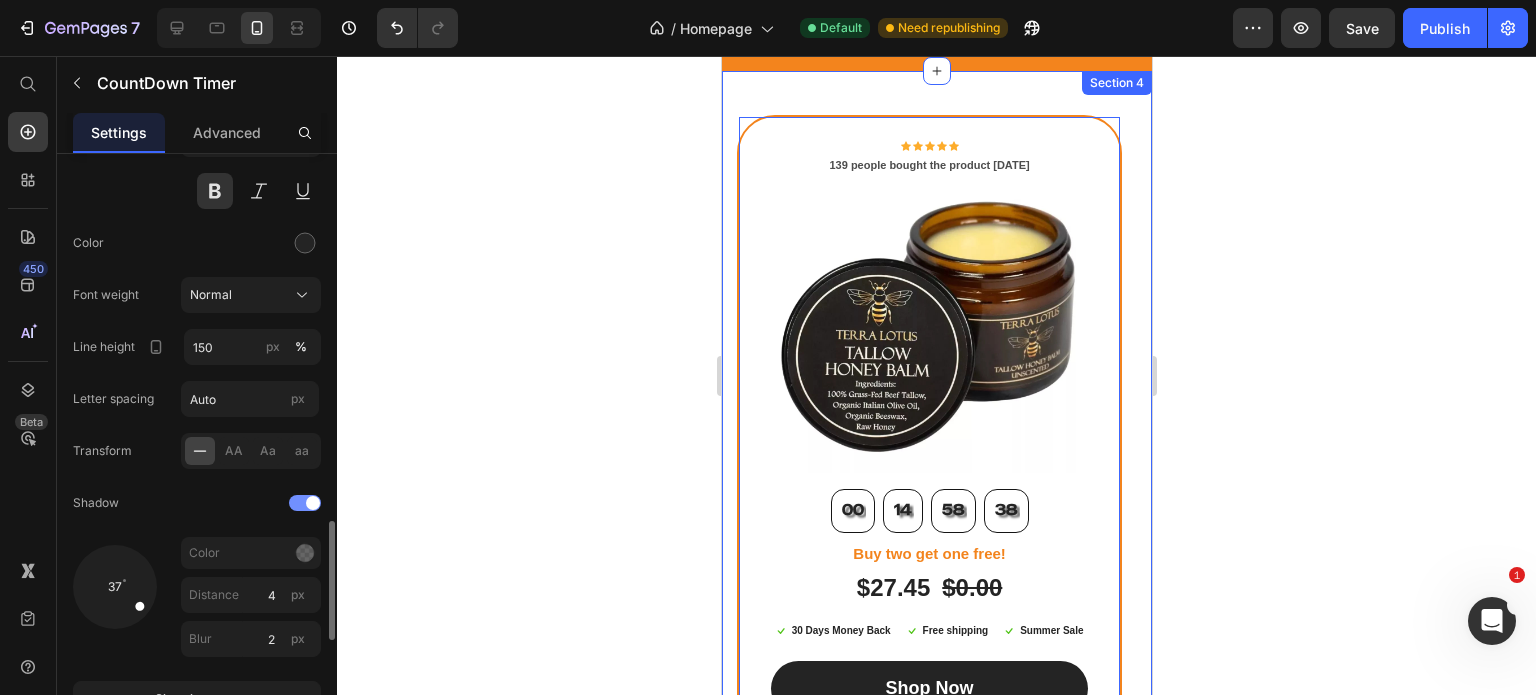 click at bounding box center [305, 503] 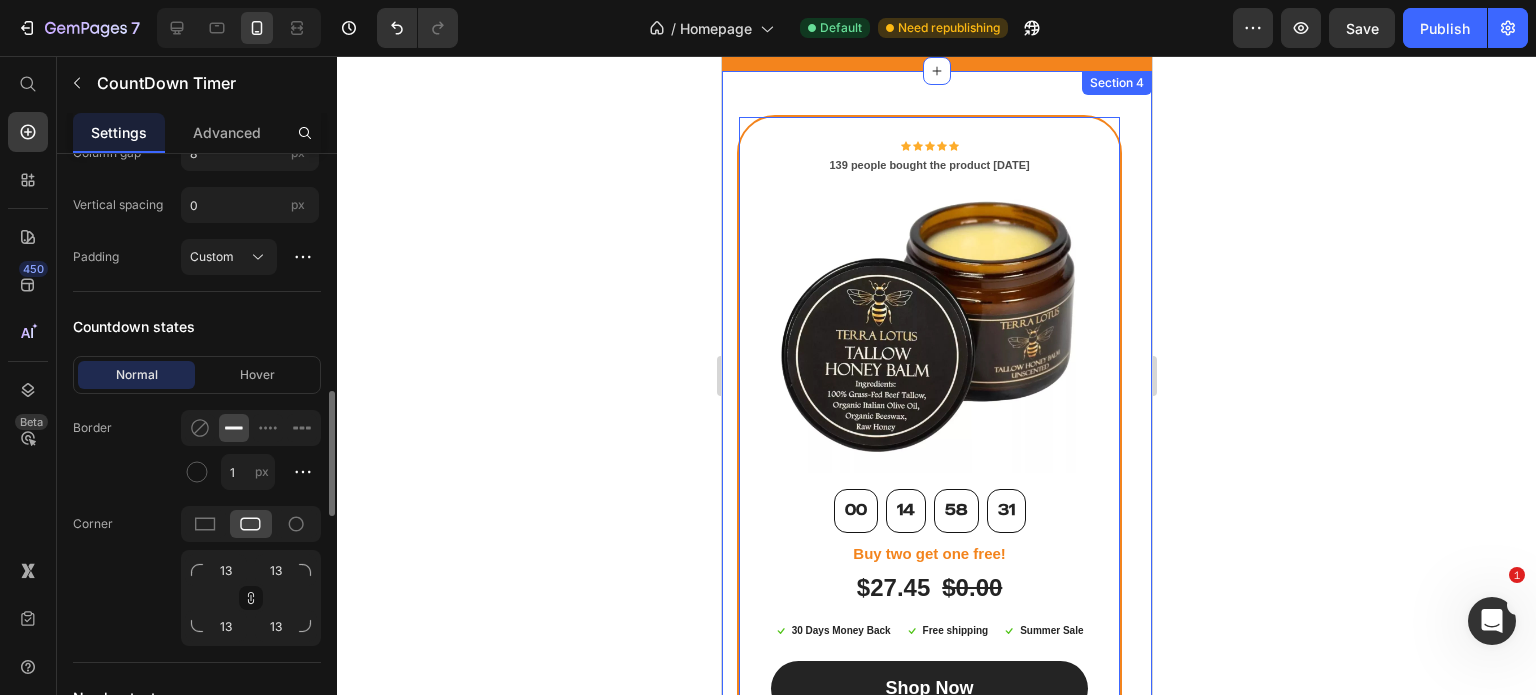 scroll, scrollTop: 1131, scrollLeft: 0, axis: vertical 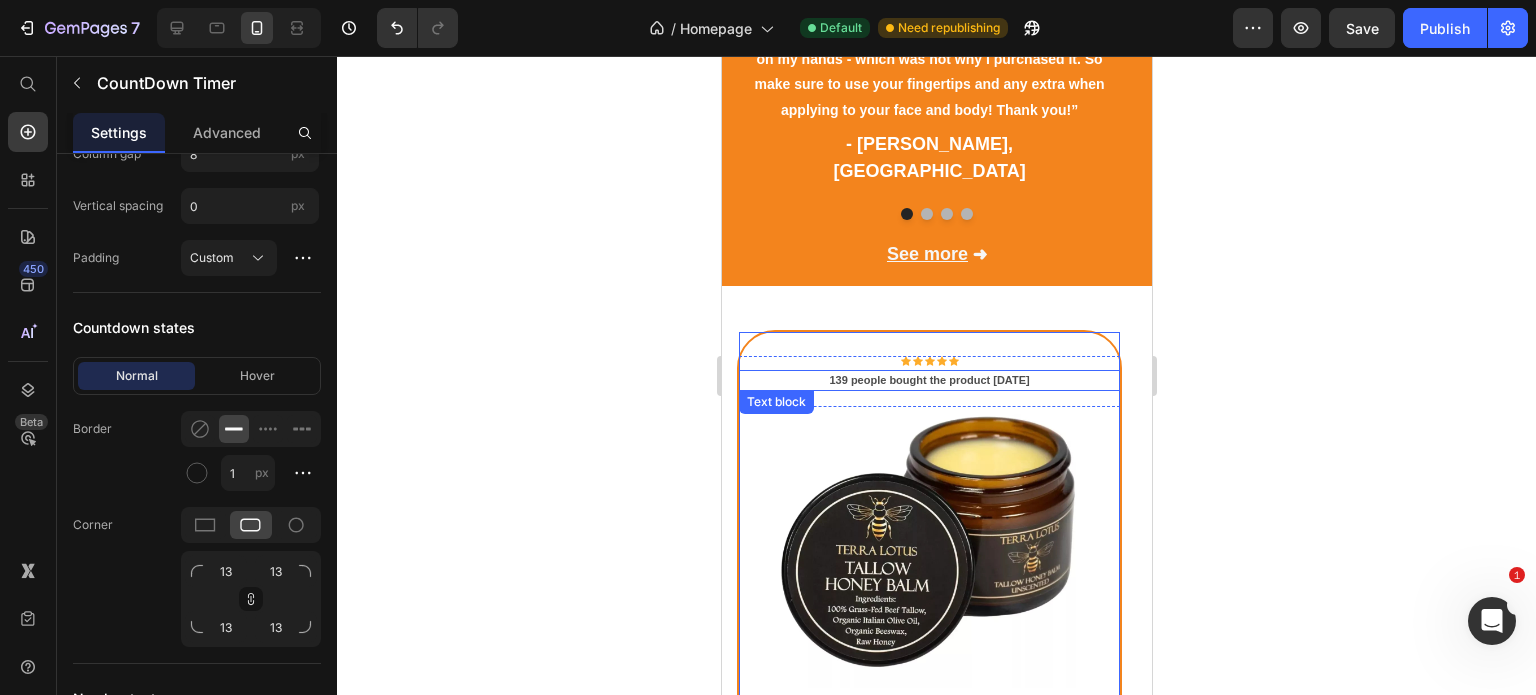 click on "139 people bought the product [DATE]" at bounding box center [928, 380] 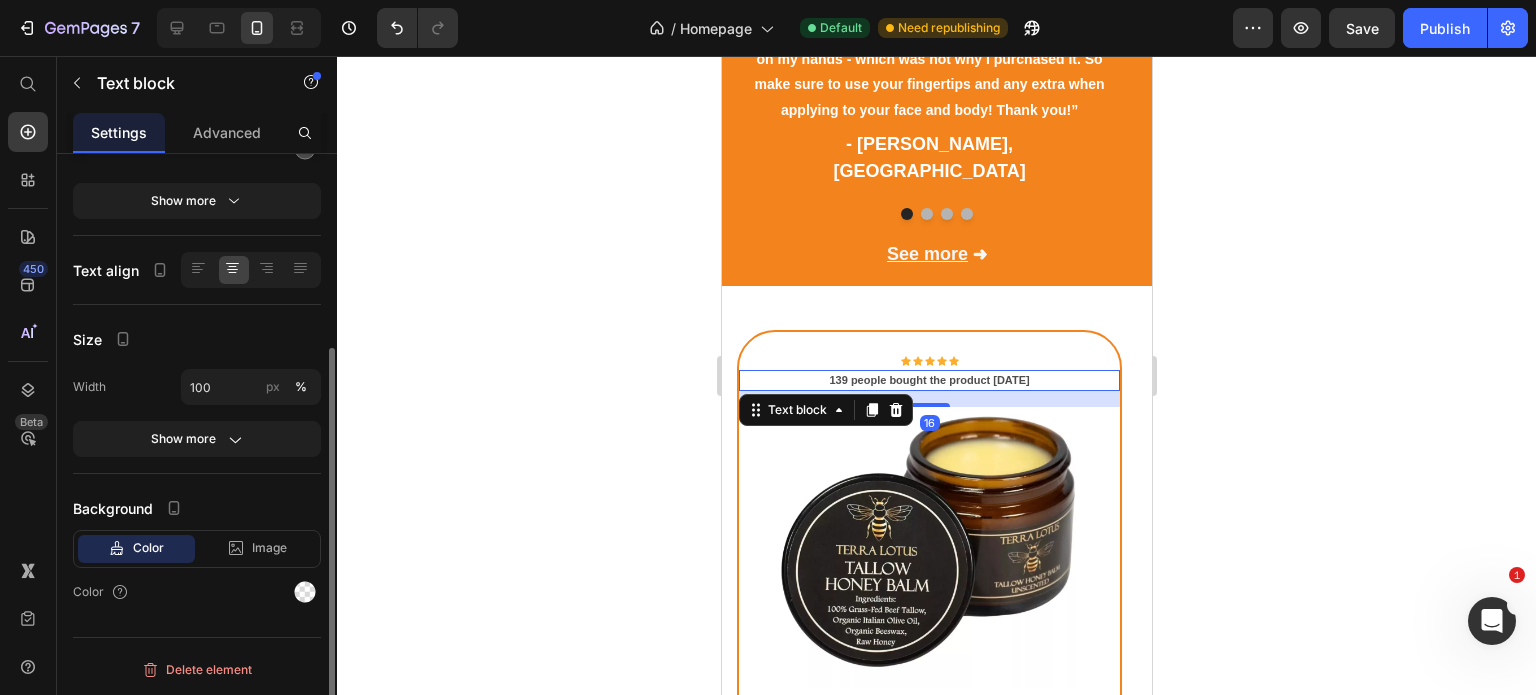 scroll, scrollTop: 0, scrollLeft: 0, axis: both 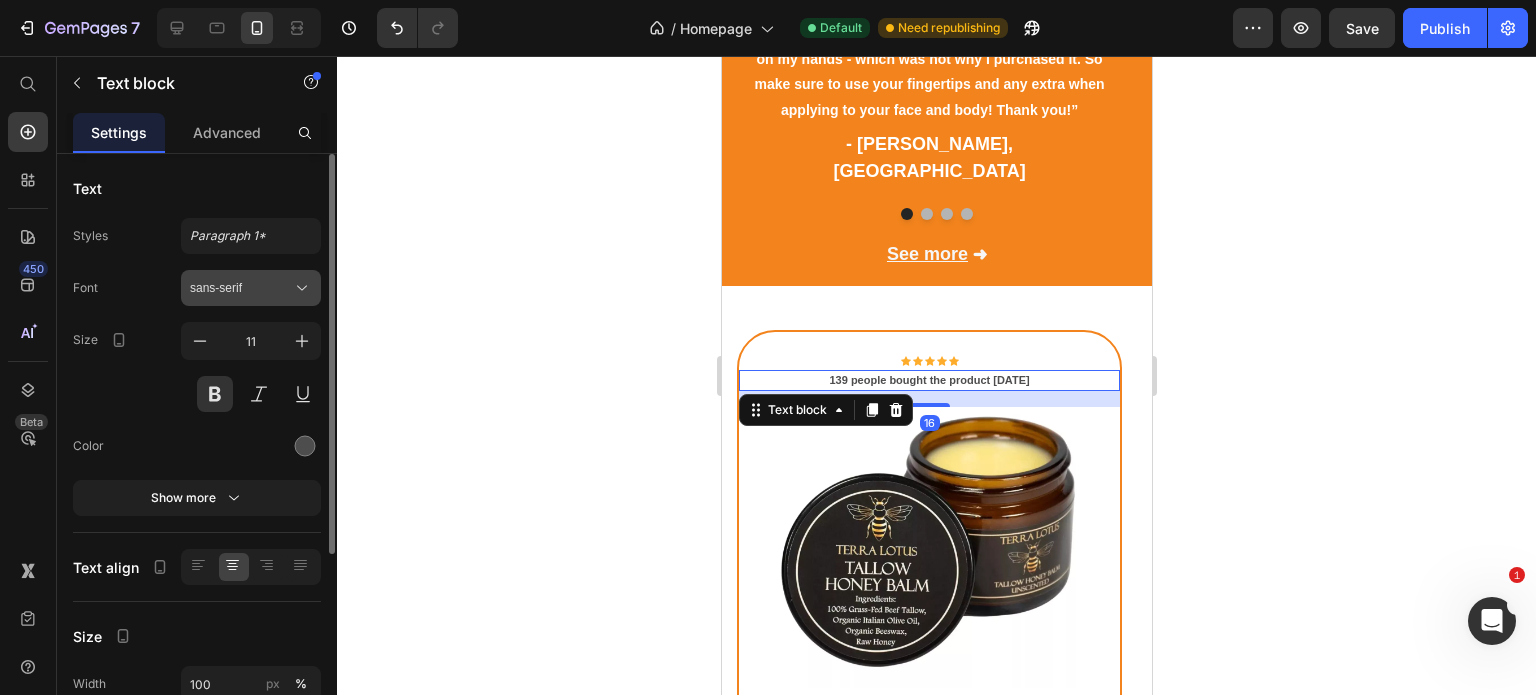 click on "sans-serif" at bounding box center (241, 288) 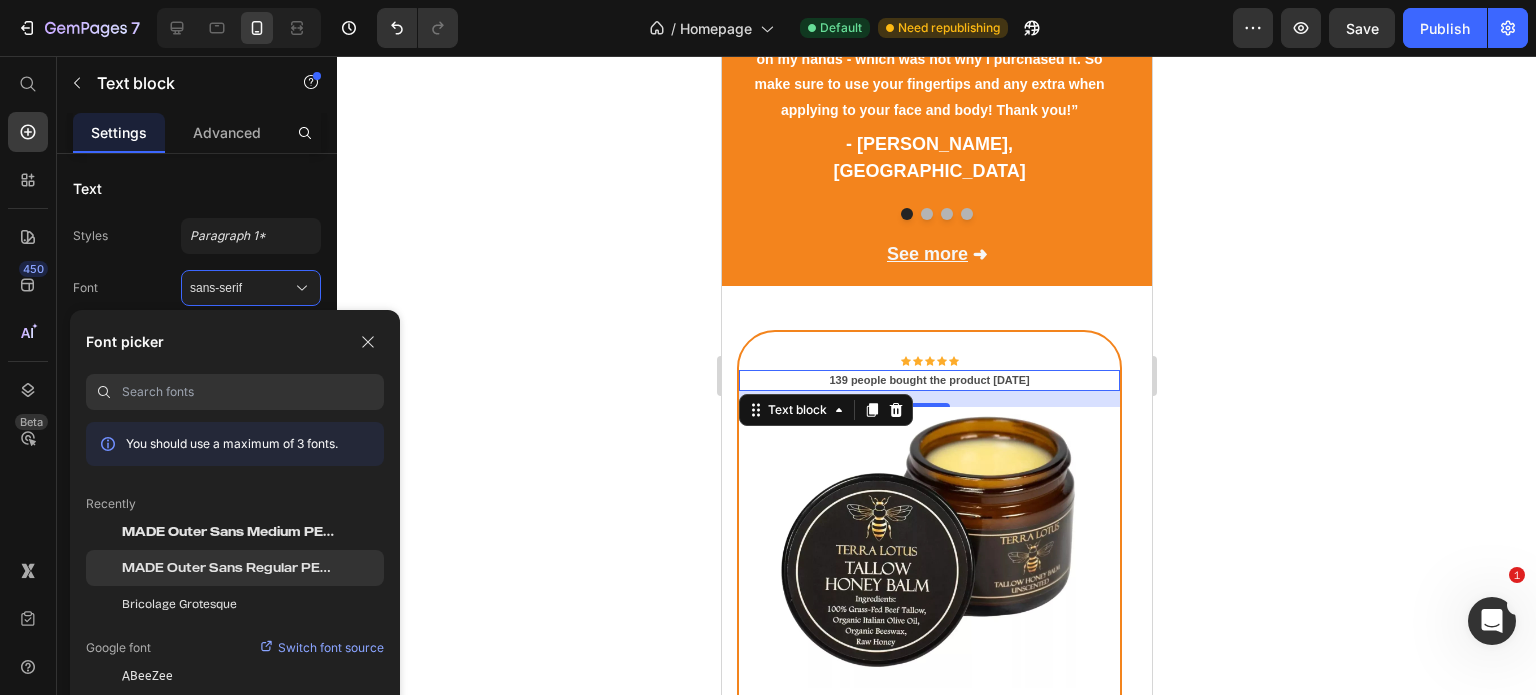 click on "MADE Outer Sans Regular PERSONAL USE" 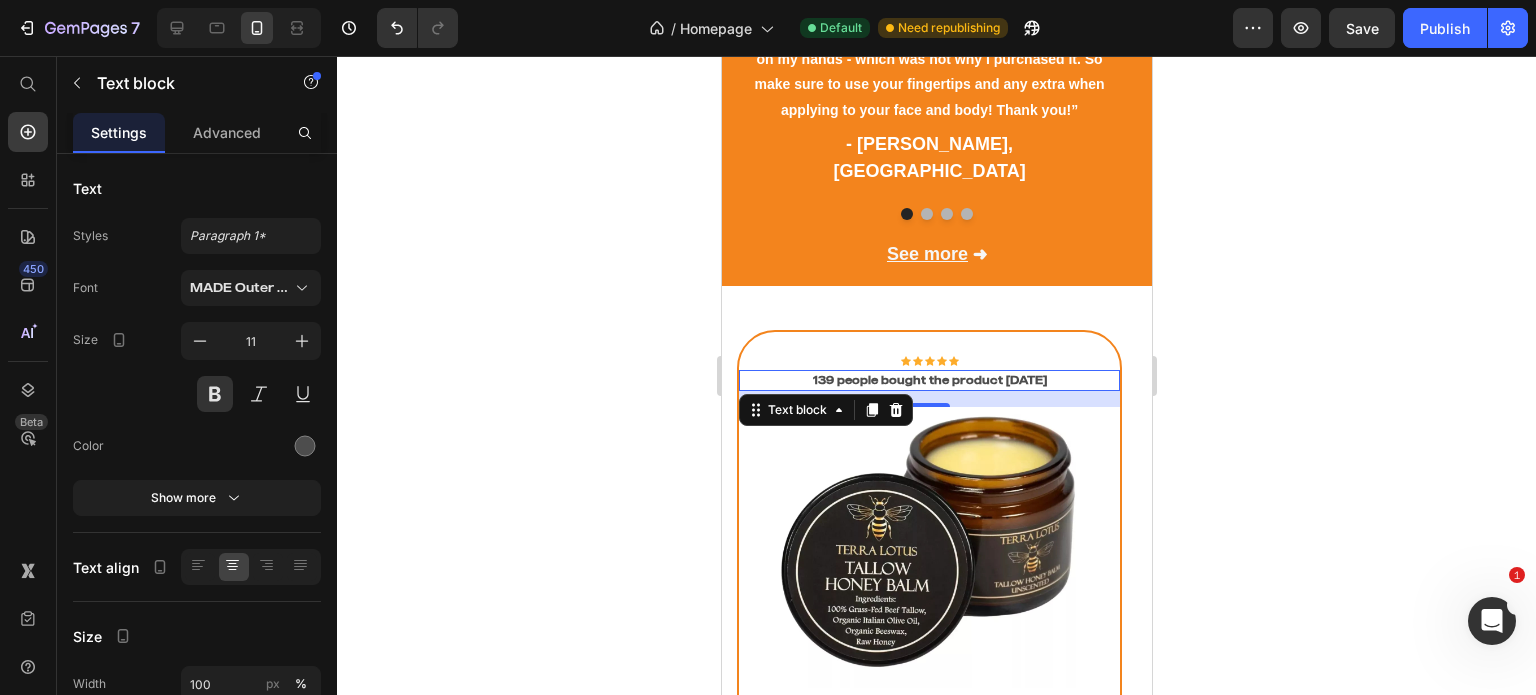 click 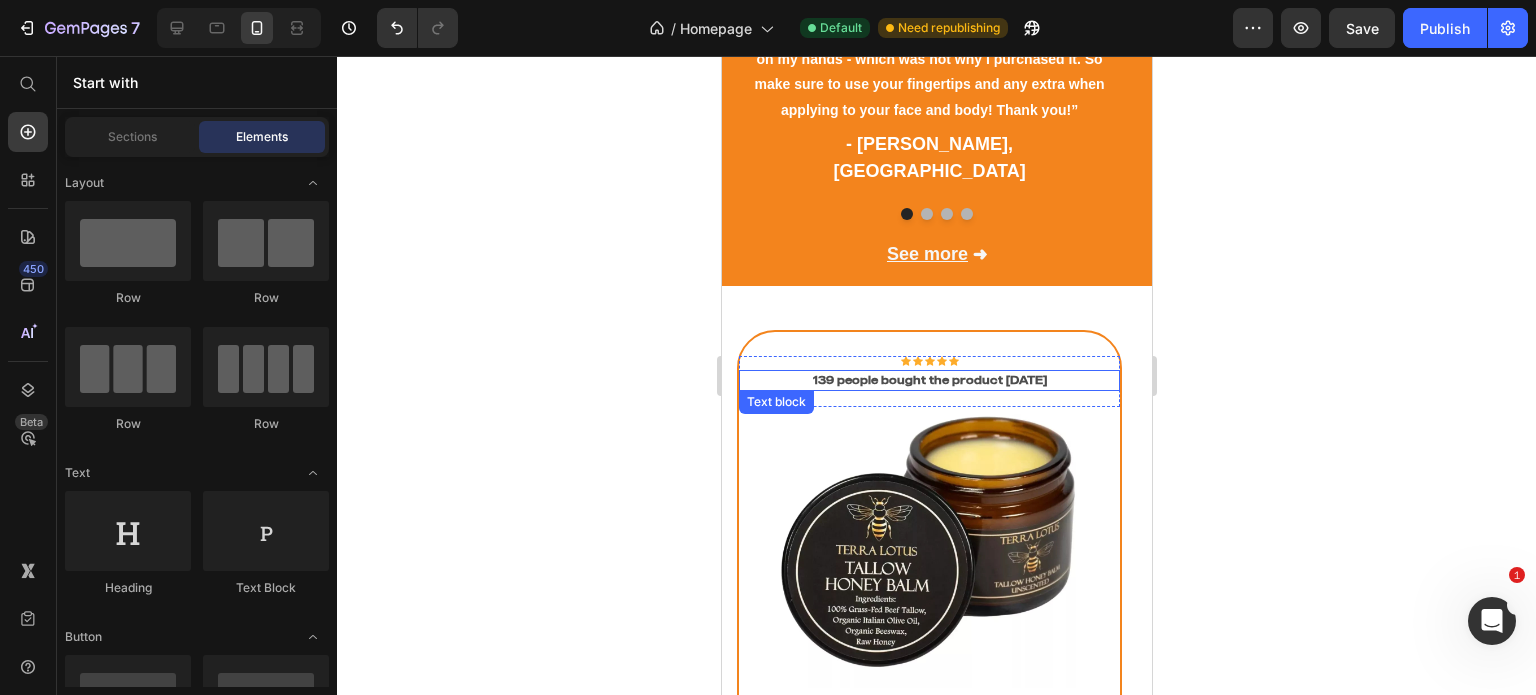 click on "139 people bought the product [DATE]" at bounding box center (928, 380) 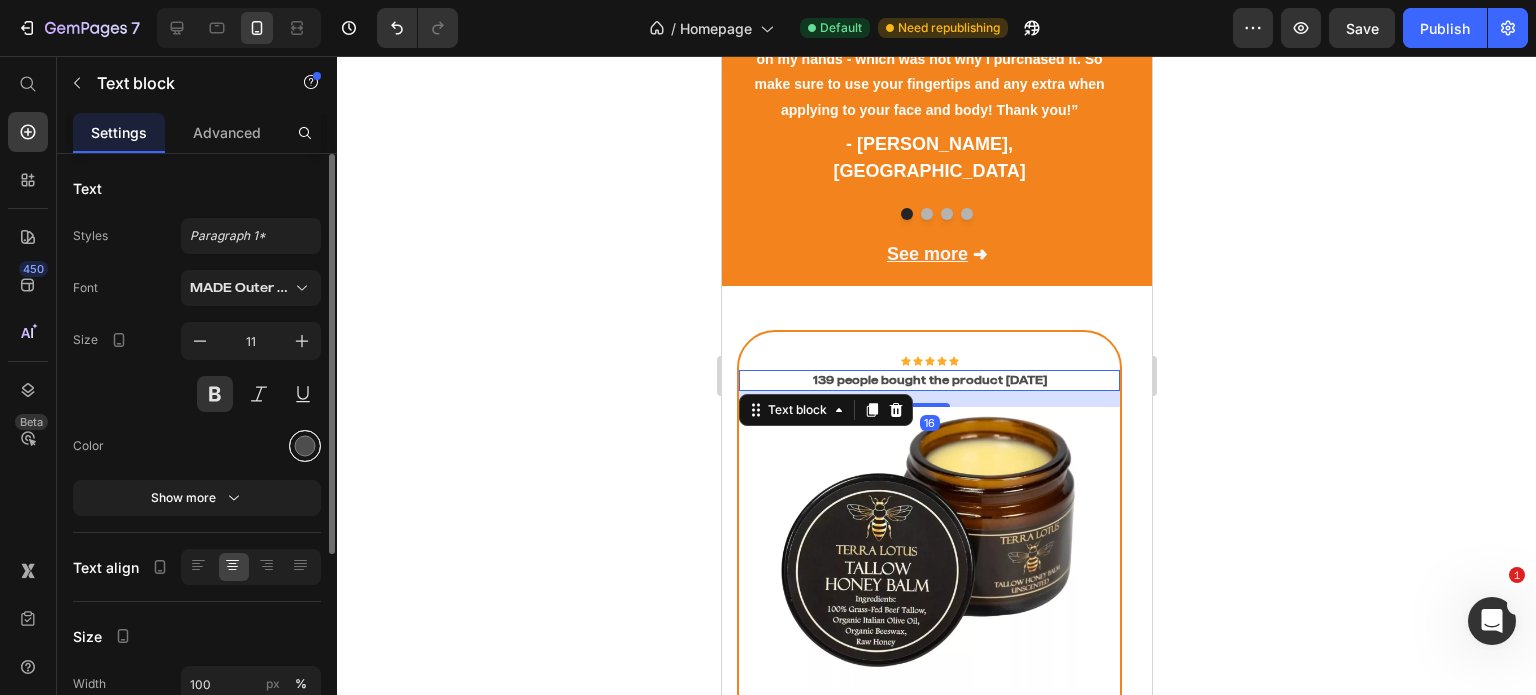 click at bounding box center (305, 446) 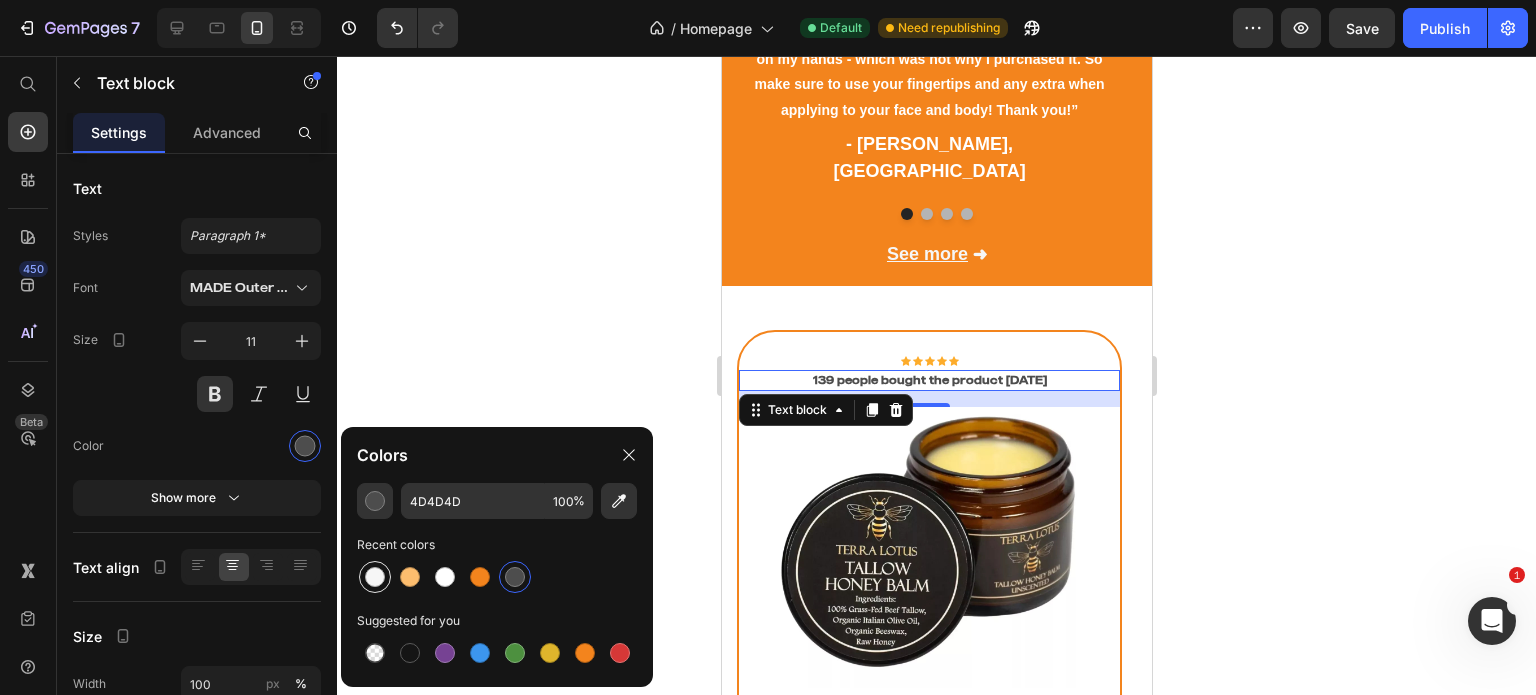 click at bounding box center [375, 577] 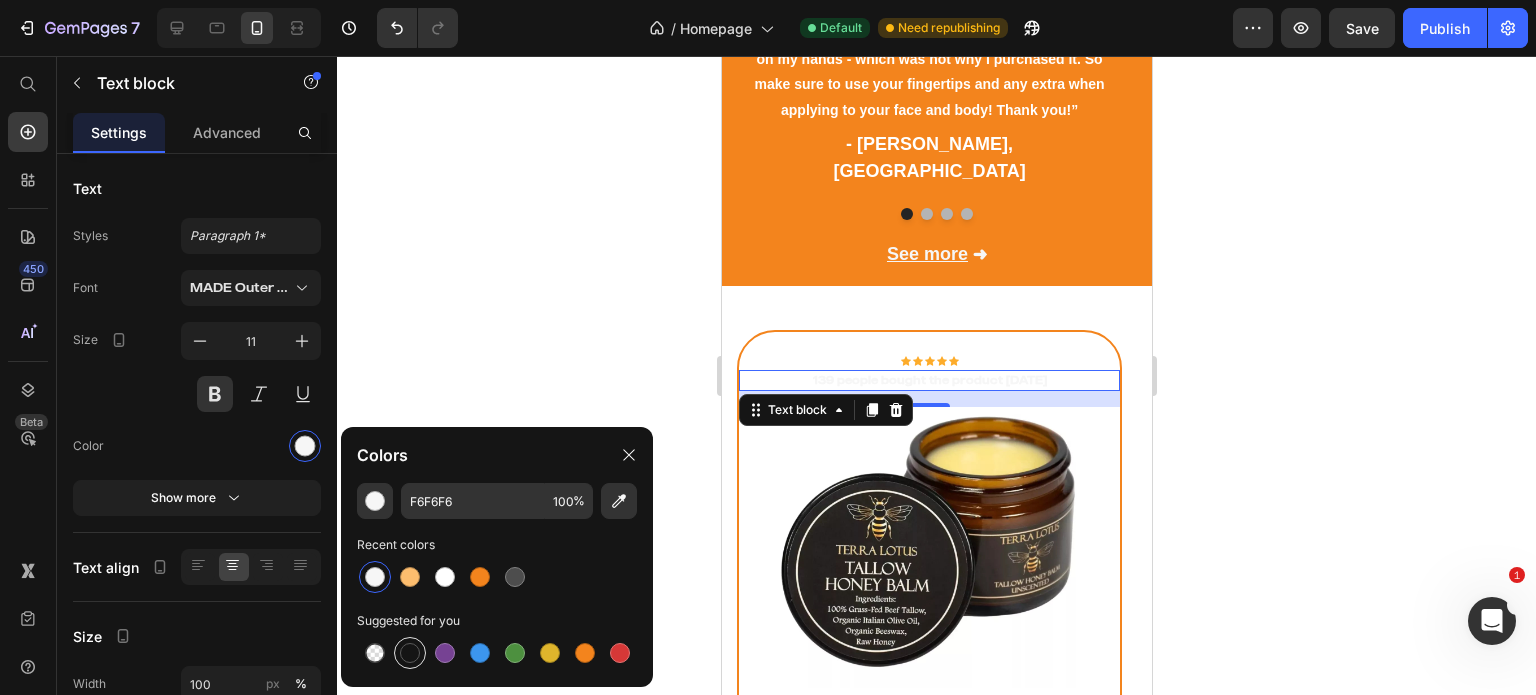 click at bounding box center (410, 653) 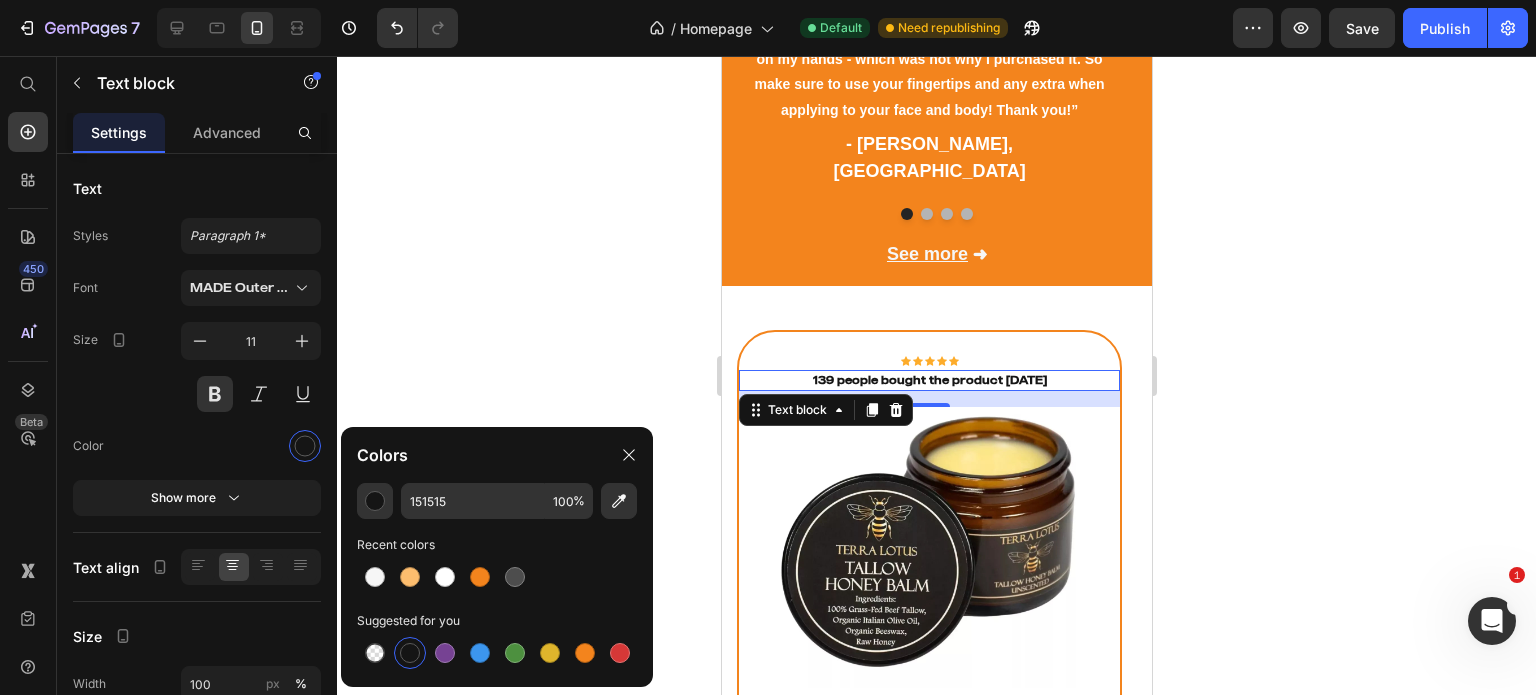 click 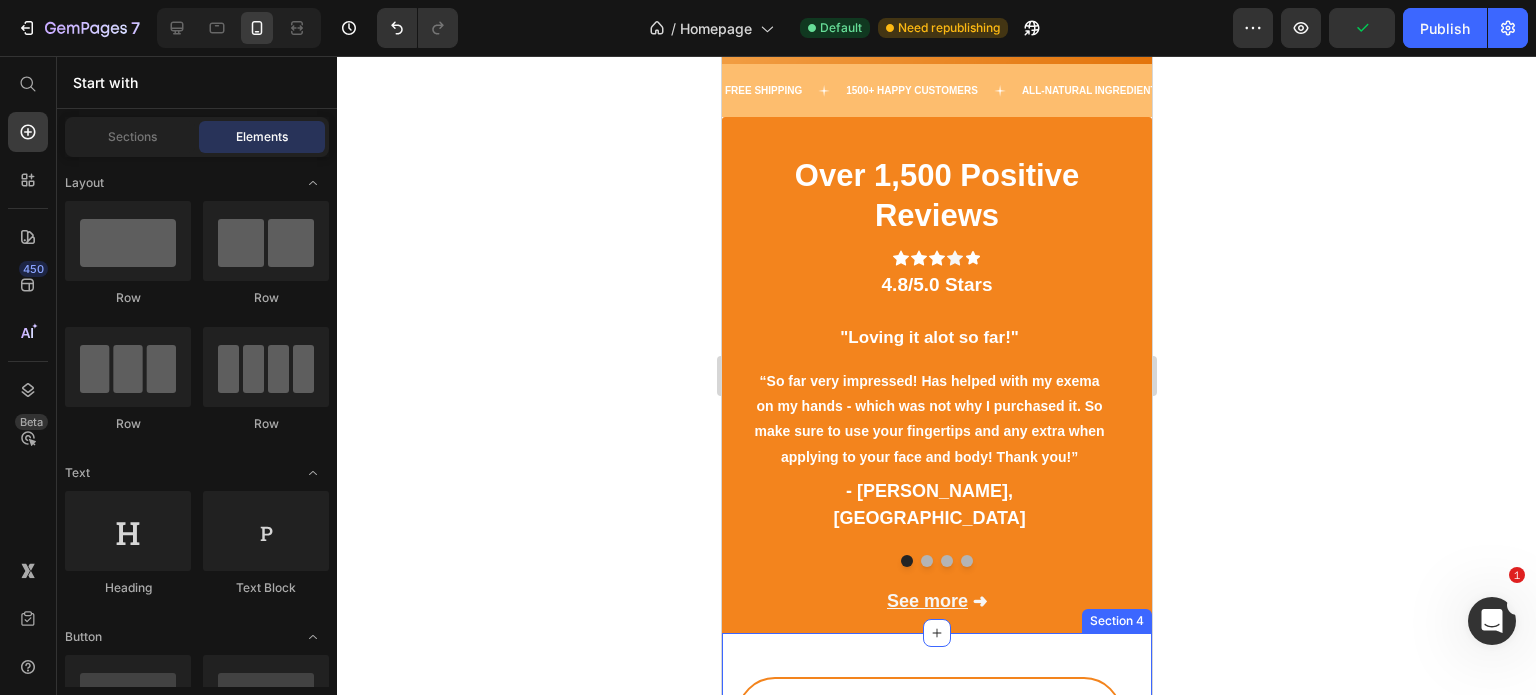 scroll, scrollTop: 1184, scrollLeft: 0, axis: vertical 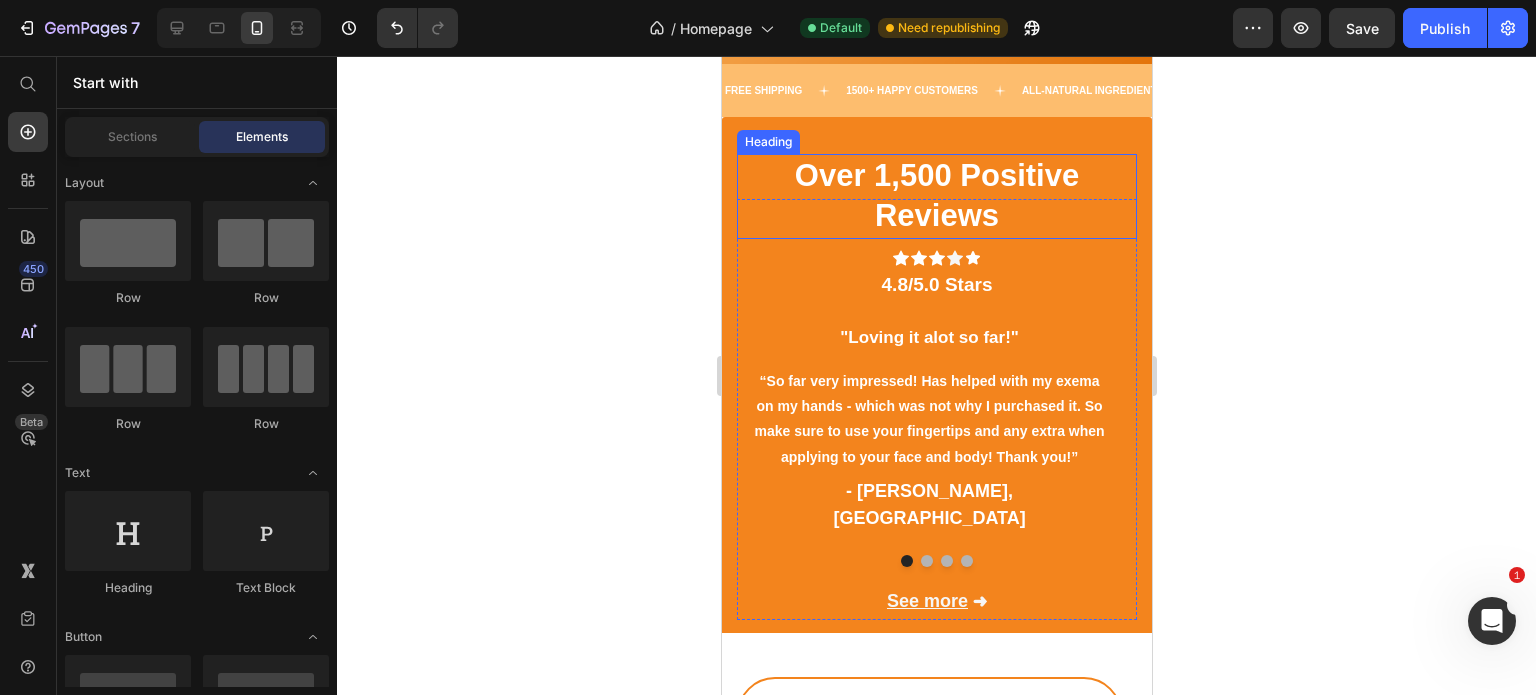 click on "Over 1,500 Positive Reviews" at bounding box center [936, 196] 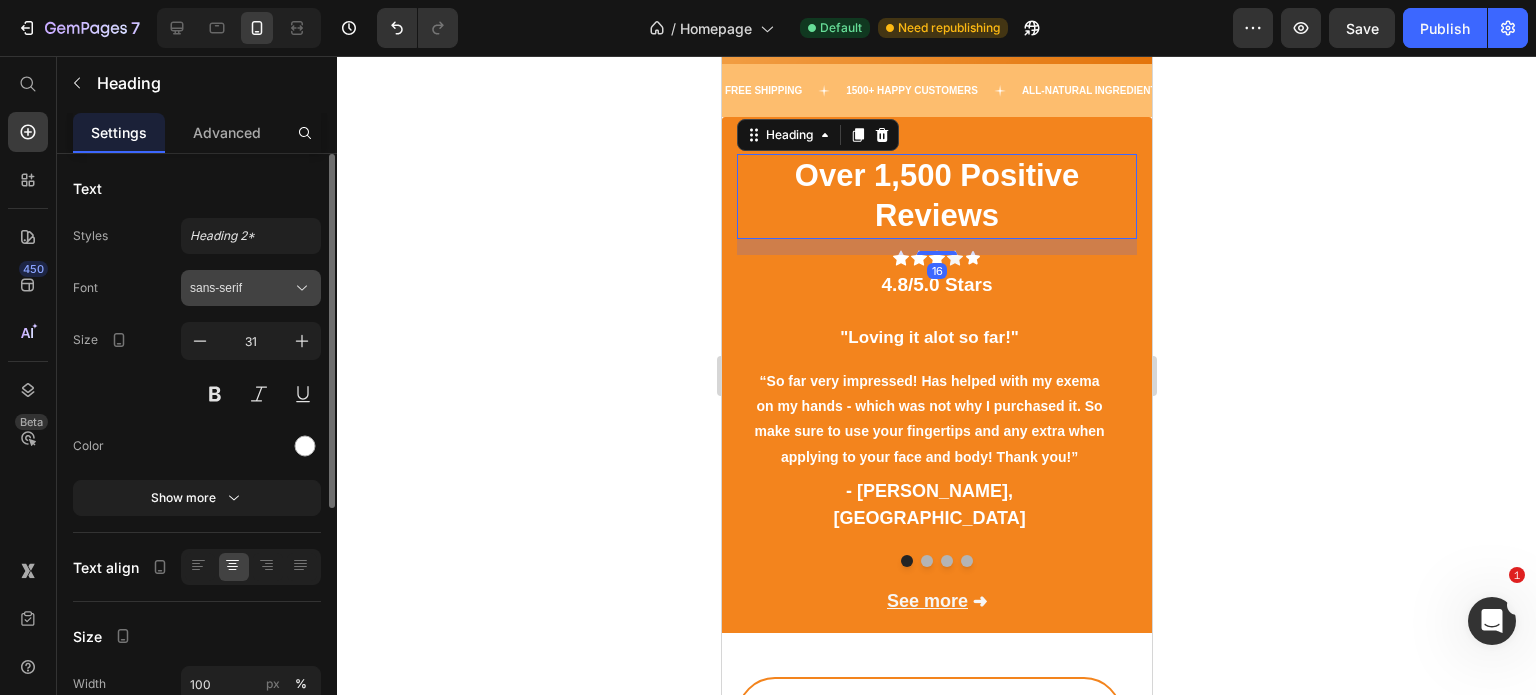 click on "sans-serif" at bounding box center [241, 288] 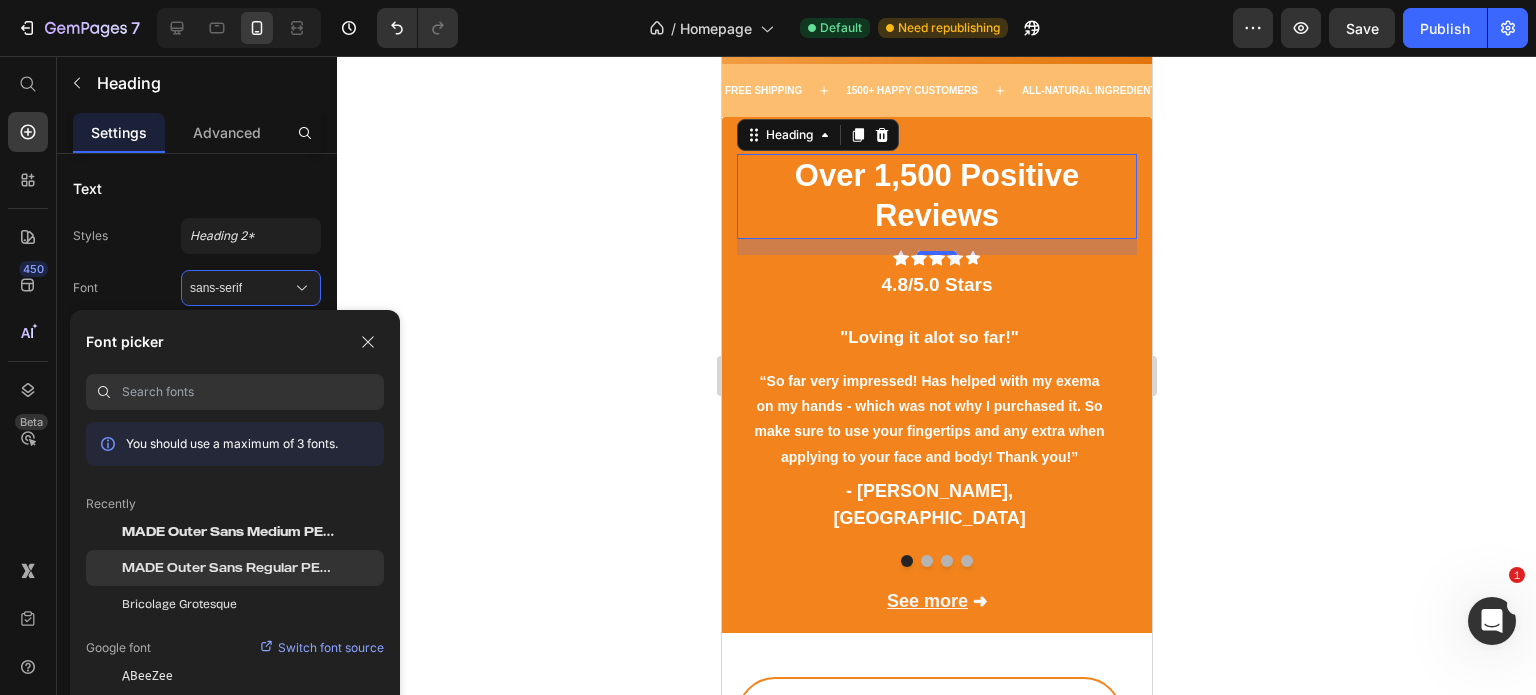 click on "MADE Outer Sans Regular PERSONAL USE" at bounding box center (230, 568) 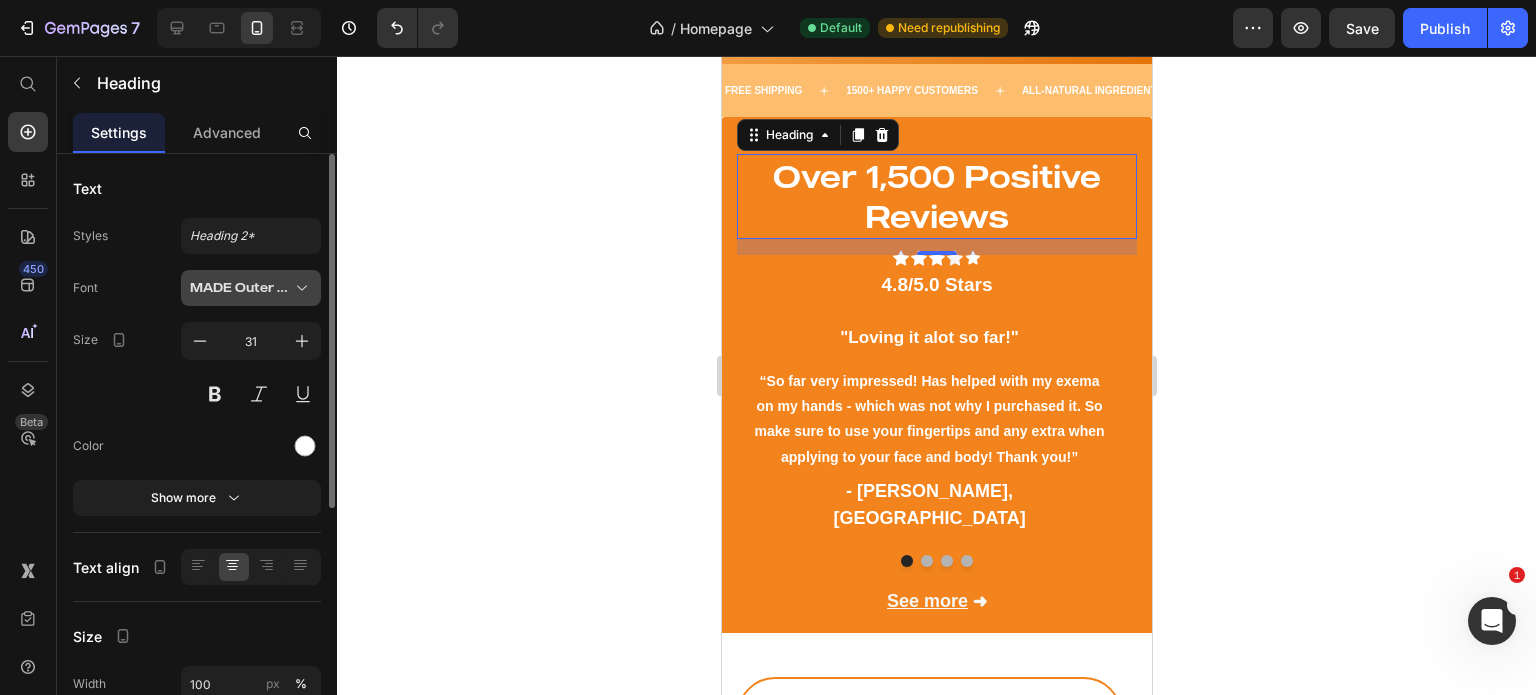 click on "MADE Outer Sans Regular PERSONAL USE" at bounding box center (241, 288) 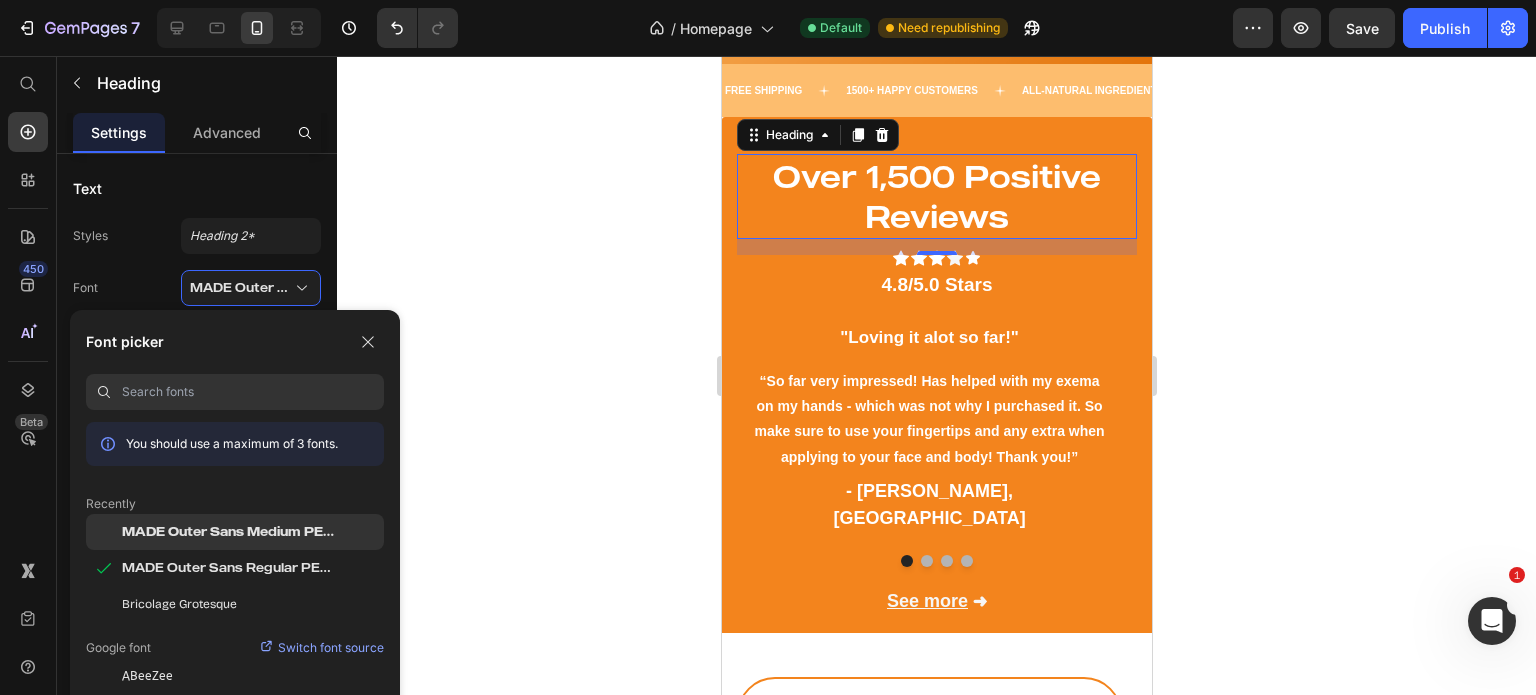 click on "MADE Outer Sans Medium PERSONAL USE" at bounding box center [230, 532] 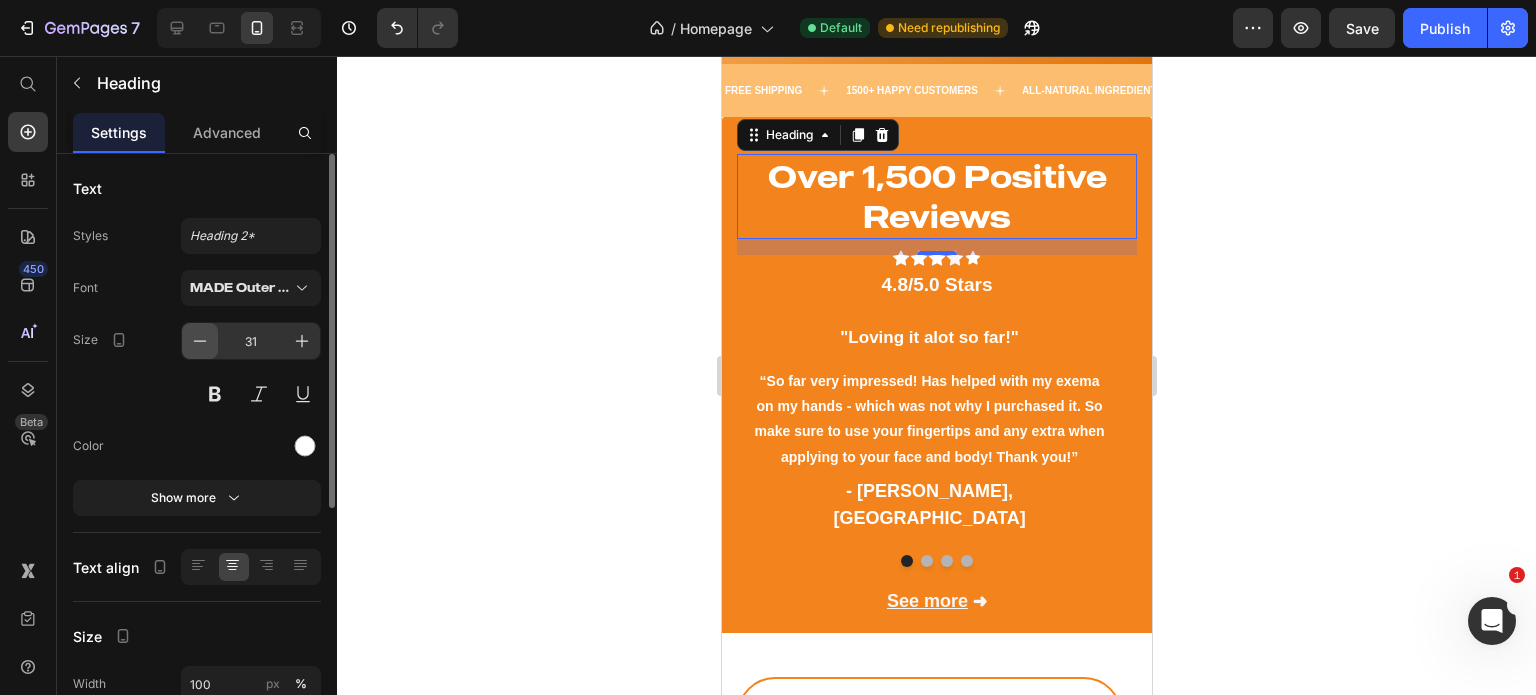 click 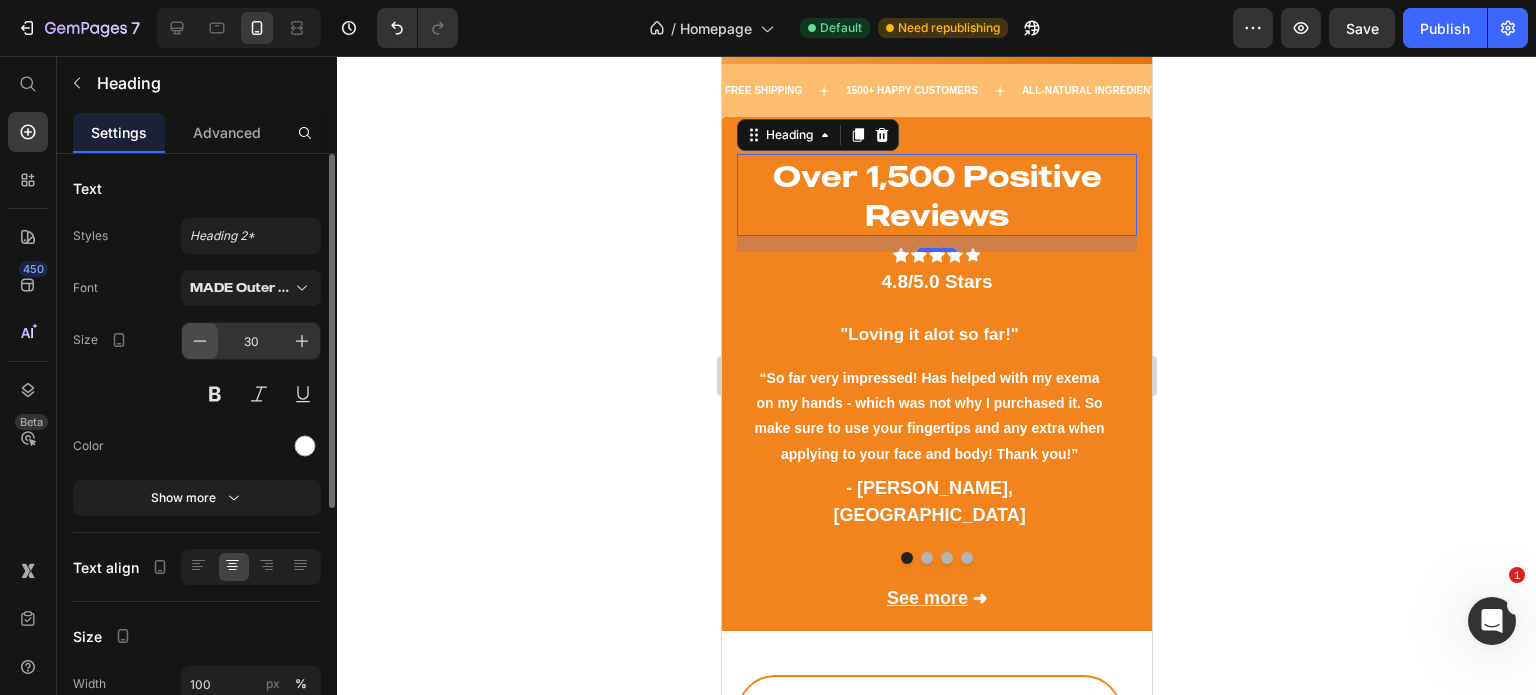 click 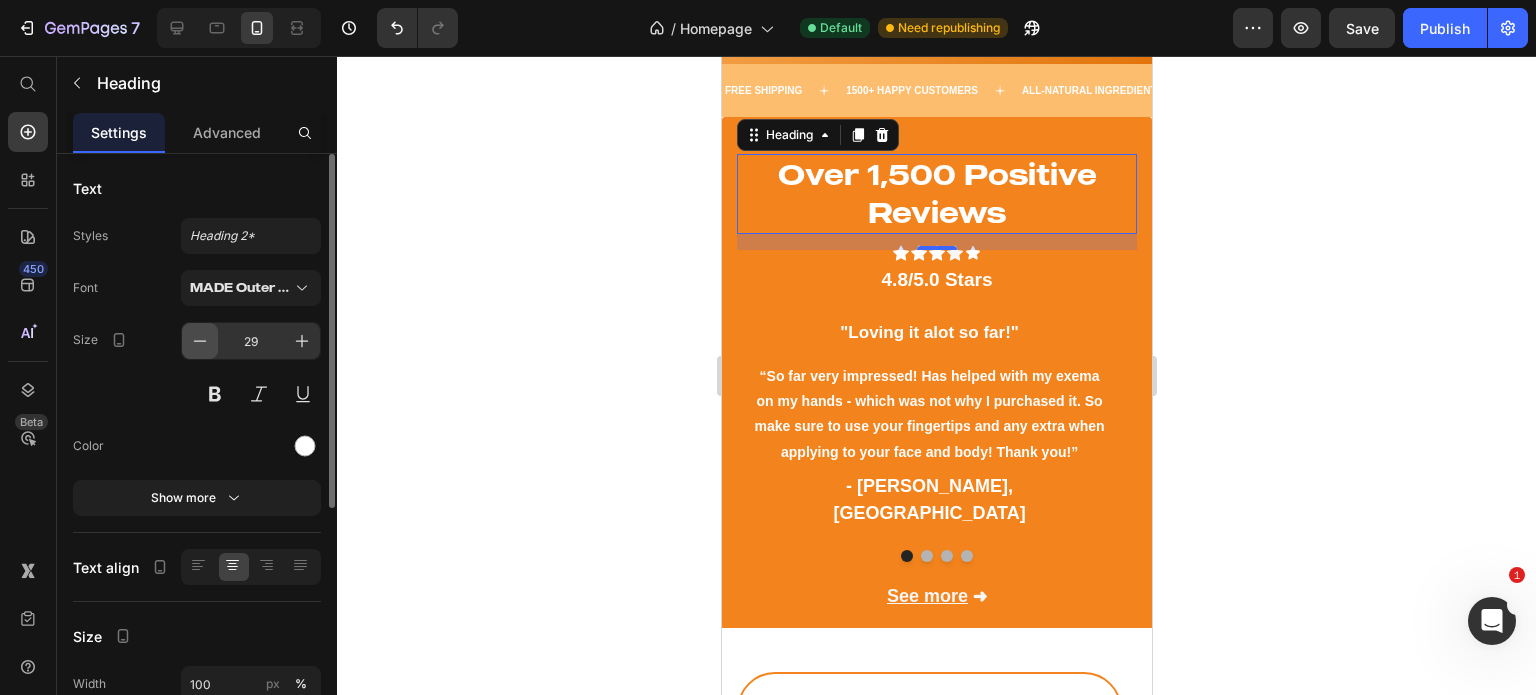 click 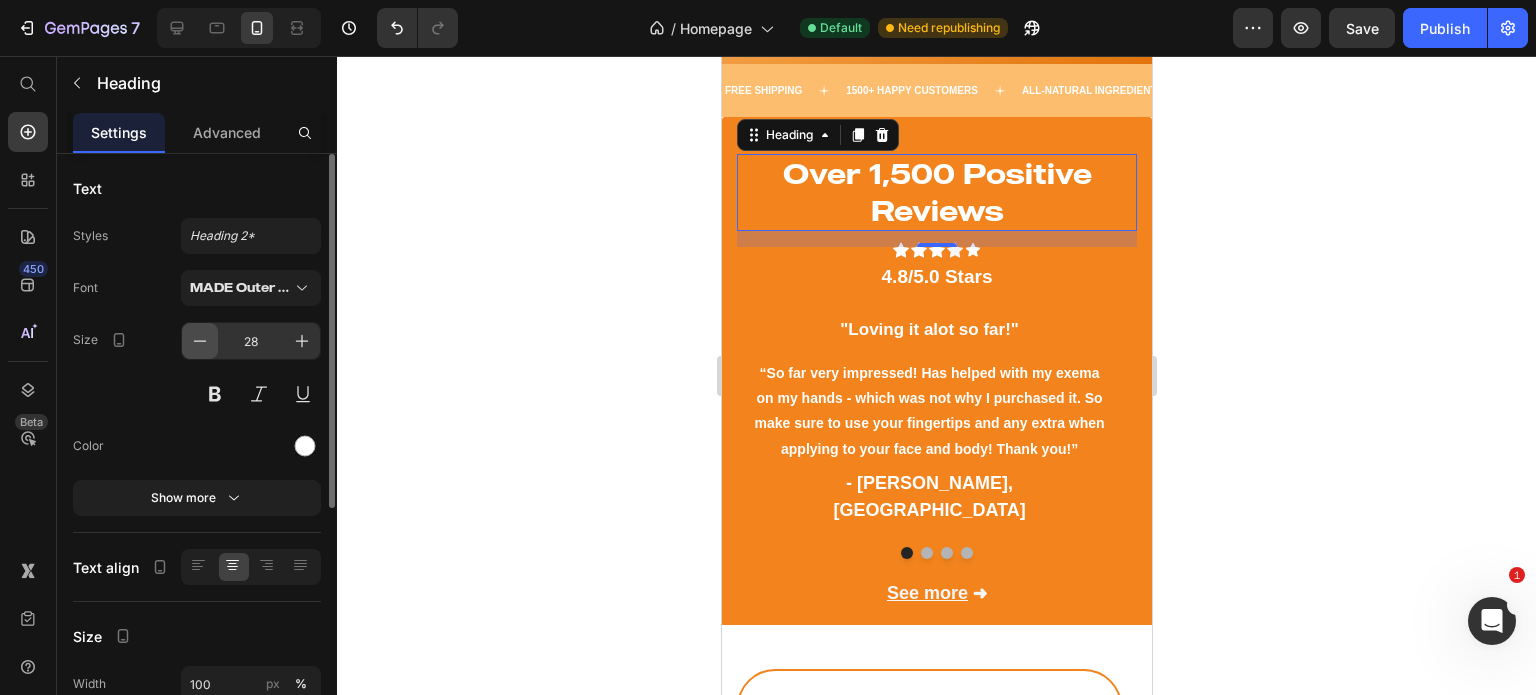 click 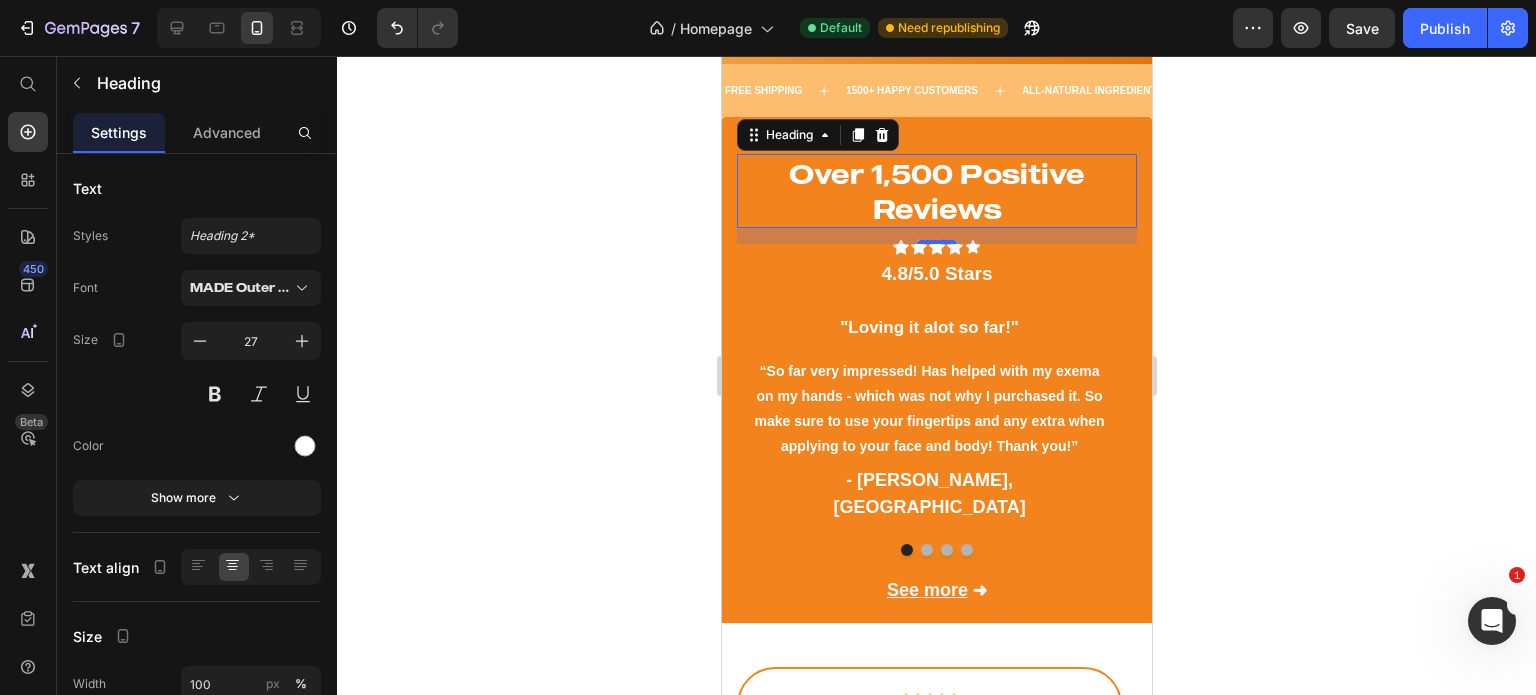 click 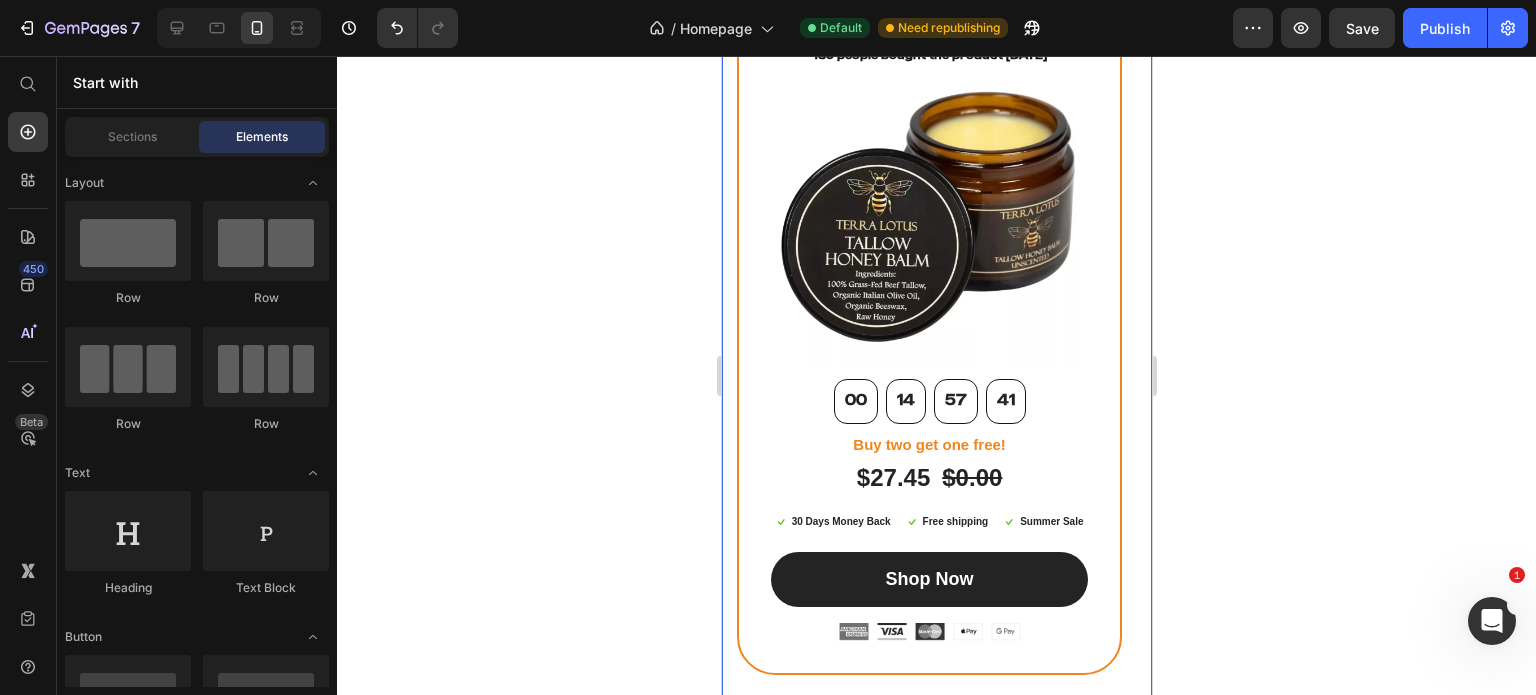 scroll, scrollTop: 1842, scrollLeft: 0, axis: vertical 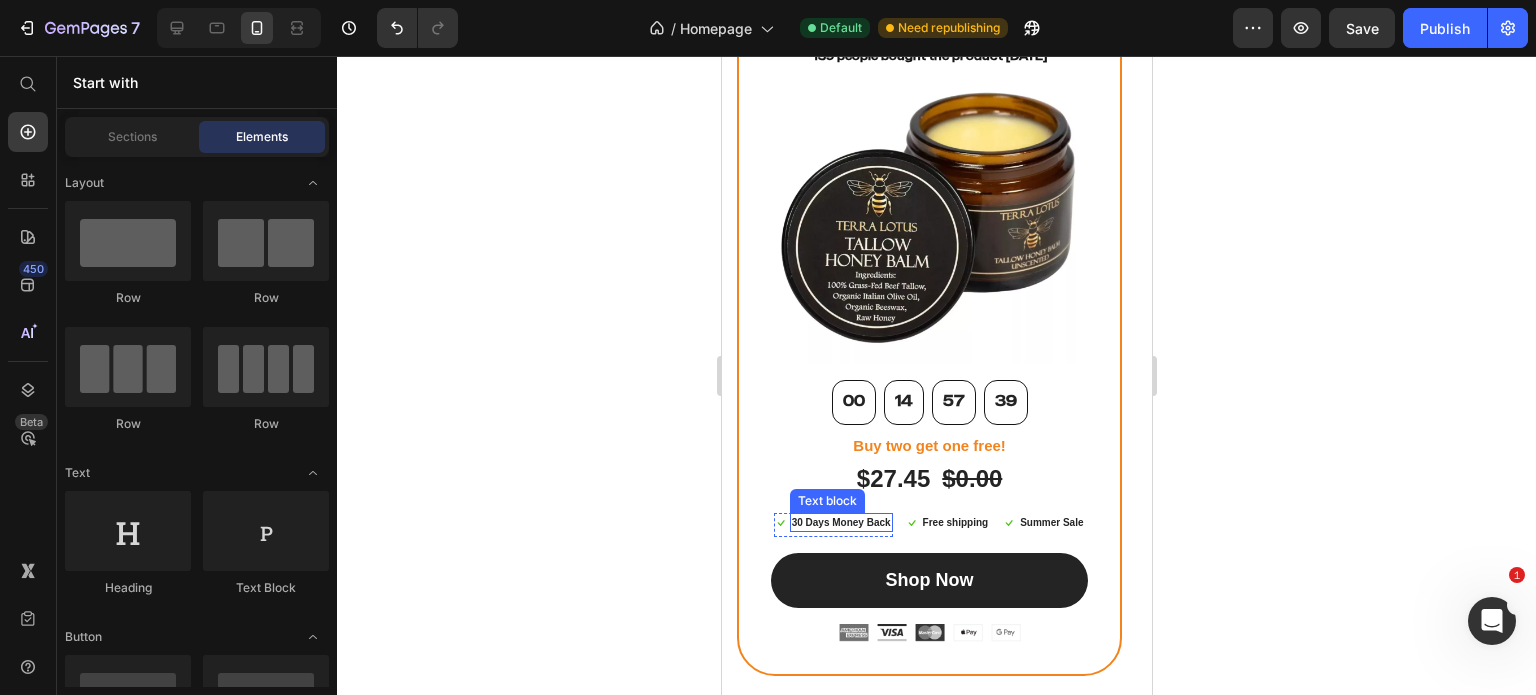 click on "30 Days Money Back" at bounding box center [840, 522] 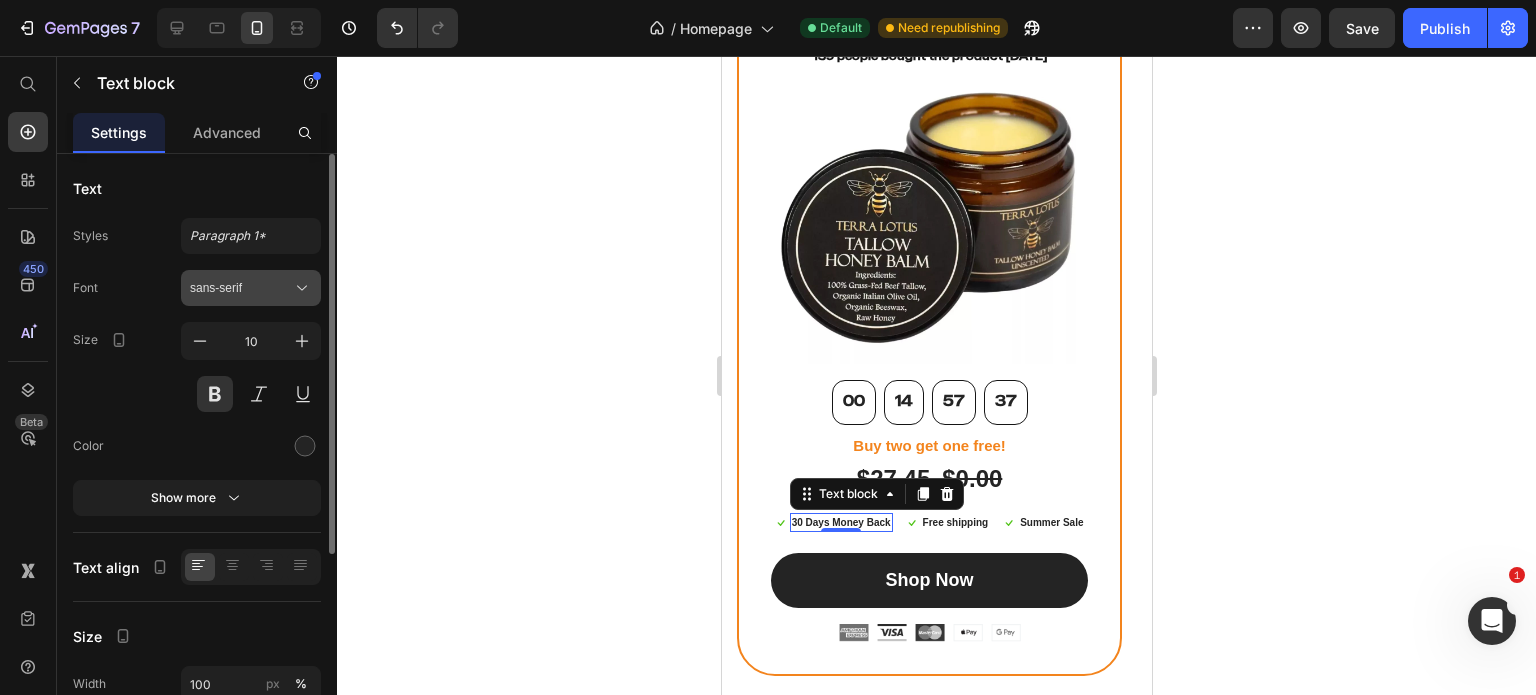 click on "Font sans-serif Size 10 Color Show more" at bounding box center (197, 393) 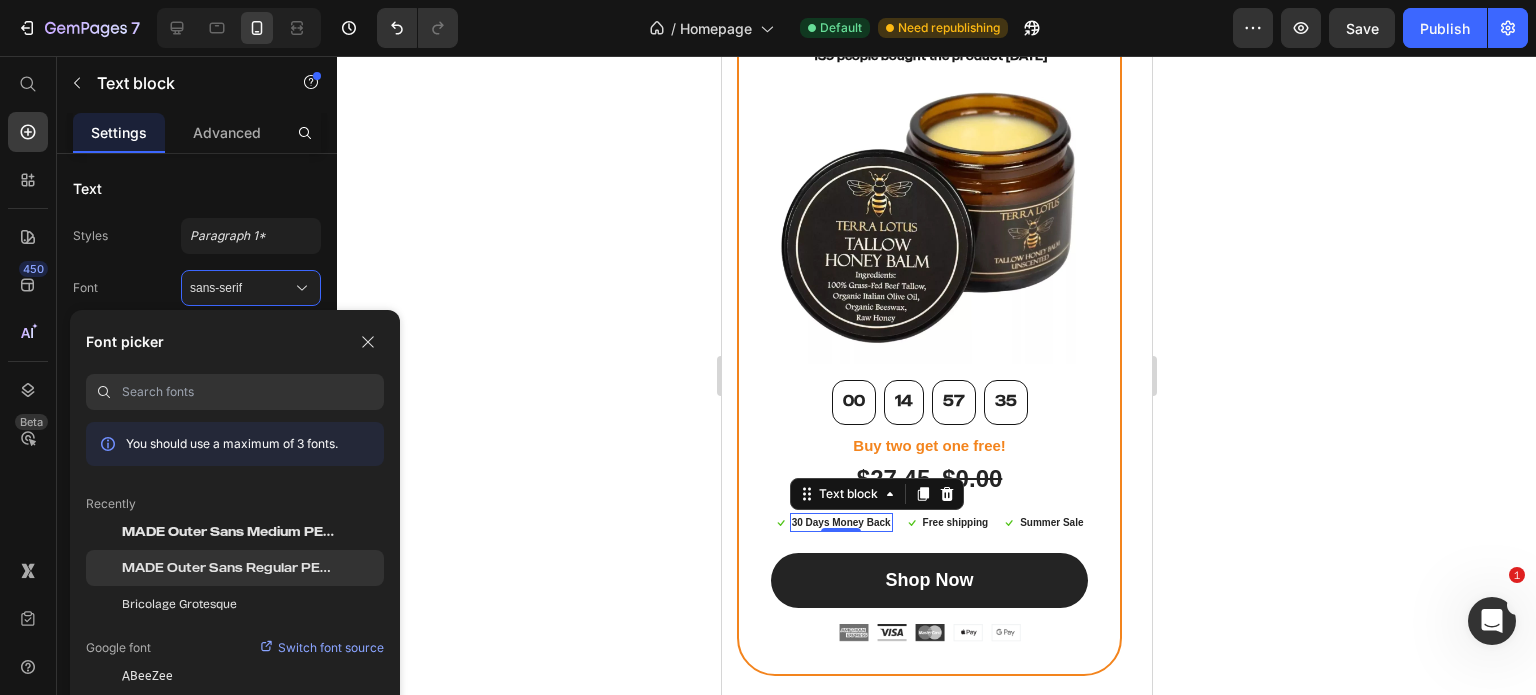 click on "MADE Outer Sans Regular PERSONAL USE" at bounding box center (230, 568) 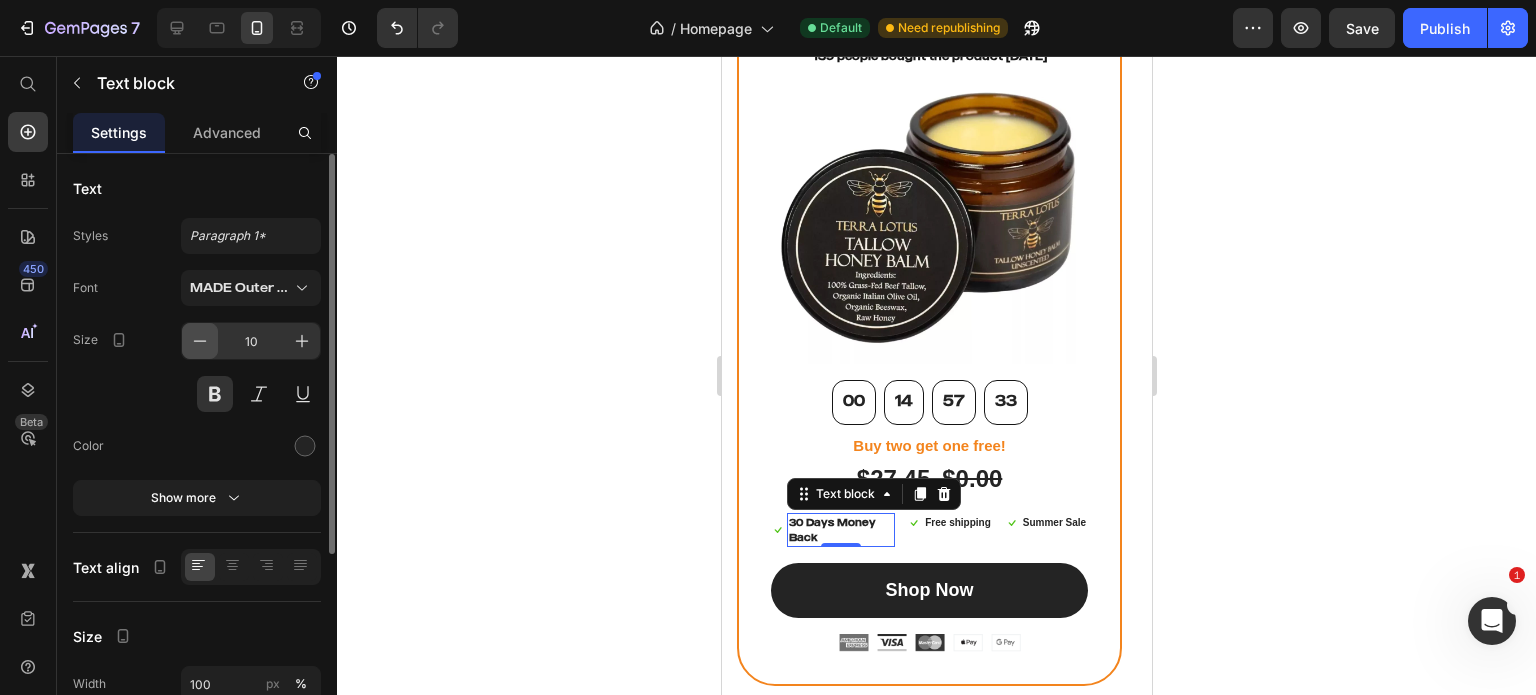 click 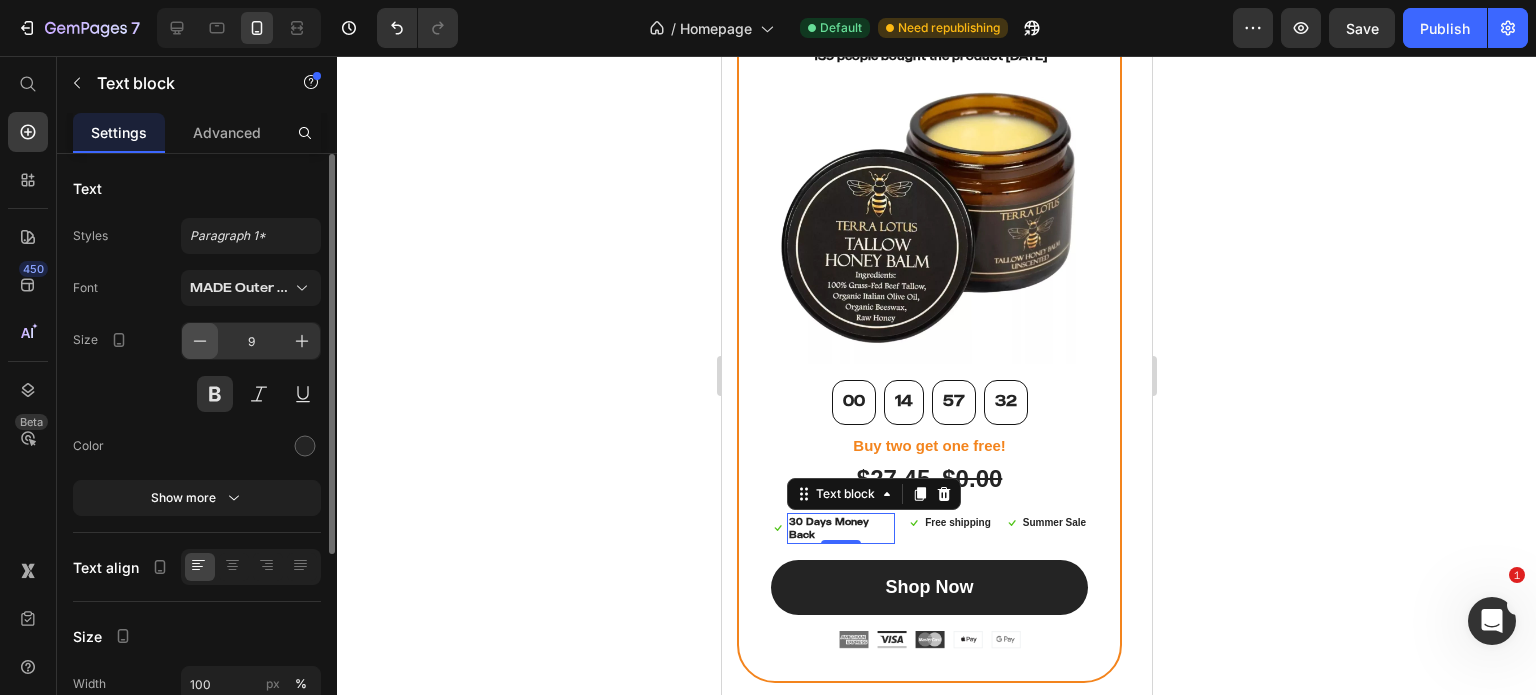 click 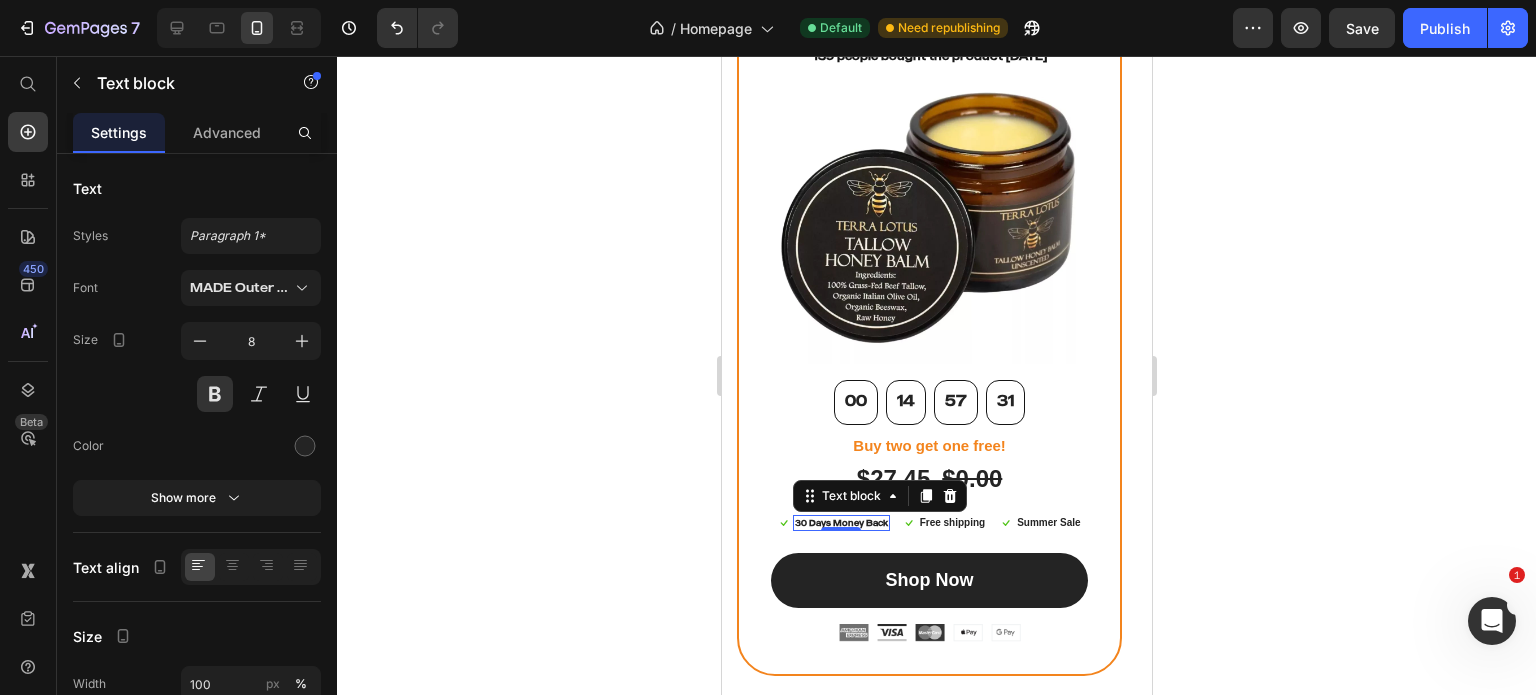 click 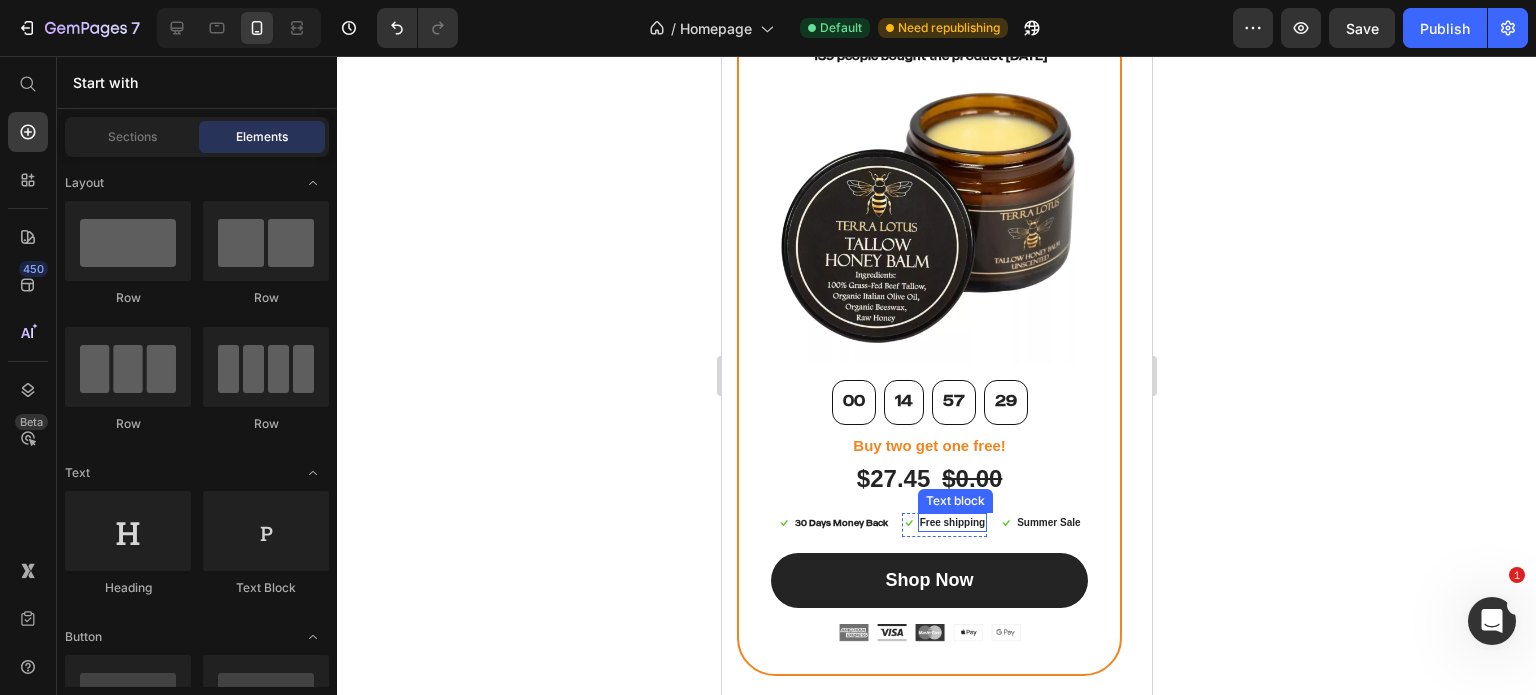 click on "Free shipping" at bounding box center [952, 522] 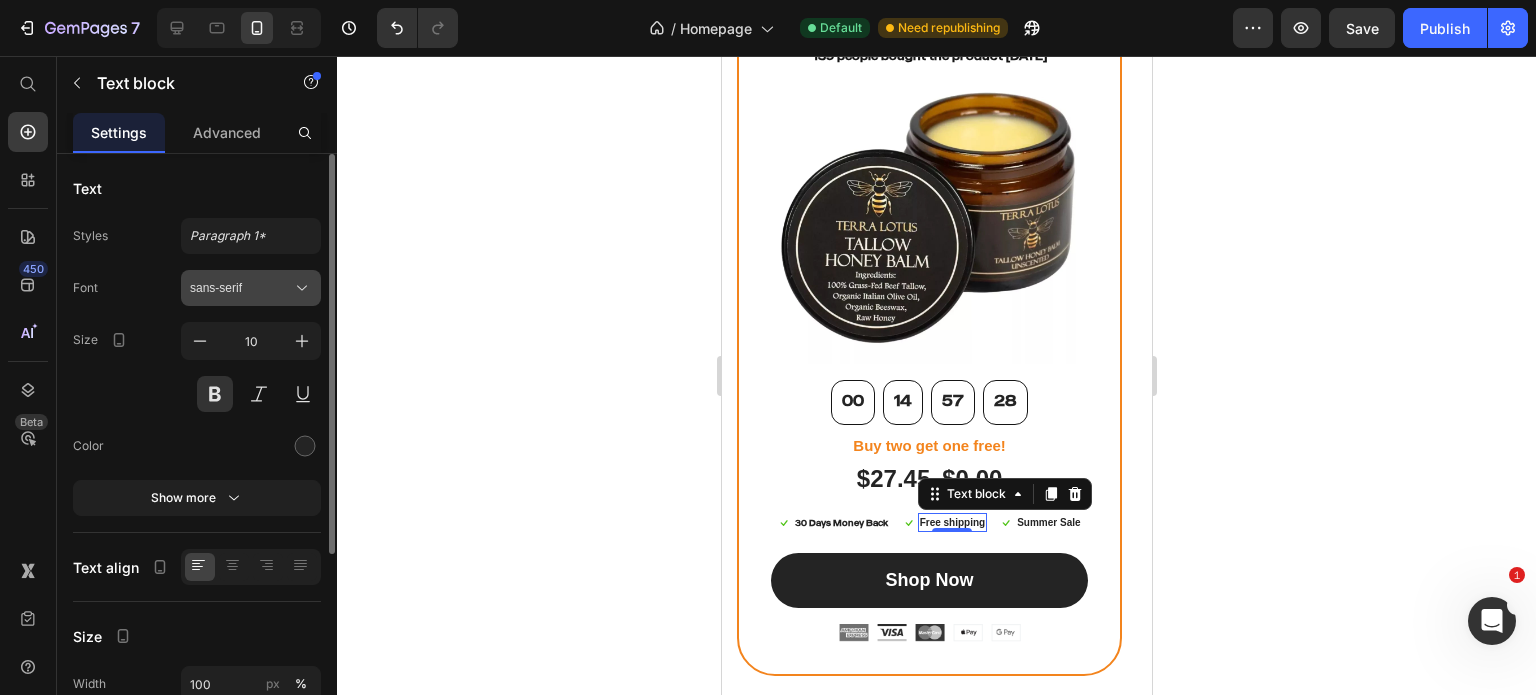 click on "sans-serif" at bounding box center (241, 288) 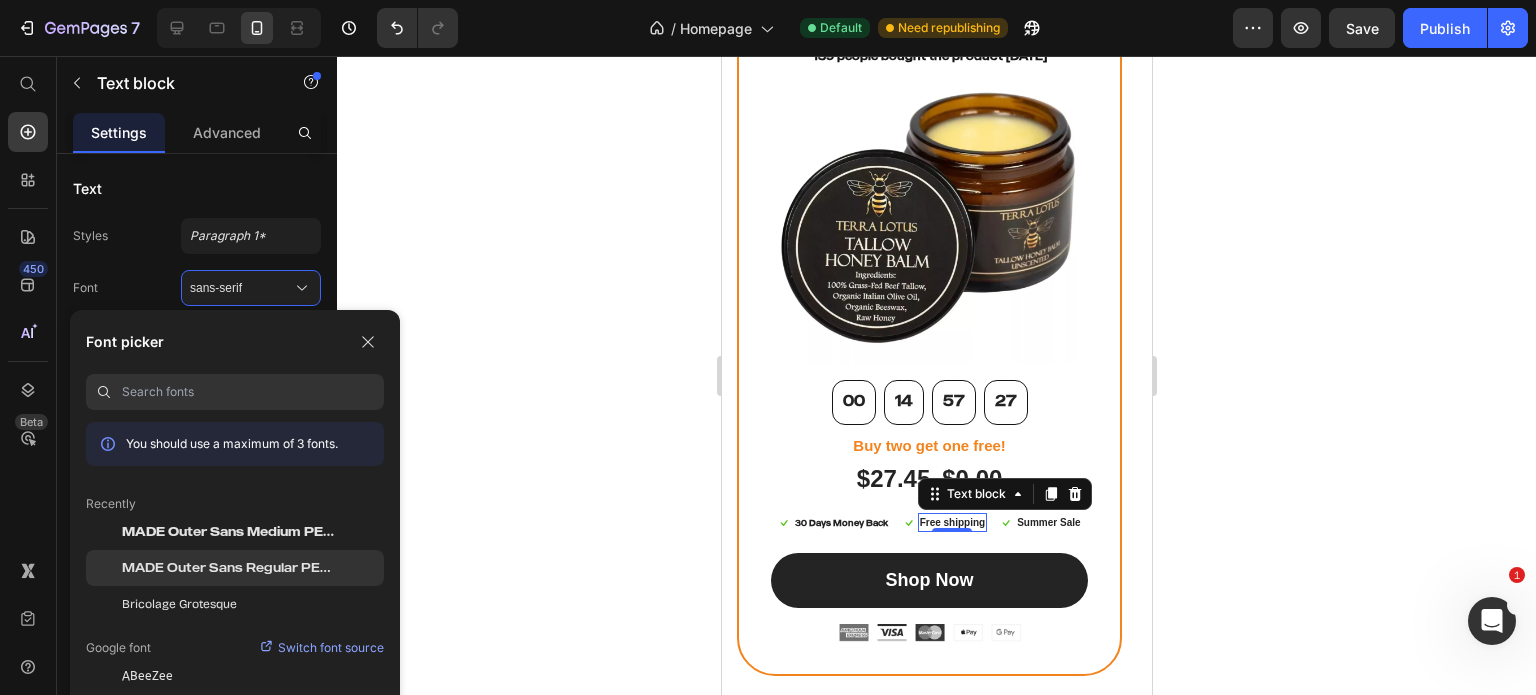 click on "MADE Outer Sans Regular PERSONAL USE" 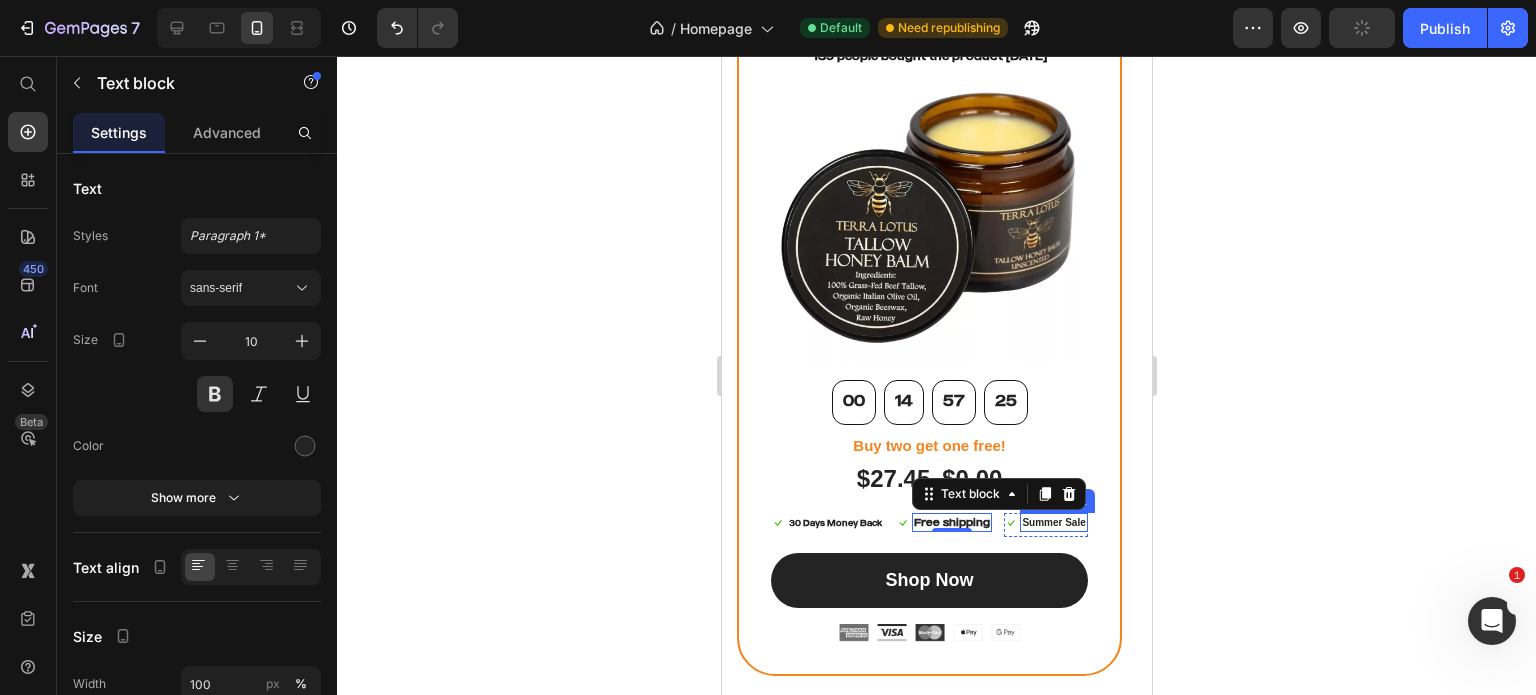 click on "Summer Sale" at bounding box center [1052, 522] 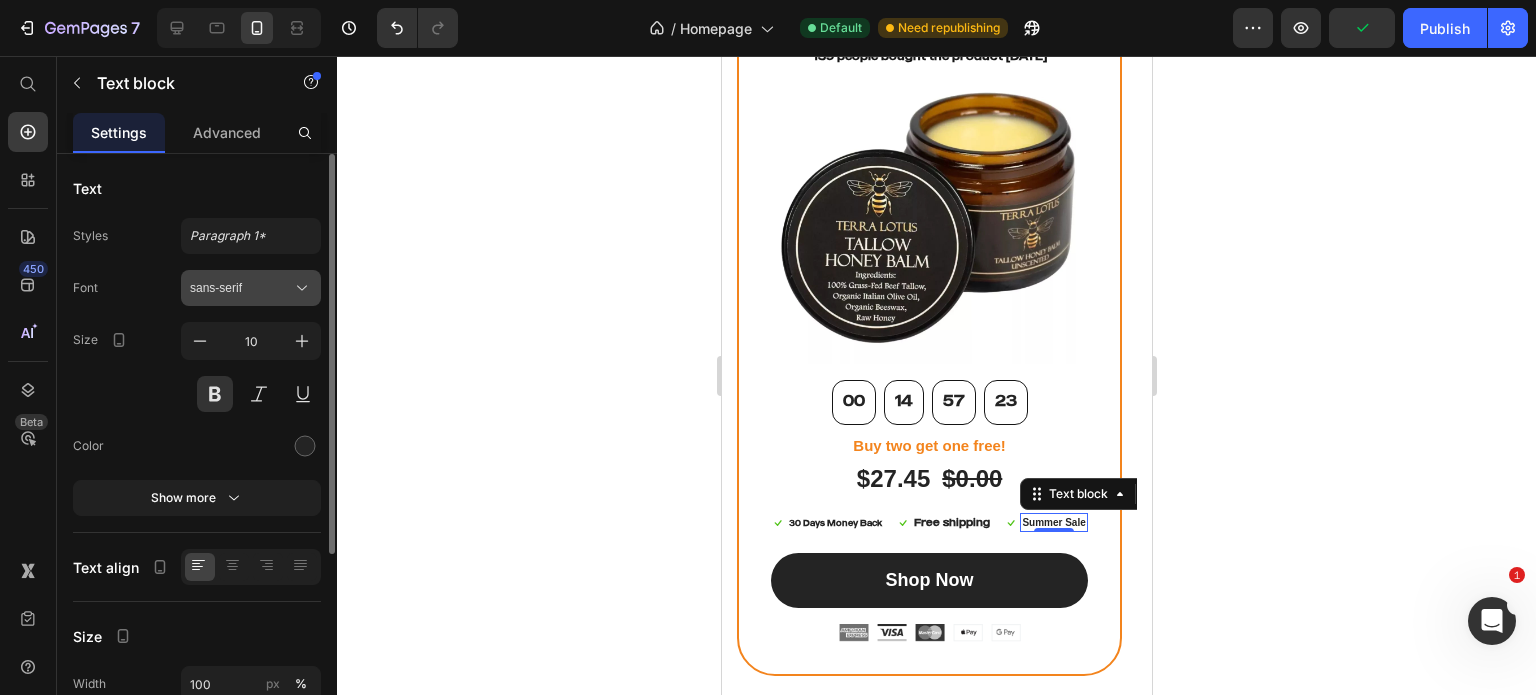 click on "sans-serif" at bounding box center [241, 288] 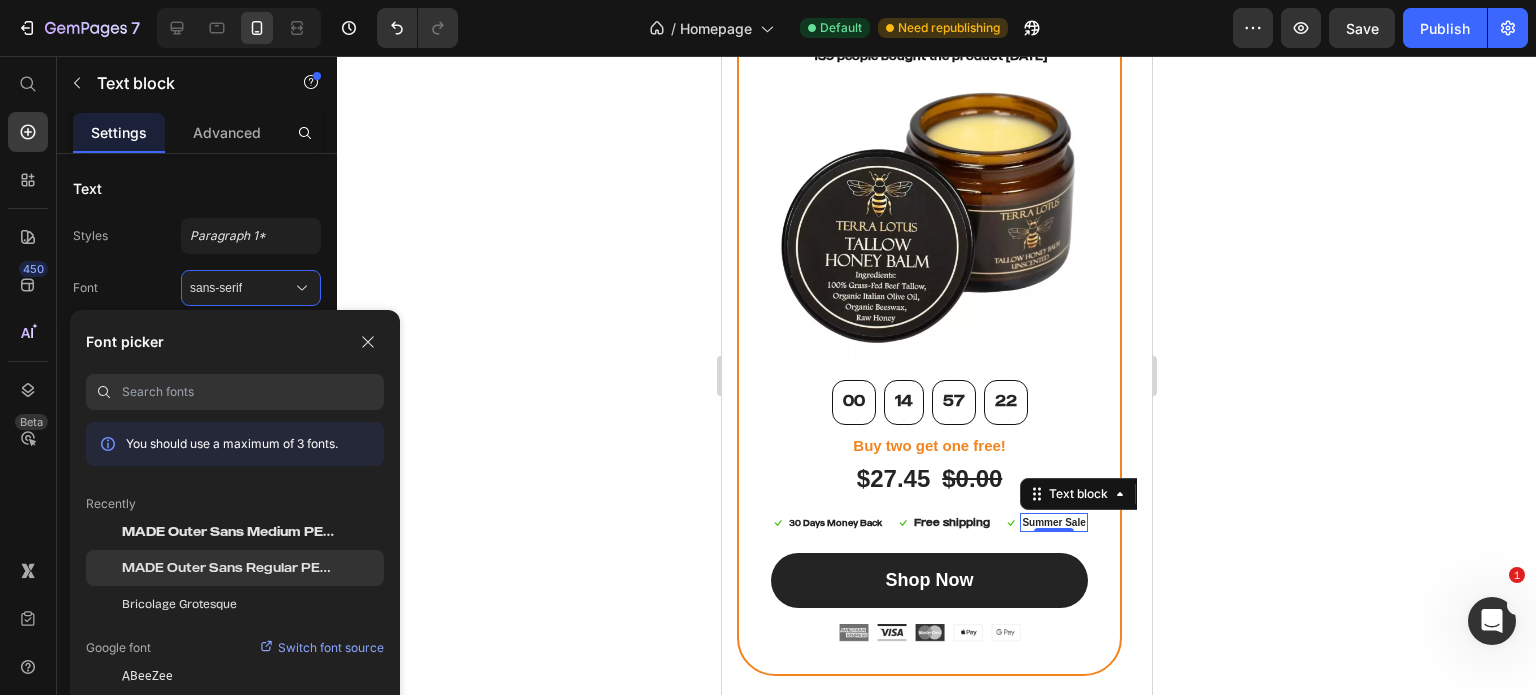 click on "MADE Outer Sans Regular PERSONAL USE" at bounding box center (230, 568) 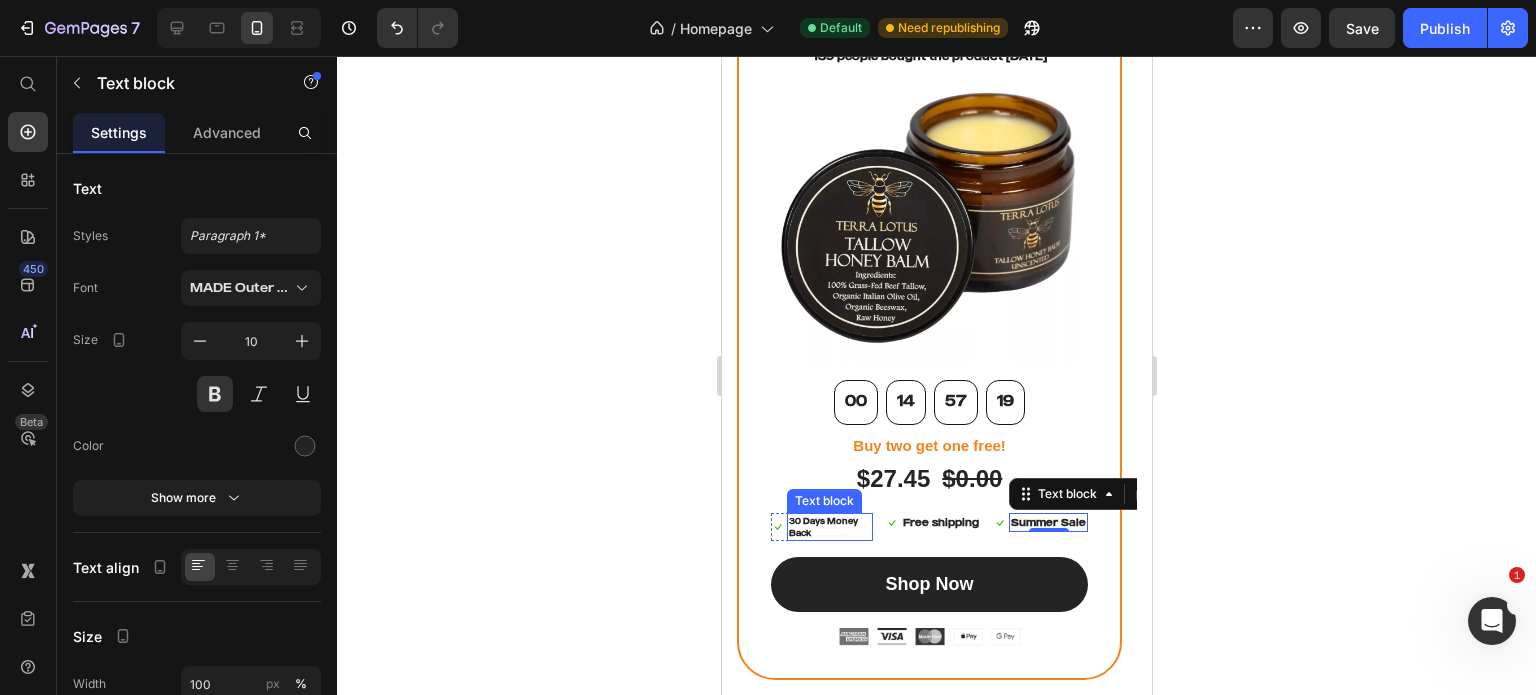 click on "30 Days Money Back" at bounding box center (829, 527) 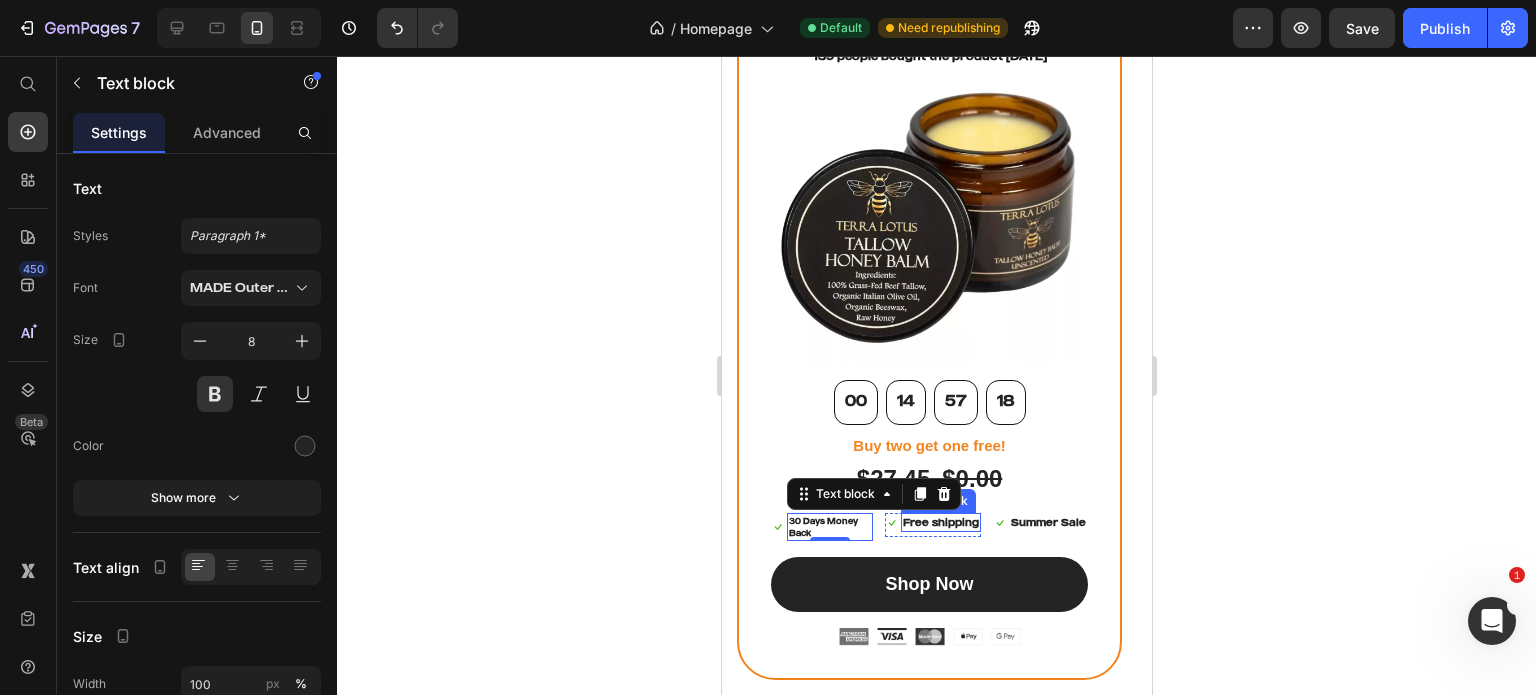 click on "Free shipping" at bounding box center (940, 522) 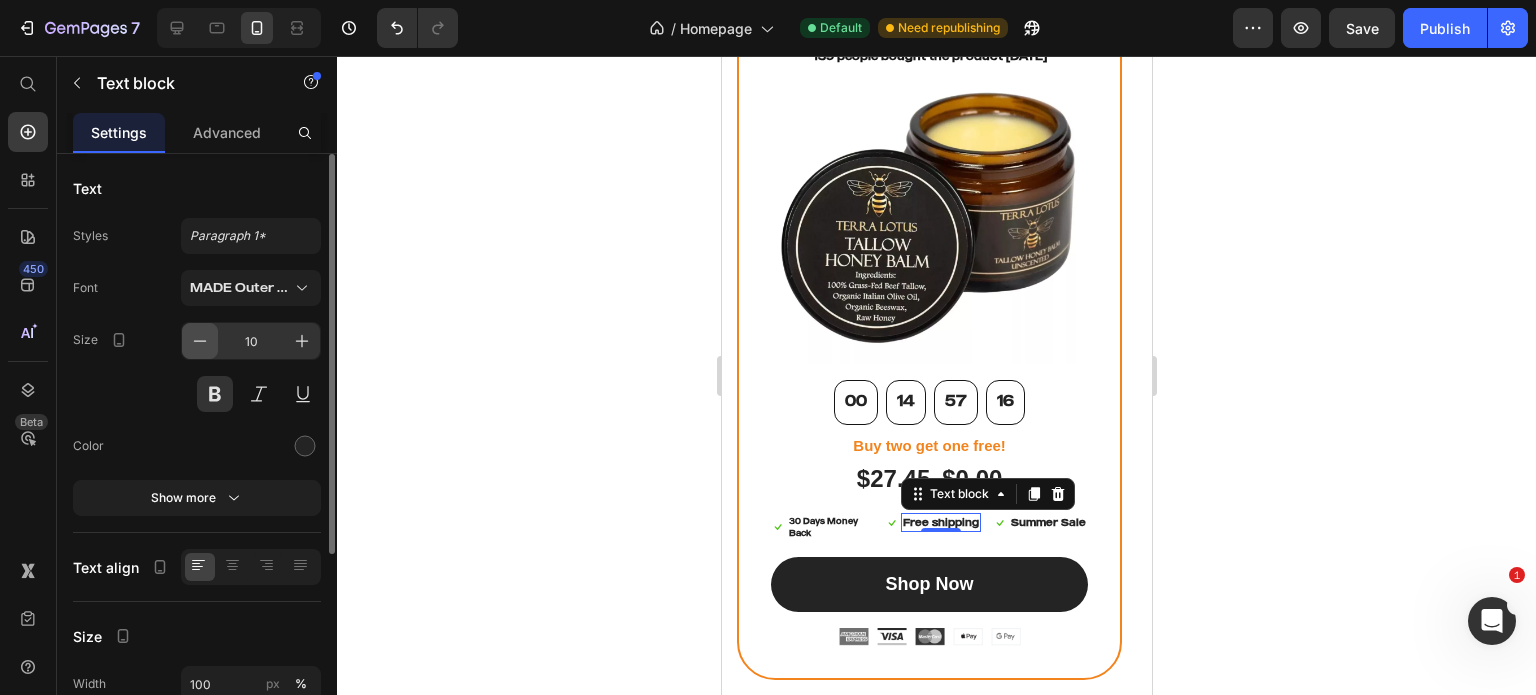 click 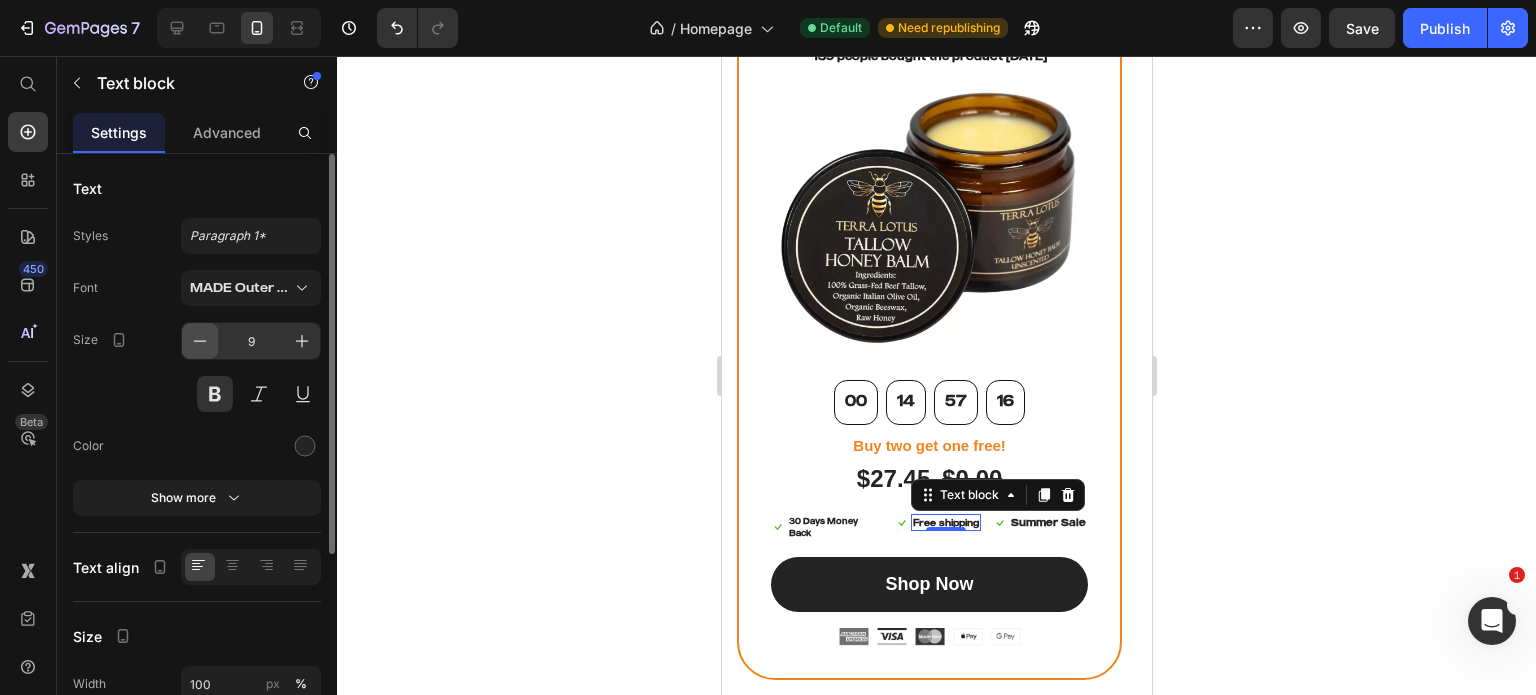 click 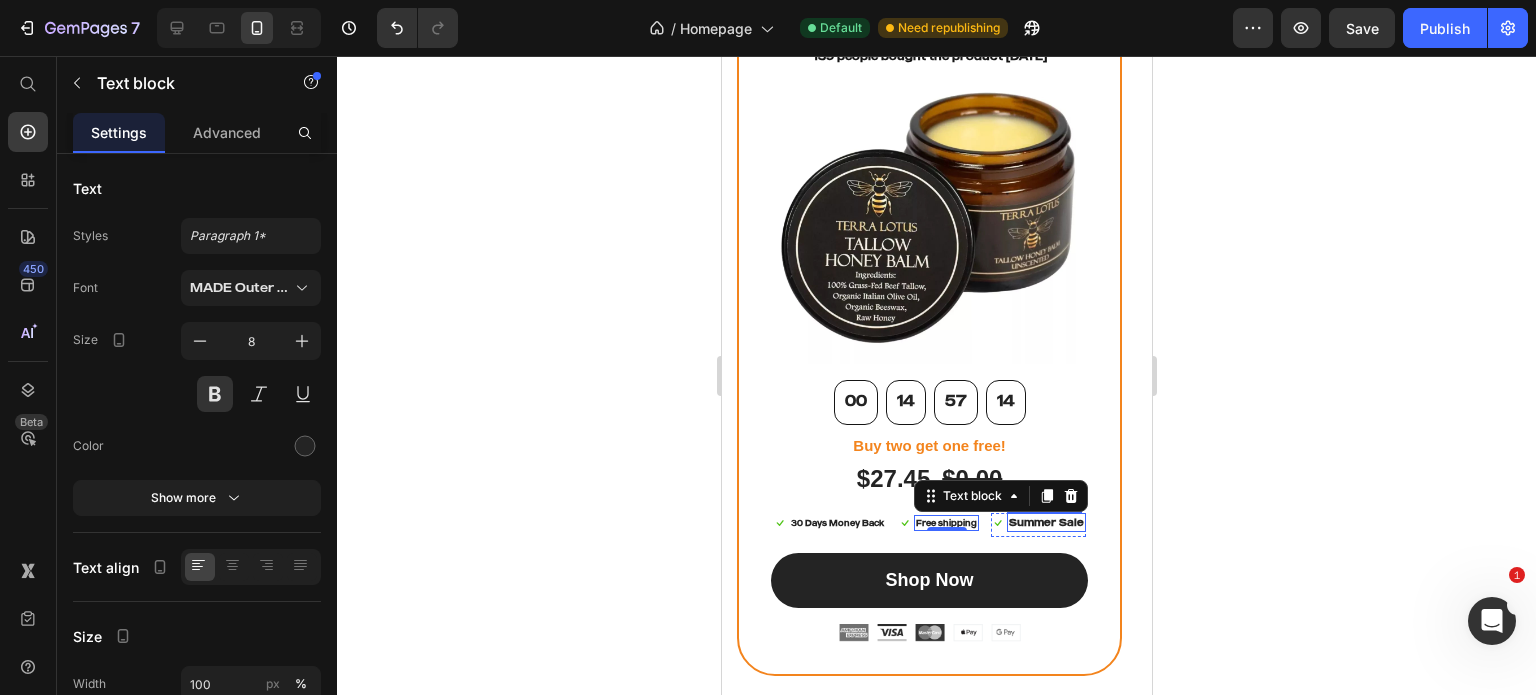 click on "Summer Sale" at bounding box center (1045, 522) 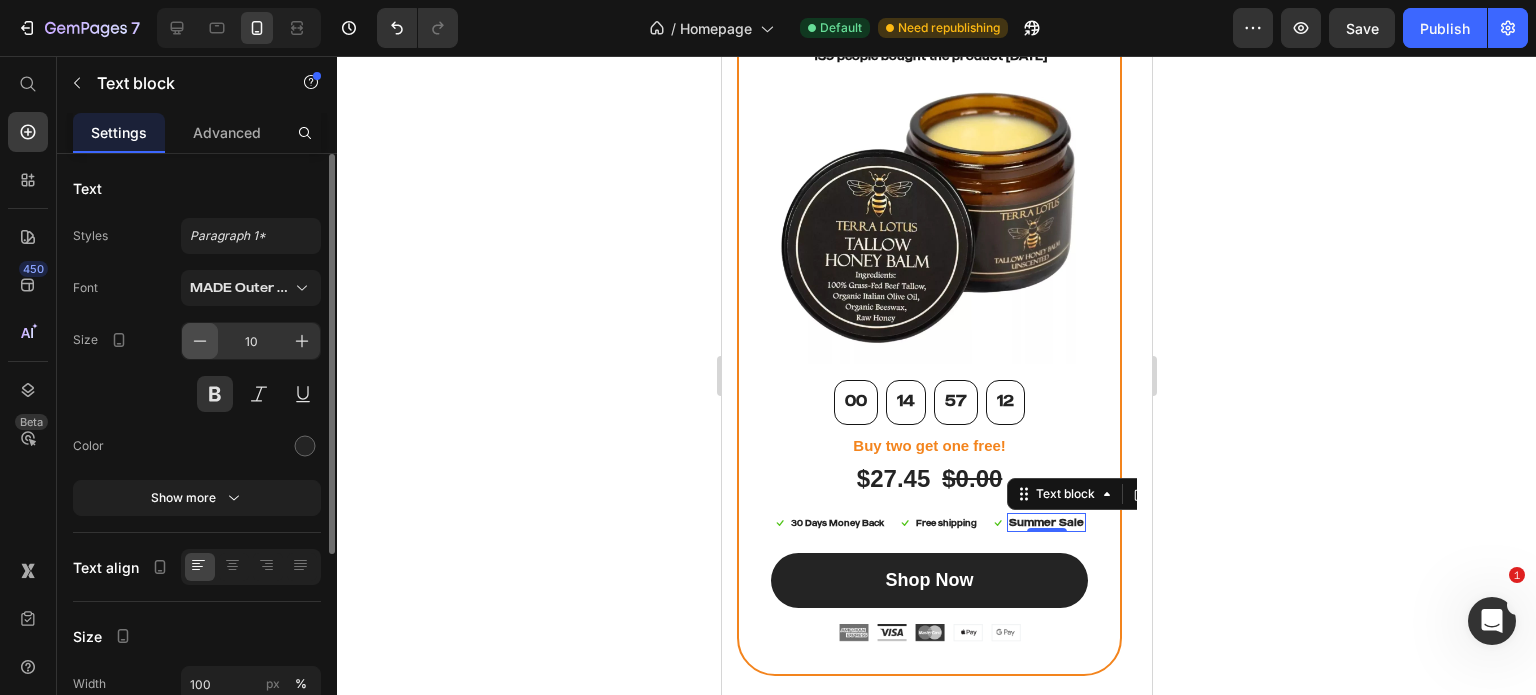 click on "10" at bounding box center (251, 341) 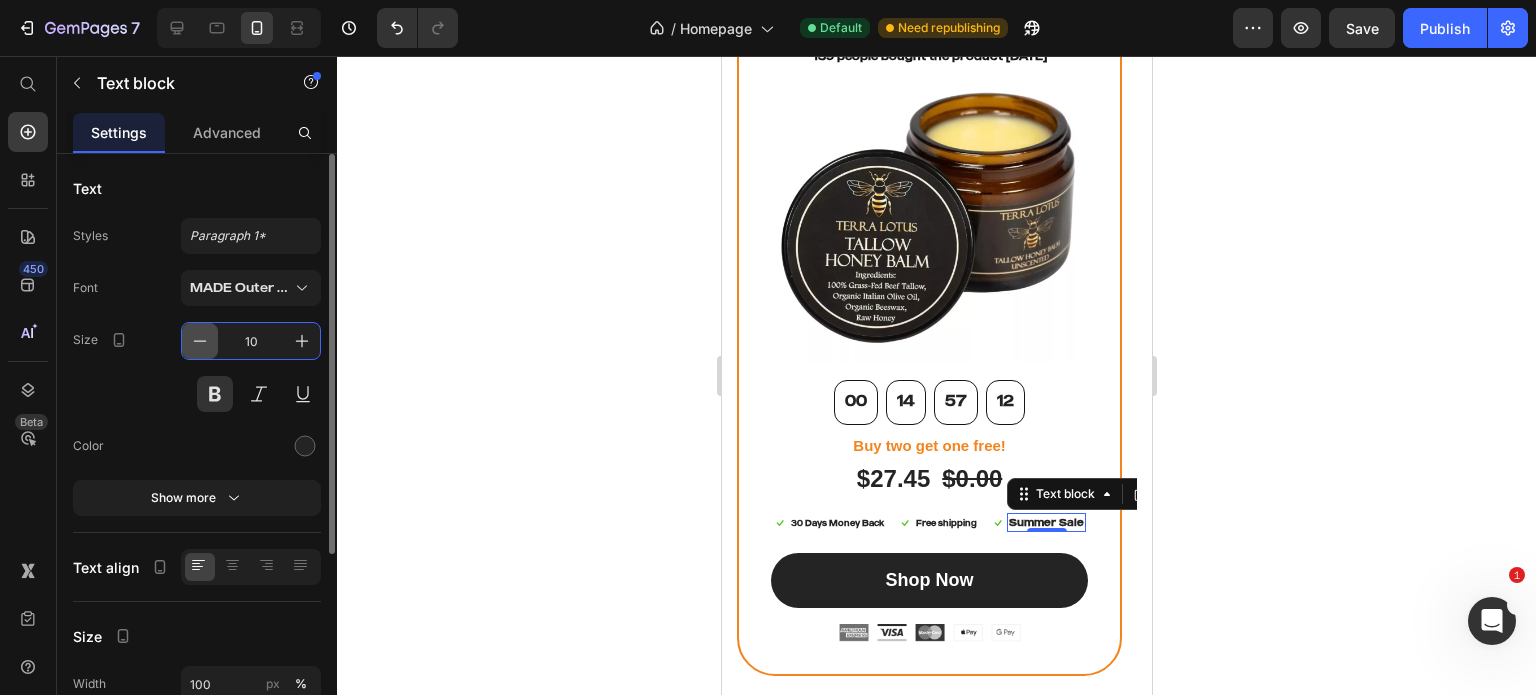 click at bounding box center [200, 341] 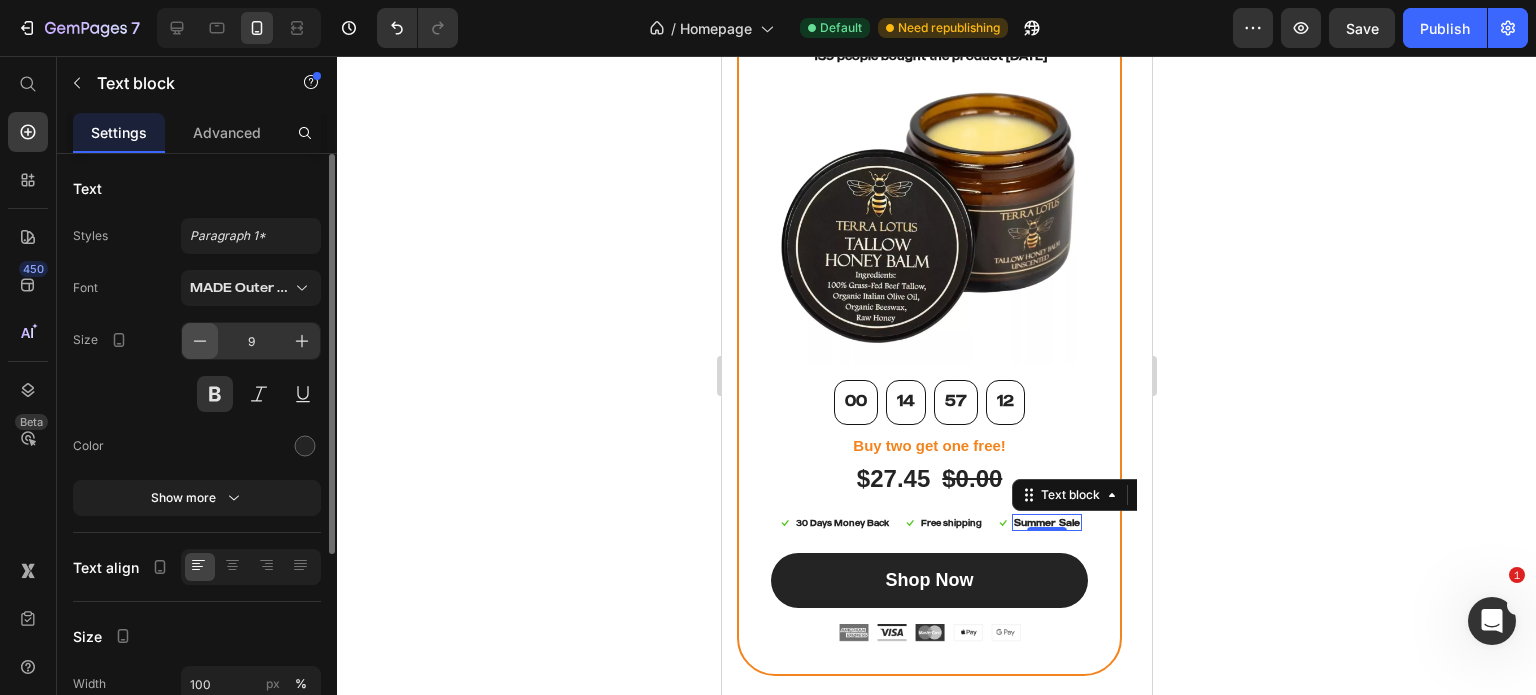 click at bounding box center (200, 341) 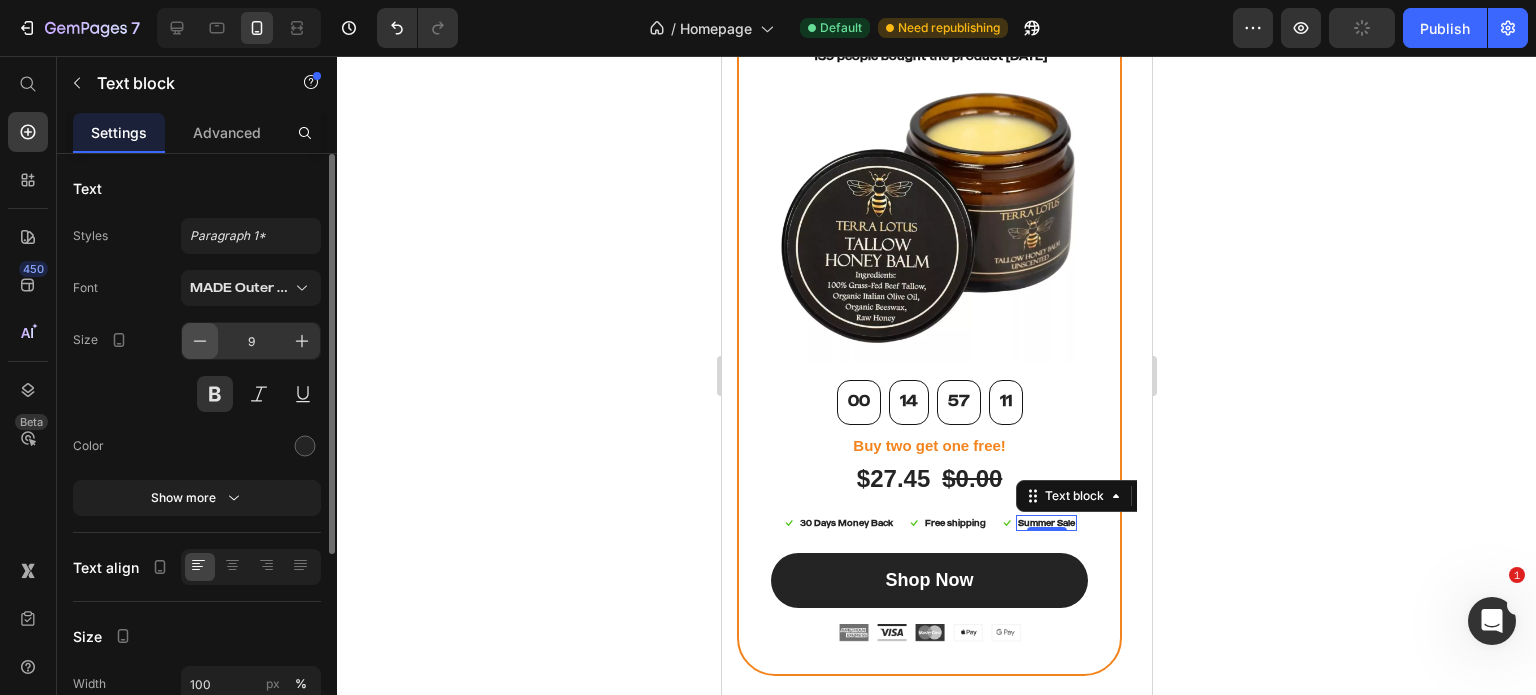 type on "8" 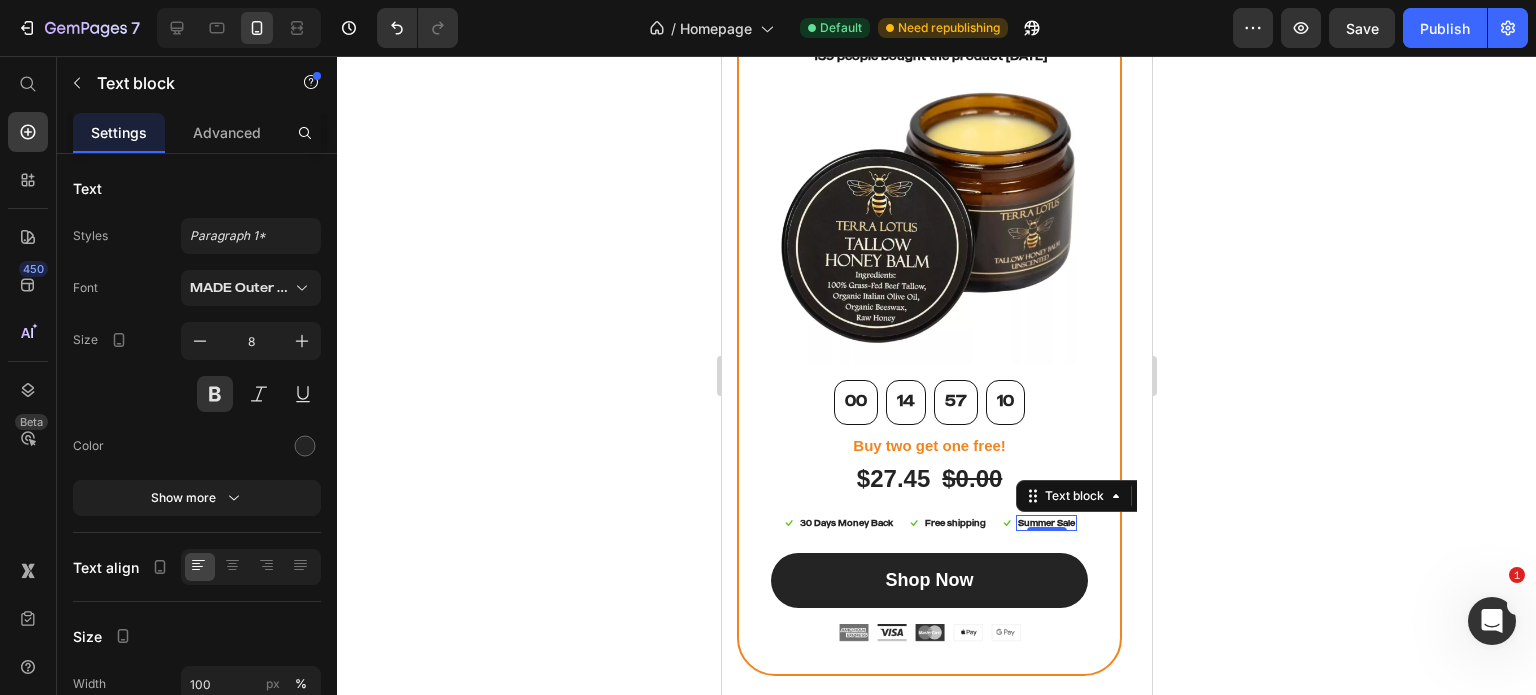 click 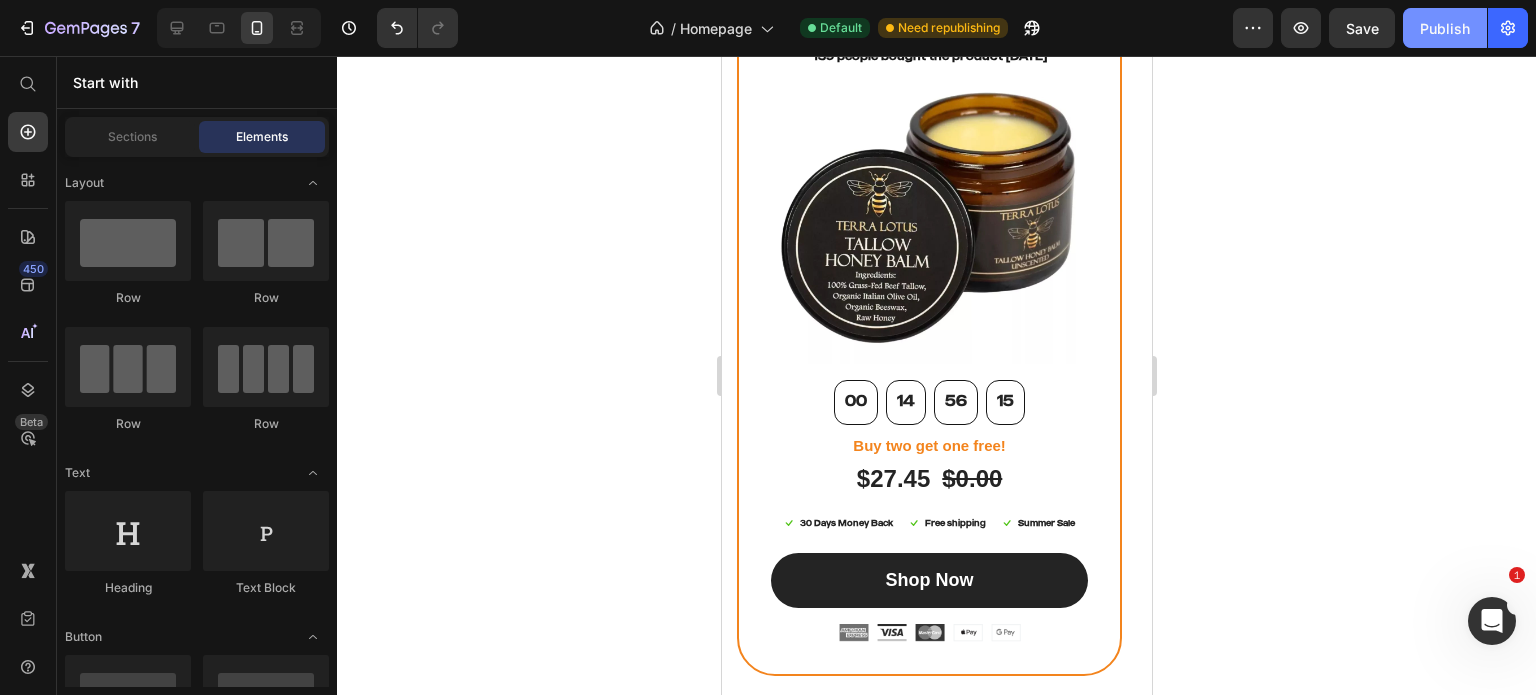 click on "Publish" at bounding box center [1445, 28] 